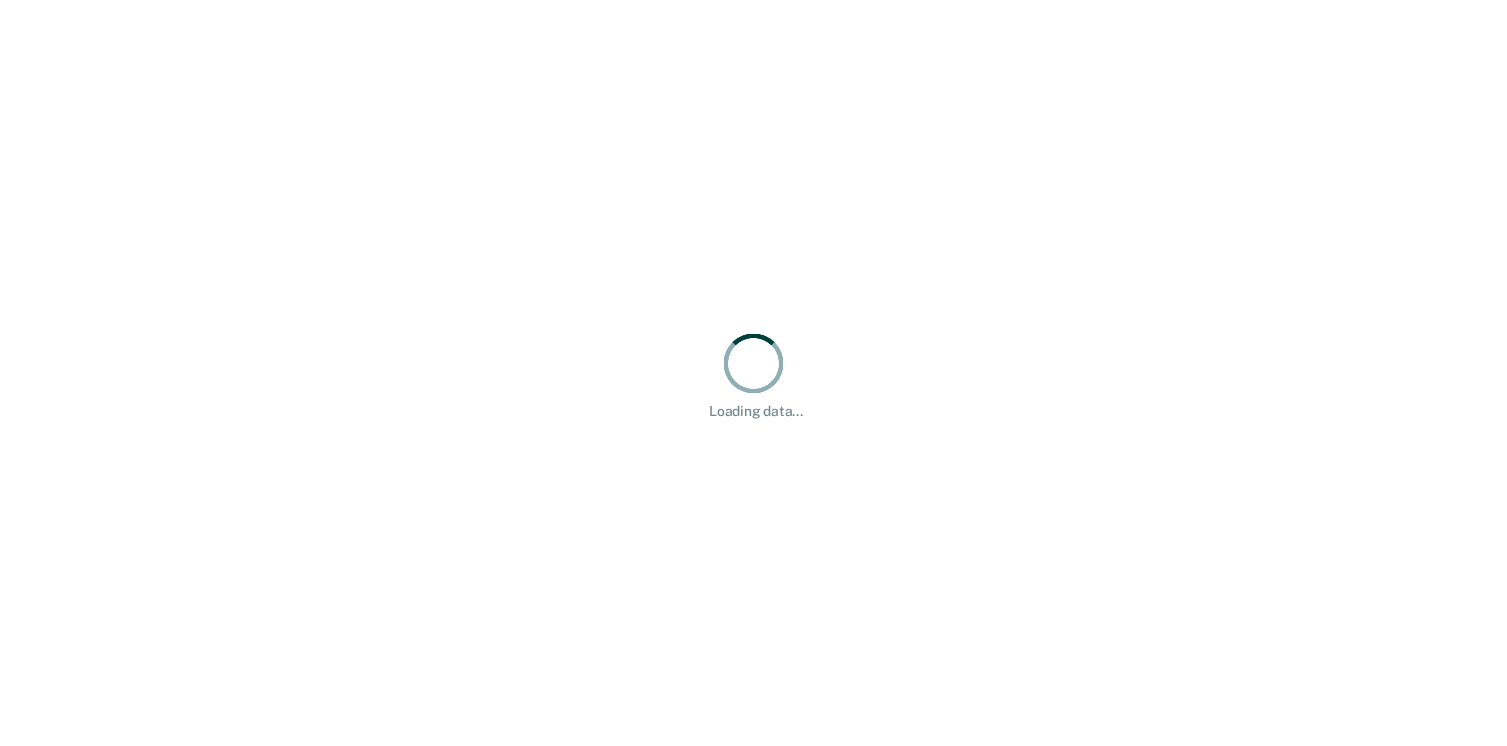 scroll, scrollTop: 0, scrollLeft: 0, axis: both 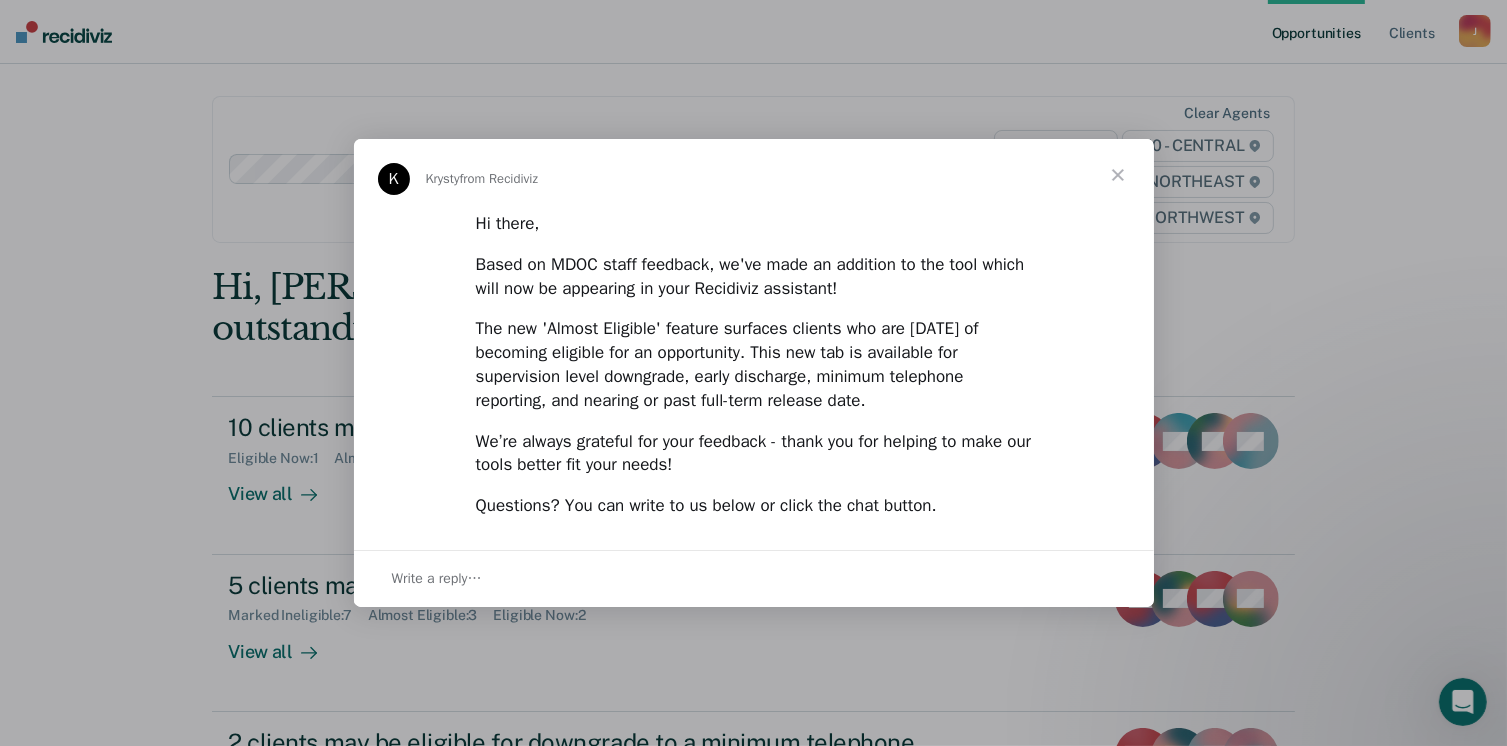 click at bounding box center [1118, 175] 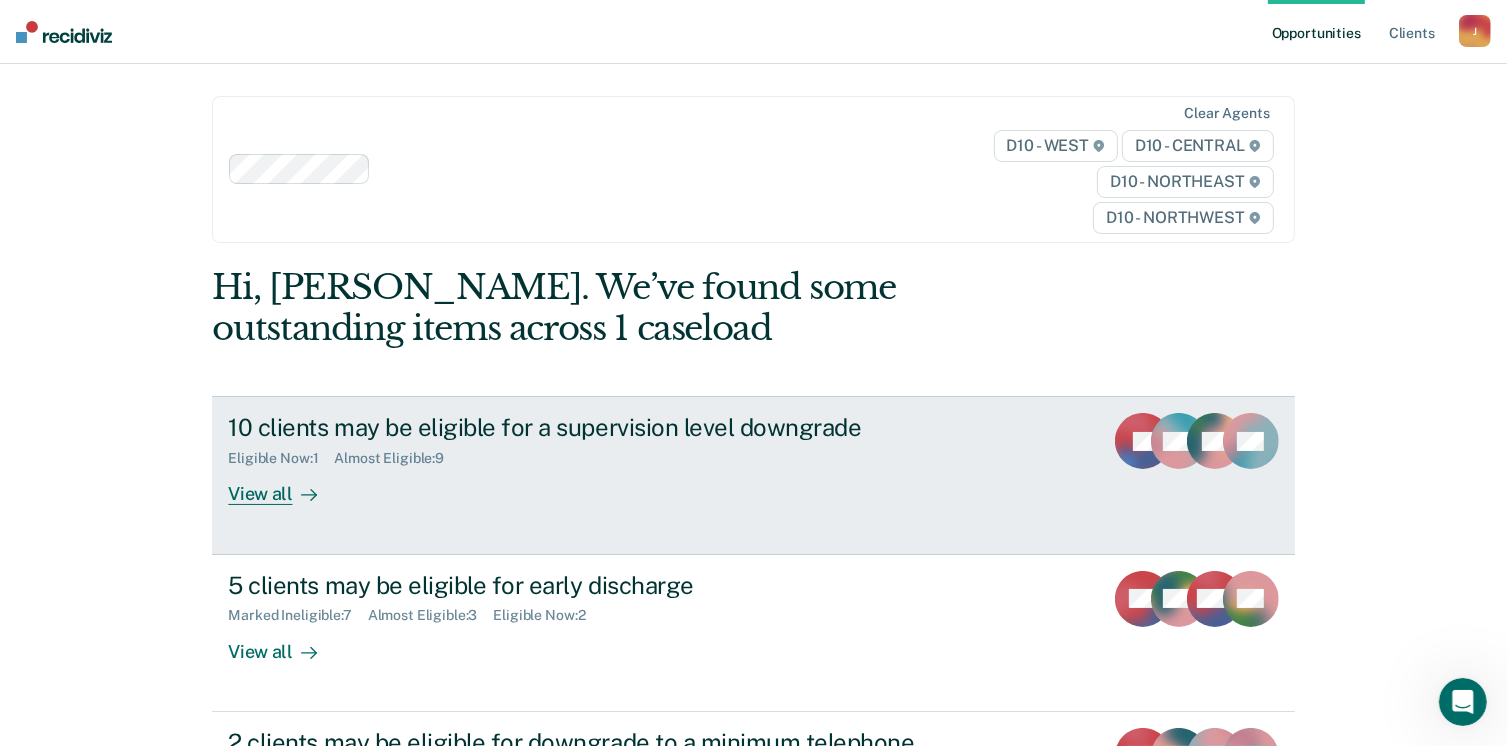 click on "10 clients may be eligible for a supervision level downgrade Eligible Now :  1 Almost Eligible :  9 View all   BJ AM QP + 7" at bounding box center (753, 475) 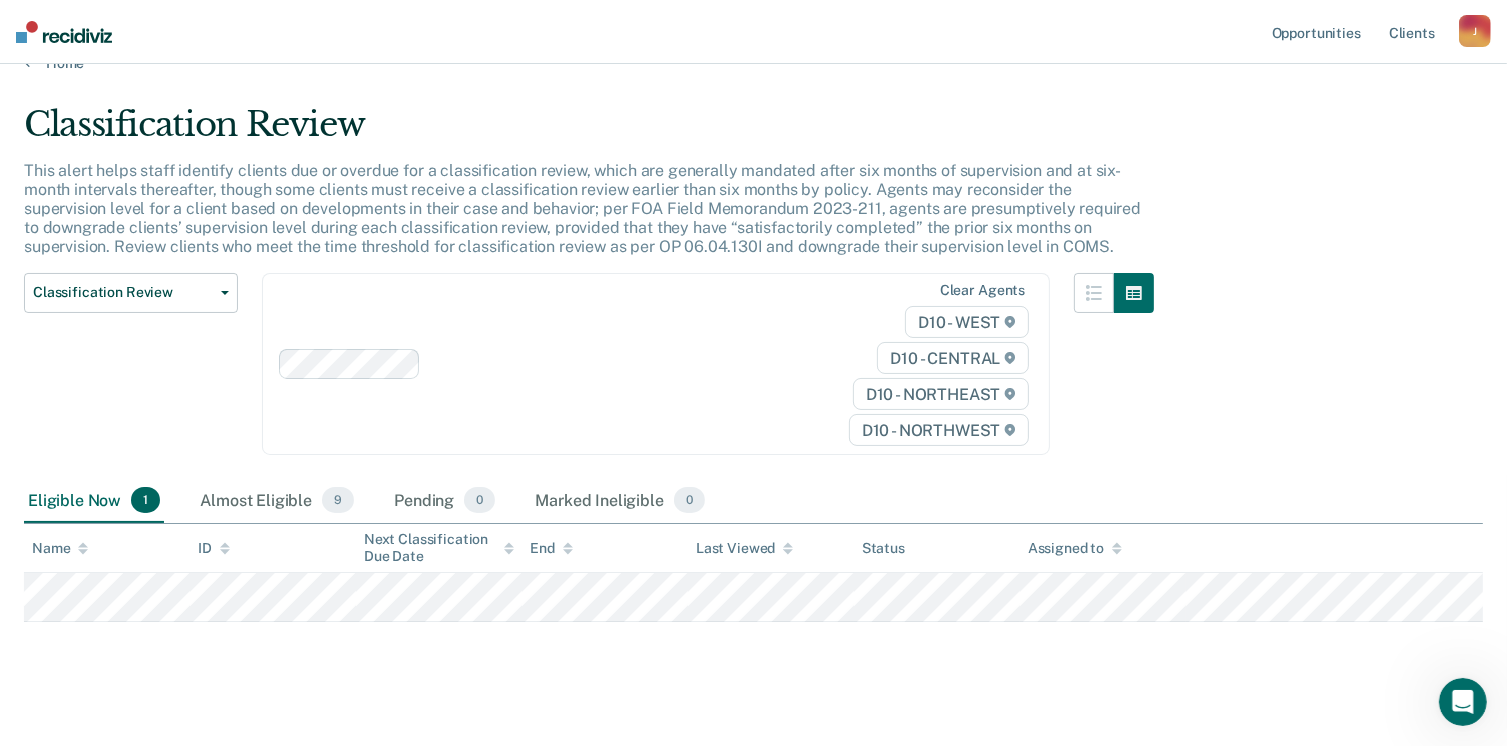 scroll, scrollTop: 52, scrollLeft: 0, axis: vertical 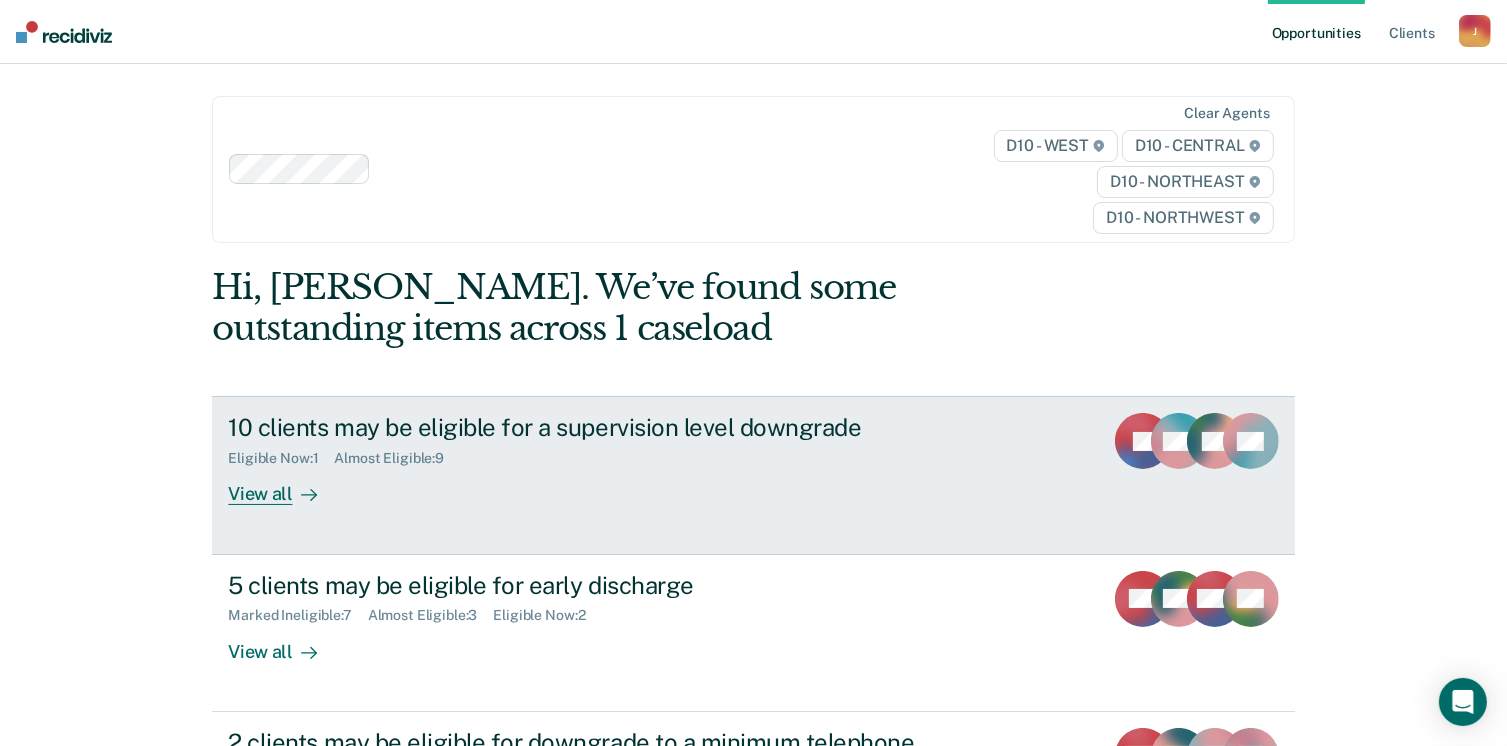 click on "View all" at bounding box center [284, 486] 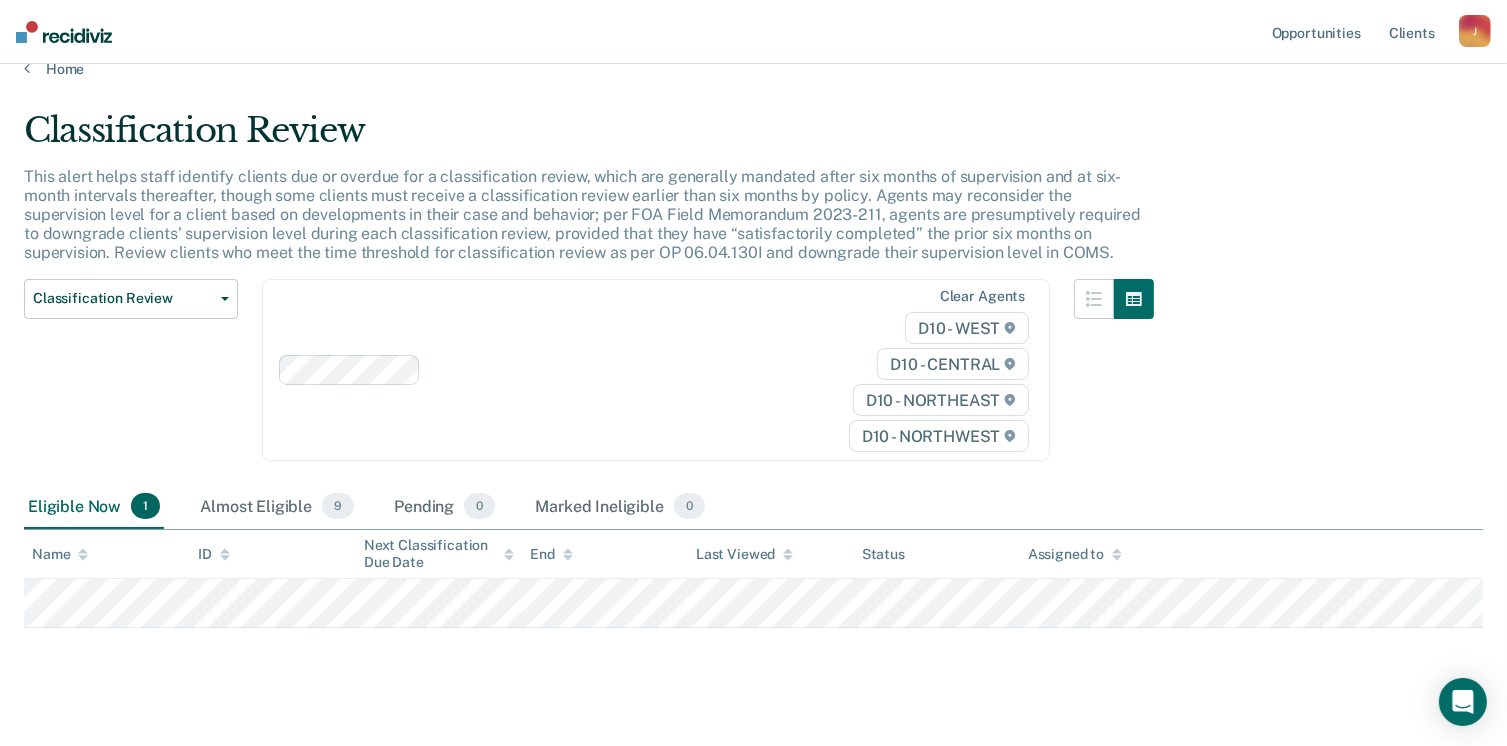 scroll, scrollTop: 52, scrollLeft: 0, axis: vertical 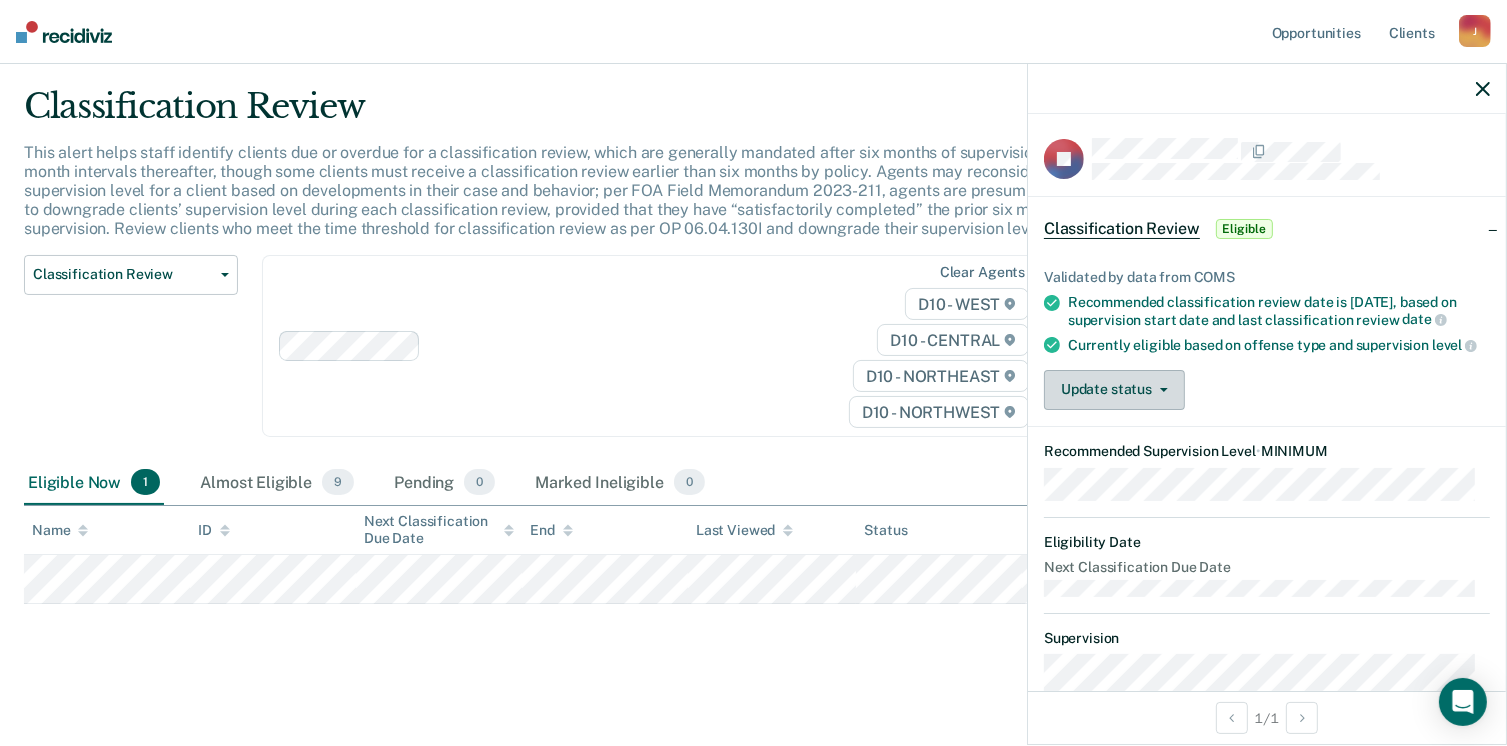 click on "Update status" at bounding box center [1114, 390] 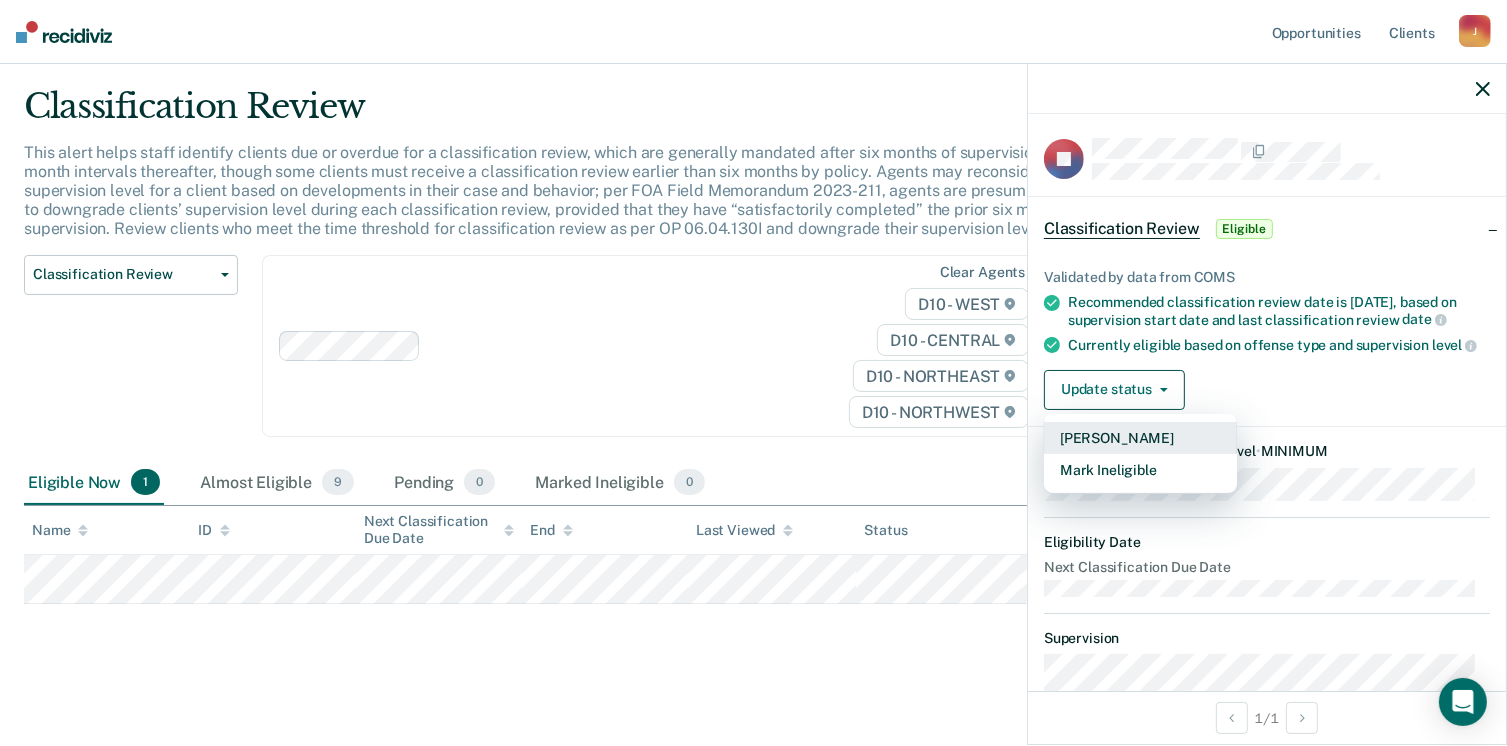 click on "Mark Pending" at bounding box center [1140, 438] 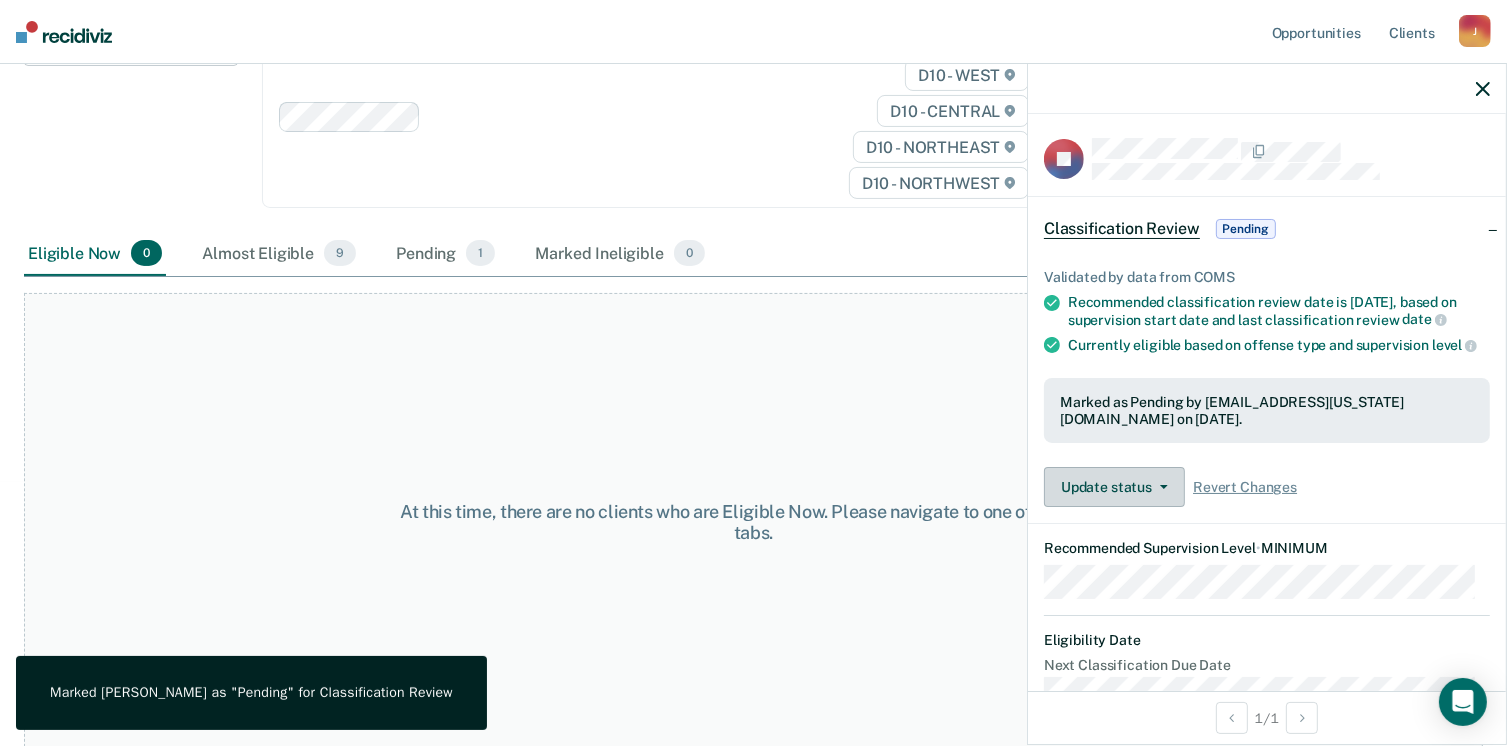 scroll, scrollTop: 282, scrollLeft: 0, axis: vertical 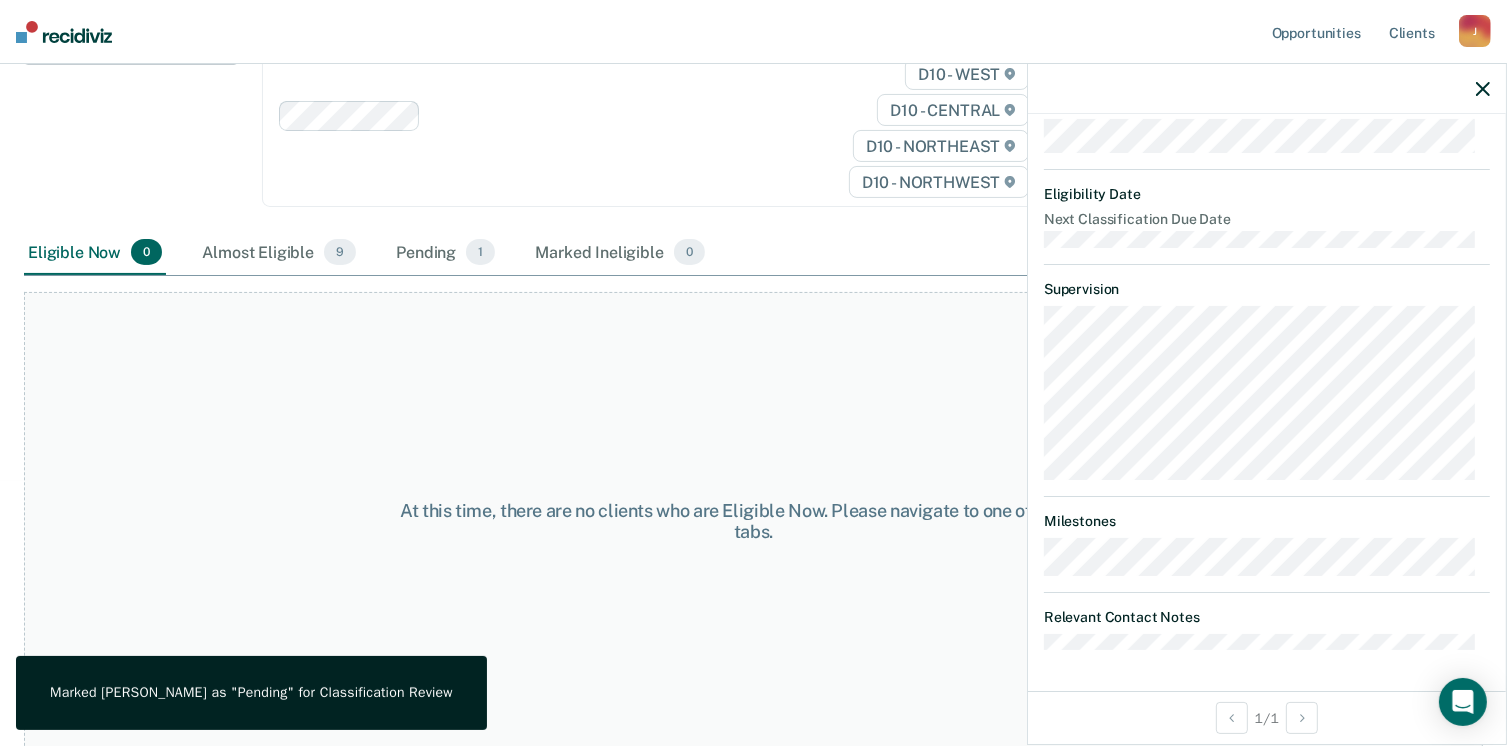 click on "At this time, there are no clients who are Eligible Now. Please navigate to one of the other tabs." at bounding box center [753, 521] 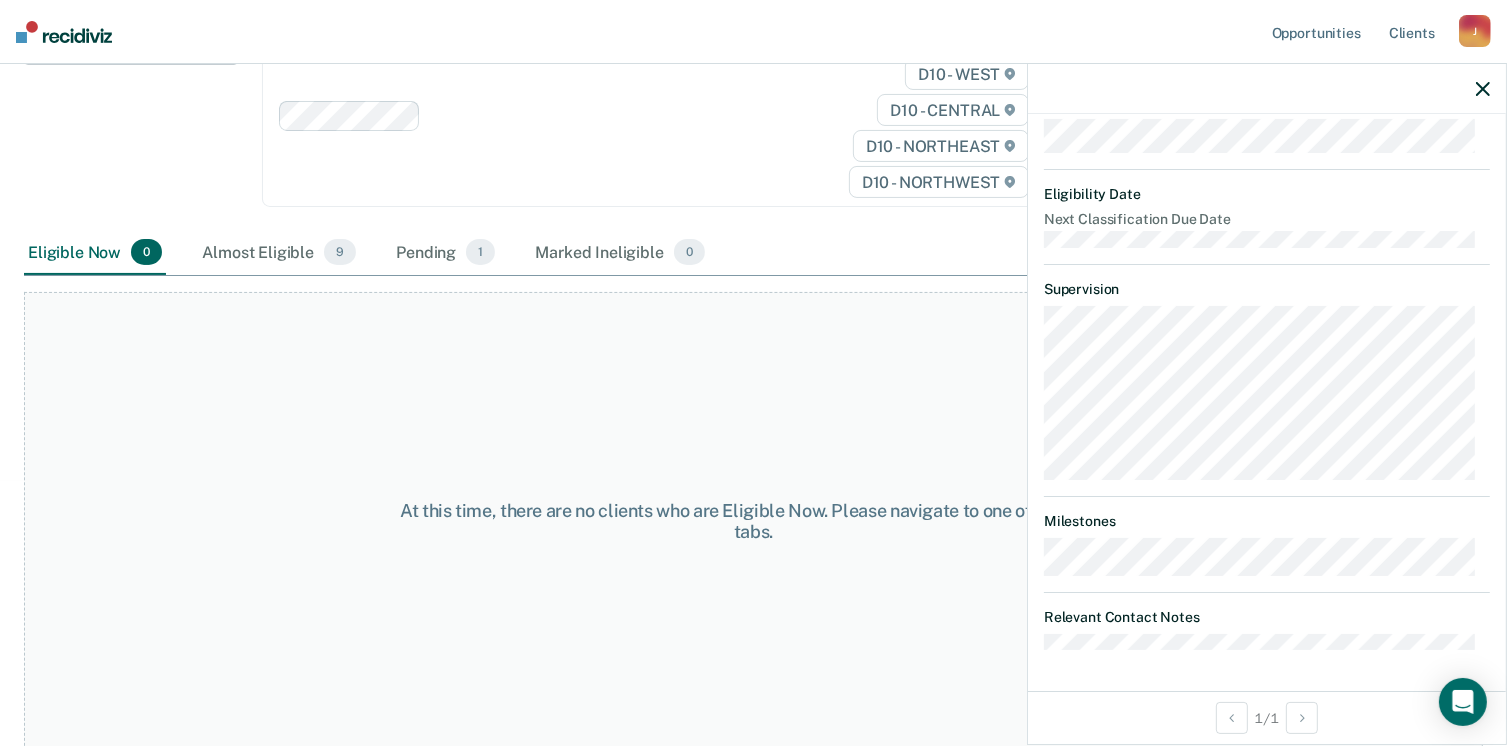 click 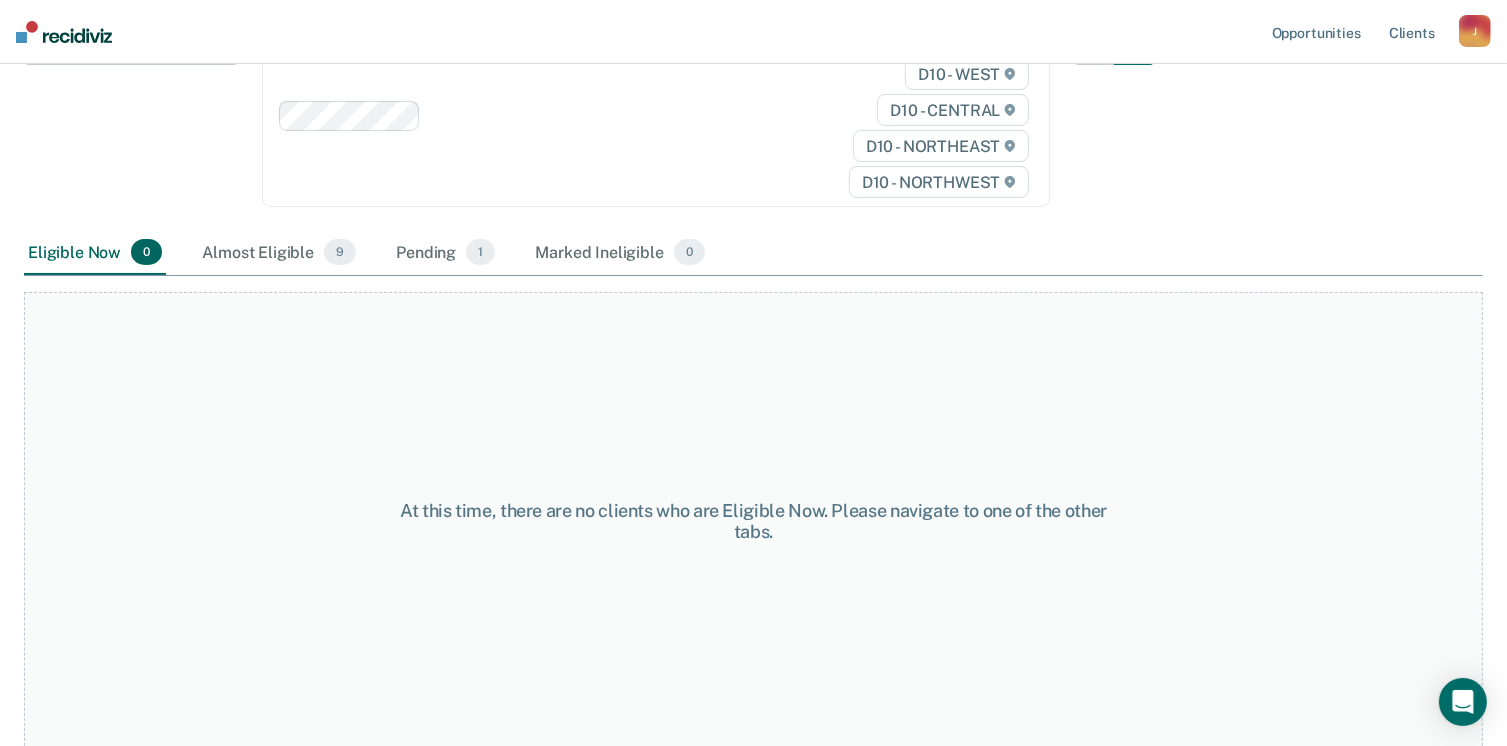 click at bounding box center (64, 32) 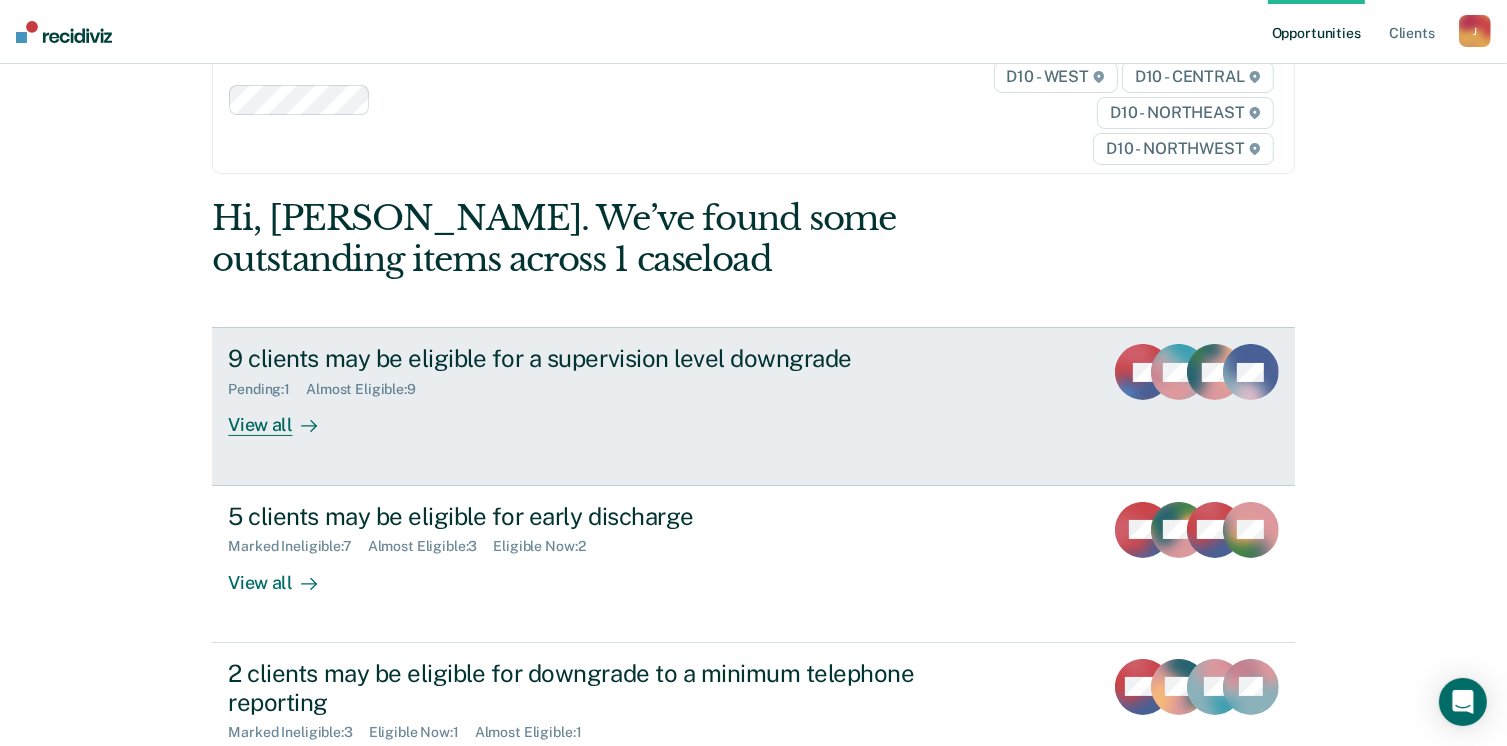 scroll, scrollTop: 100, scrollLeft: 0, axis: vertical 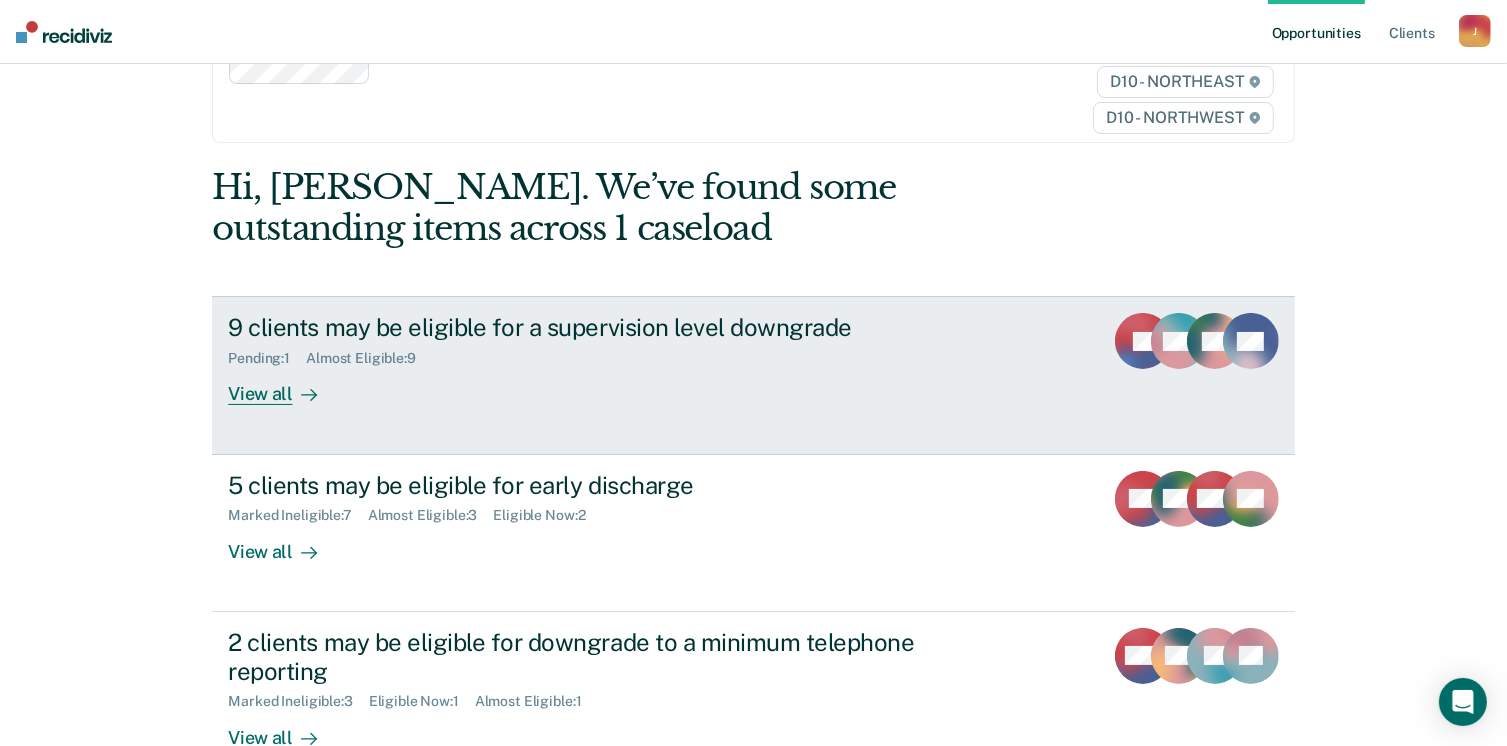 click on "View all" at bounding box center (284, 386) 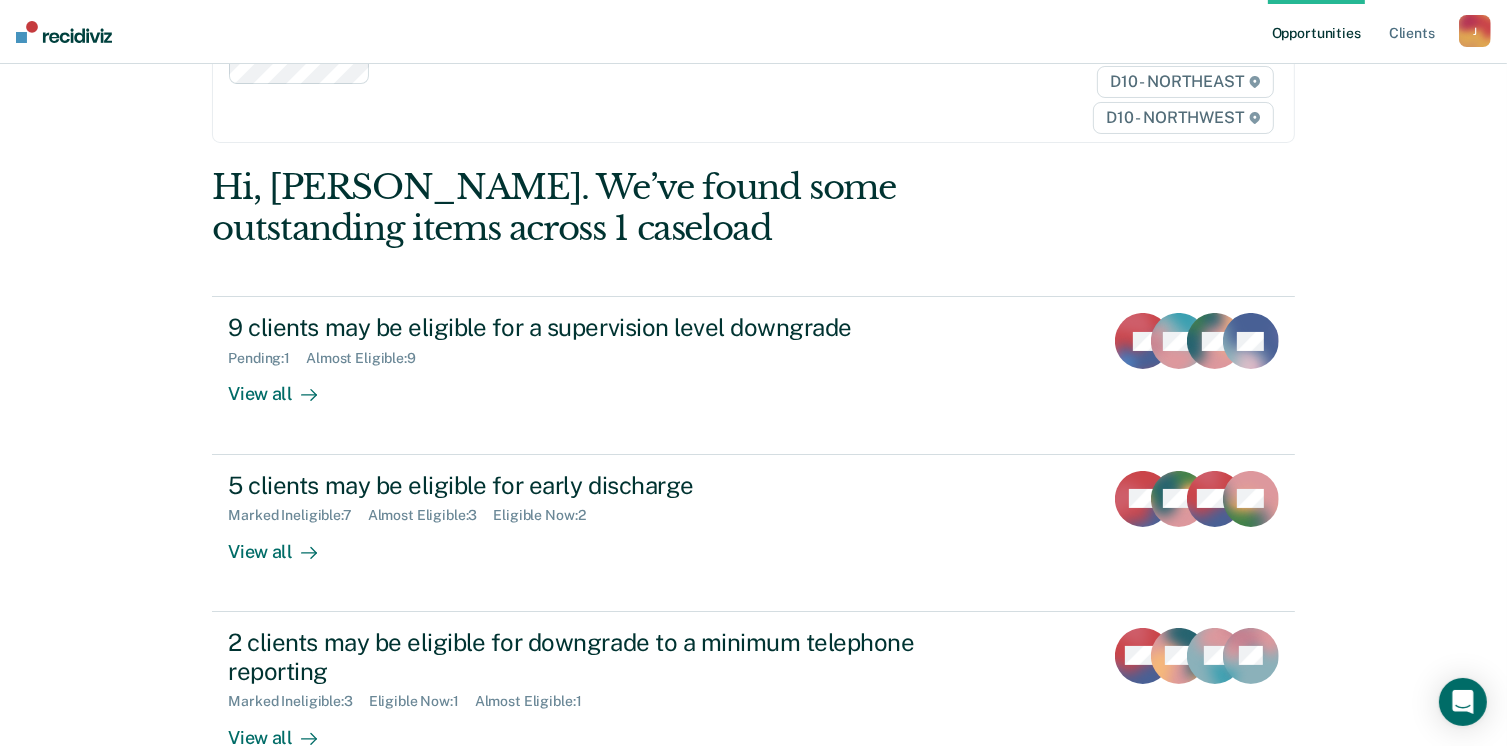 scroll, scrollTop: 0, scrollLeft: 0, axis: both 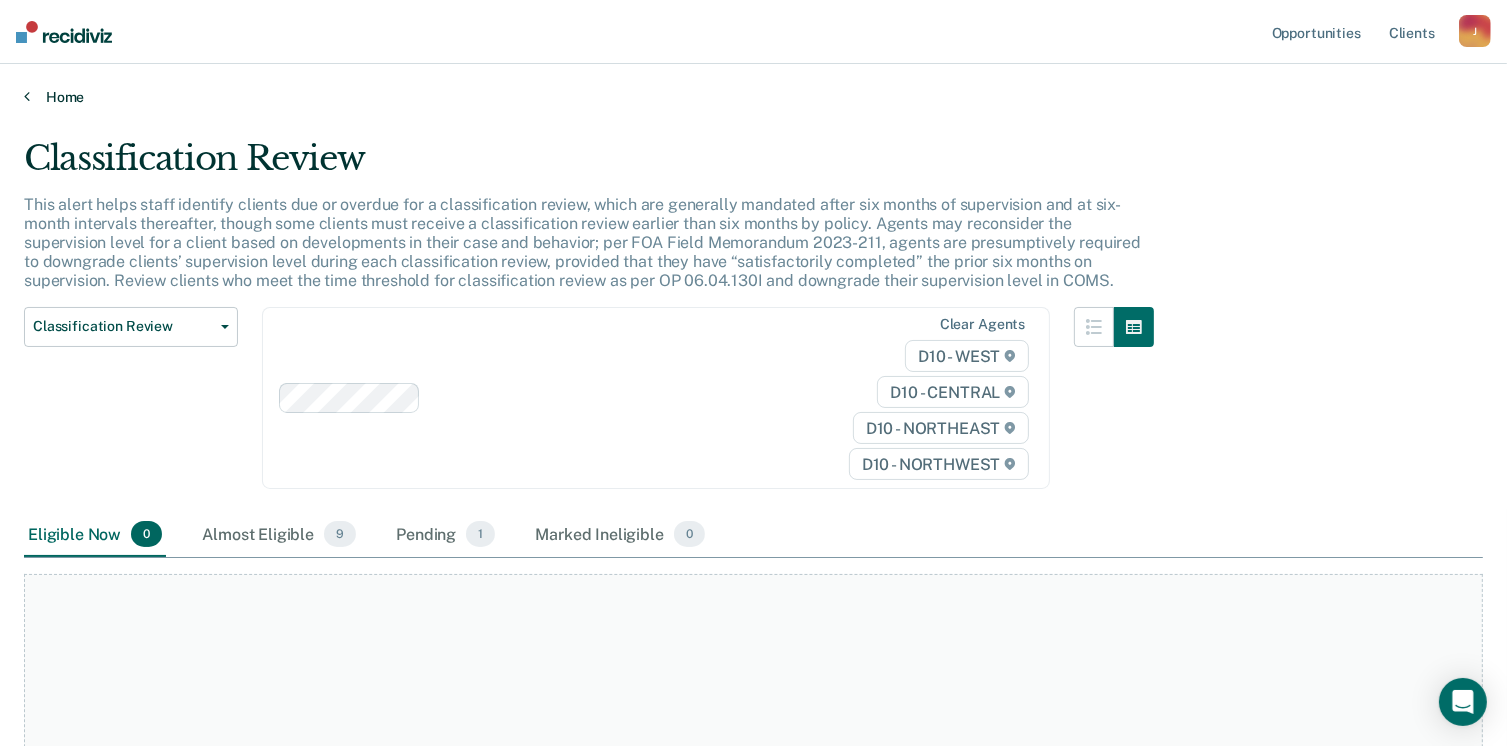 click on "Home" at bounding box center (753, 97) 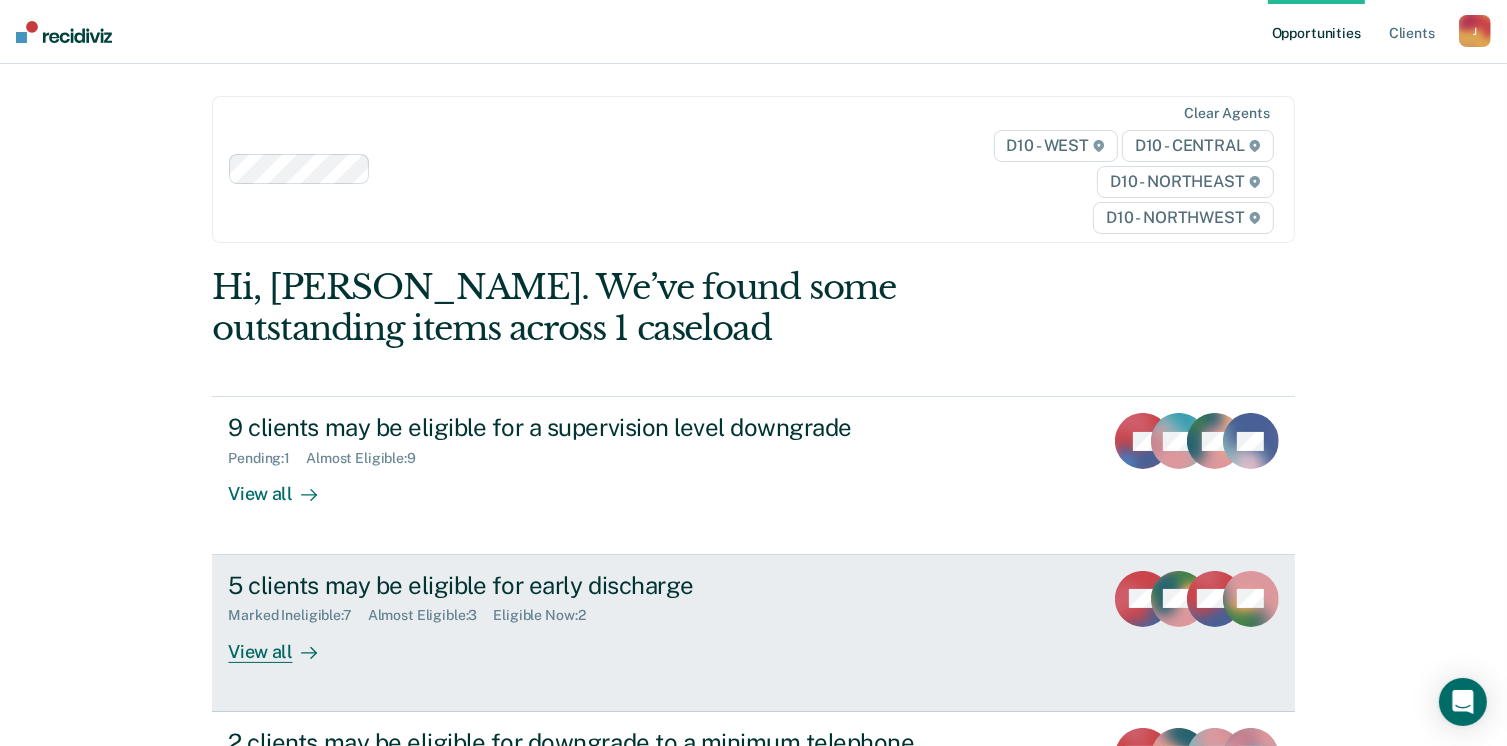 click on "View all" at bounding box center (284, 643) 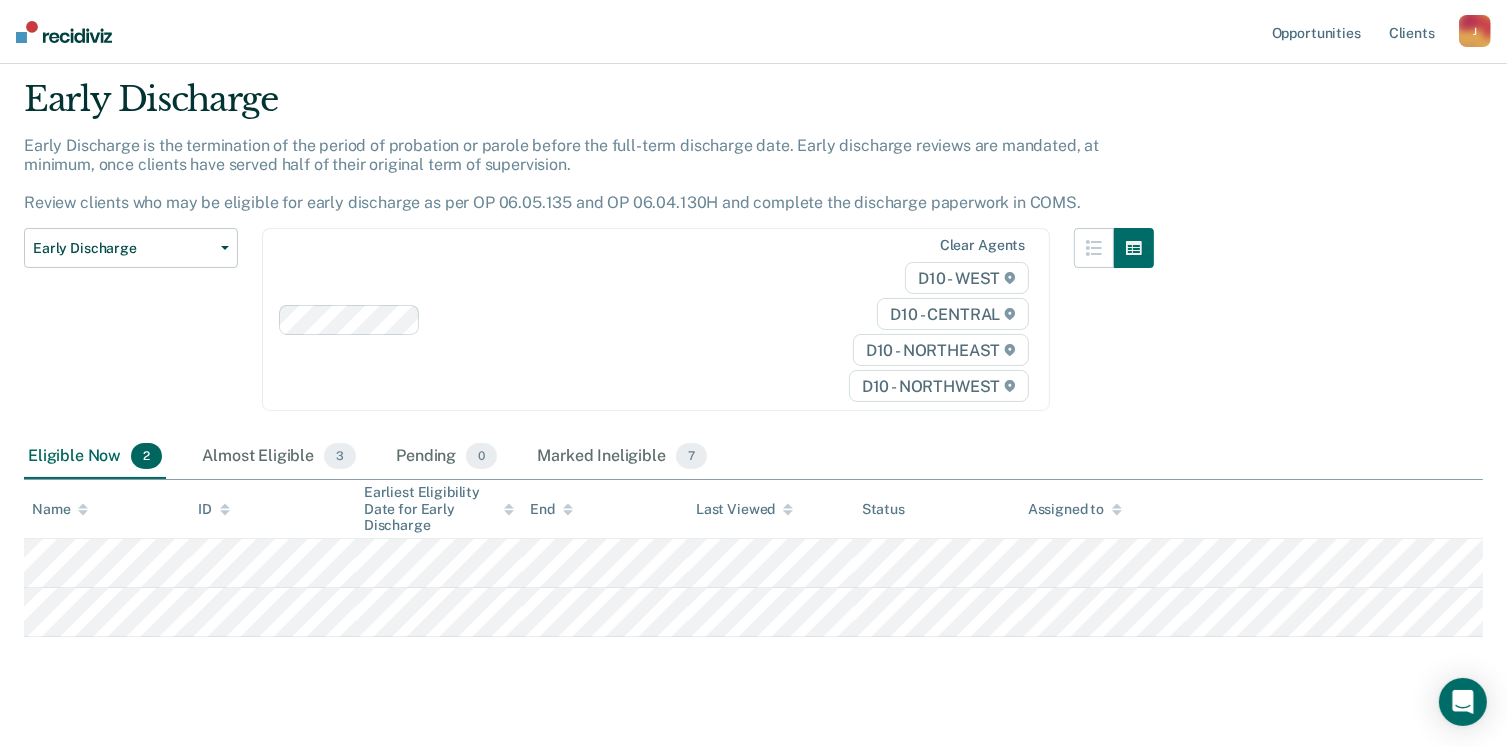 scroll, scrollTop: 92, scrollLeft: 0, axis: vertical 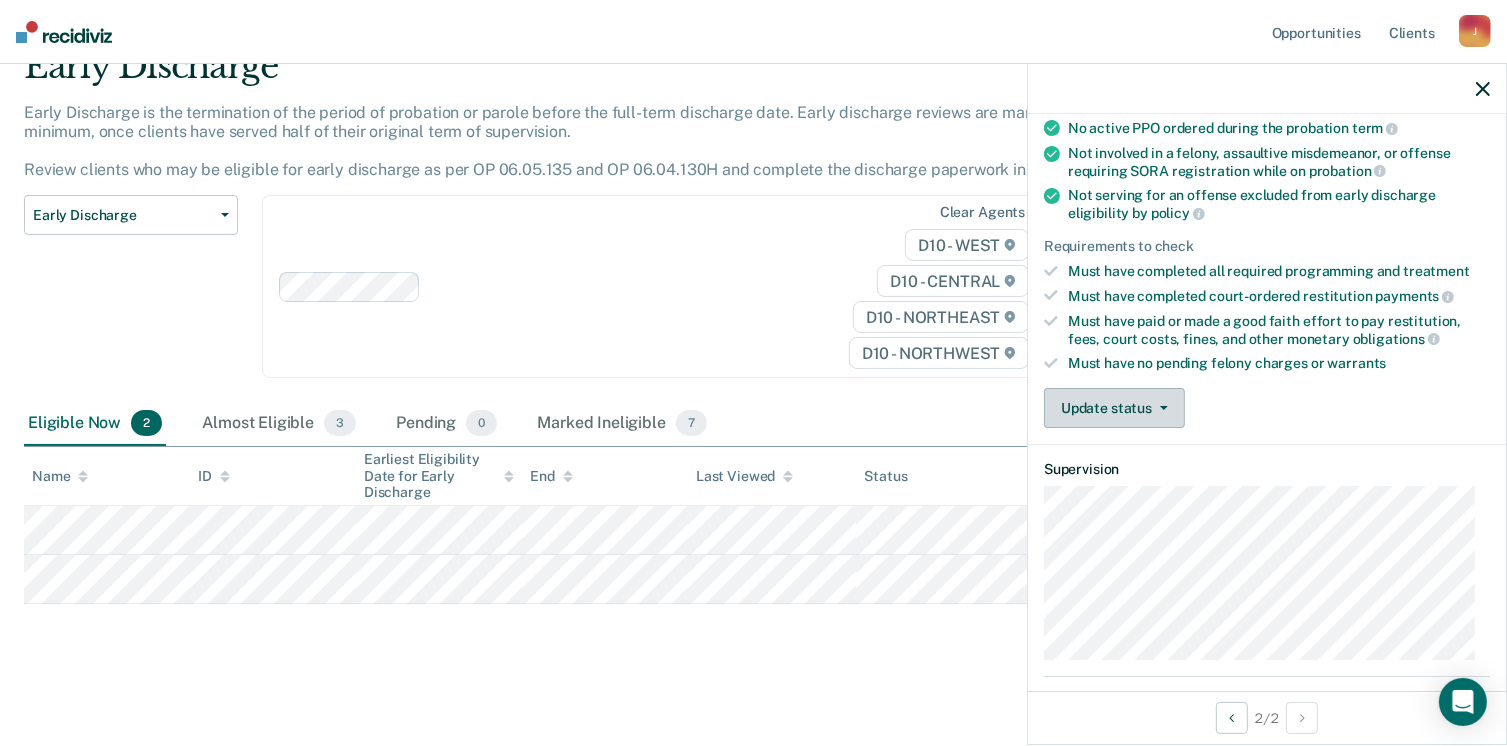 click on "Update status" at bounding box center (1114, 408) 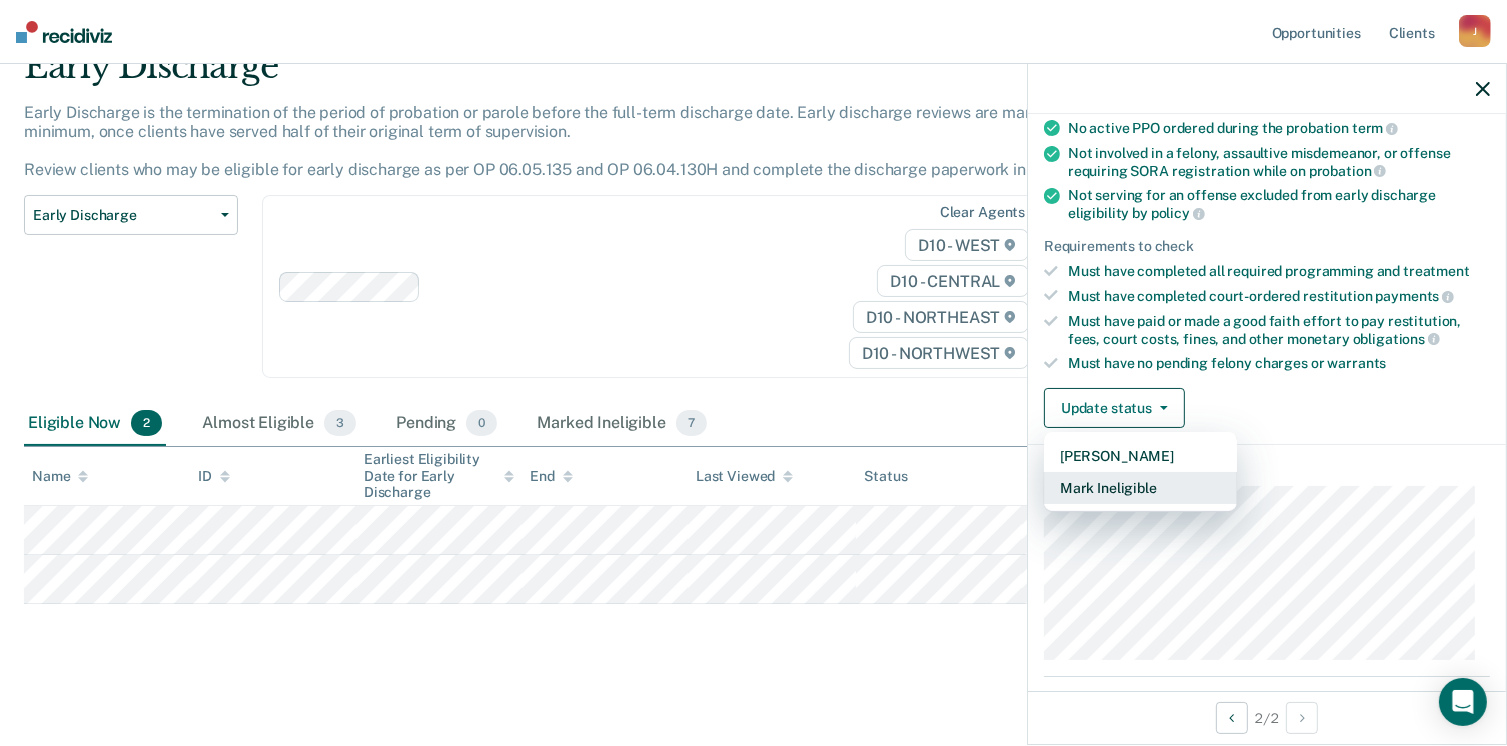 click on "Mark Ineligible" at bounding box center [1140, 488] 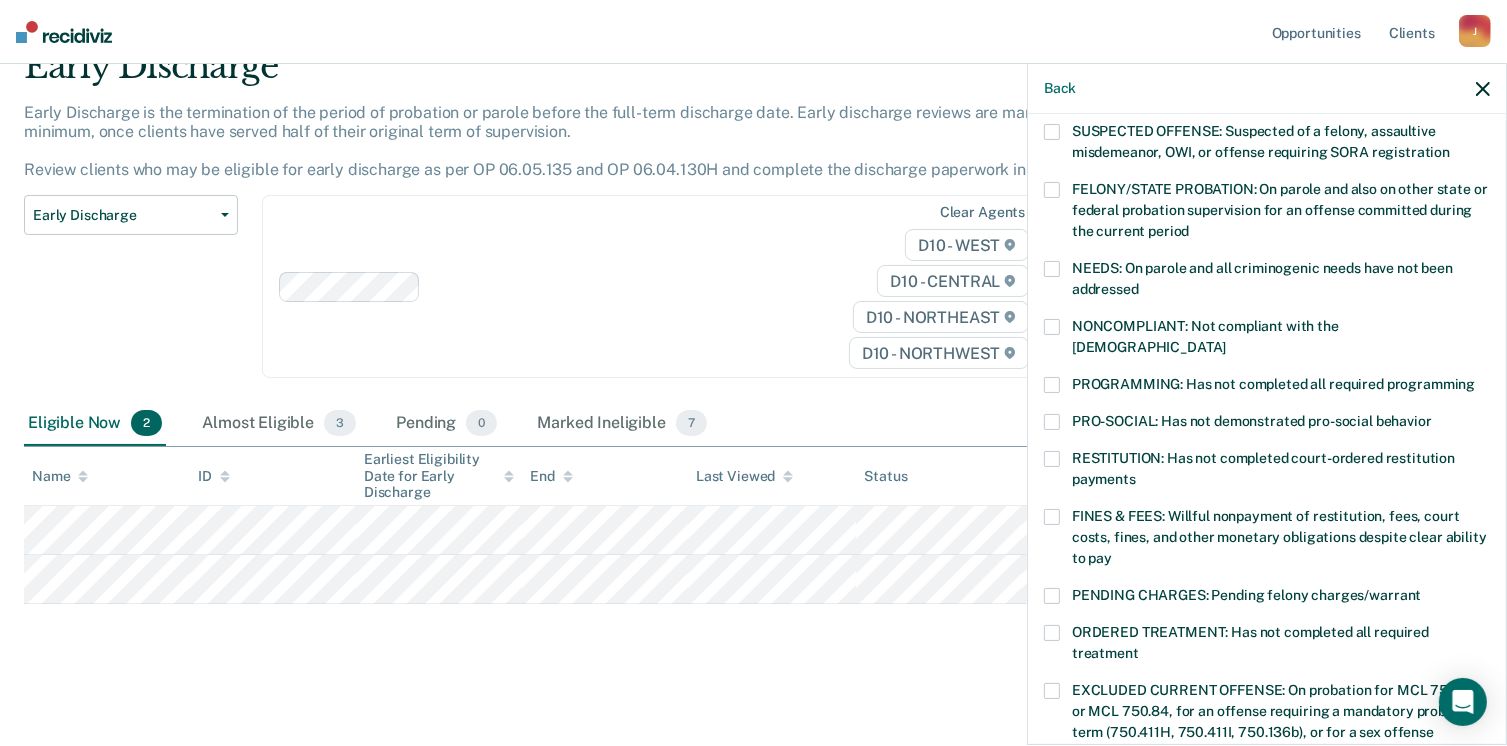 click at bounding box center (1052, 596) 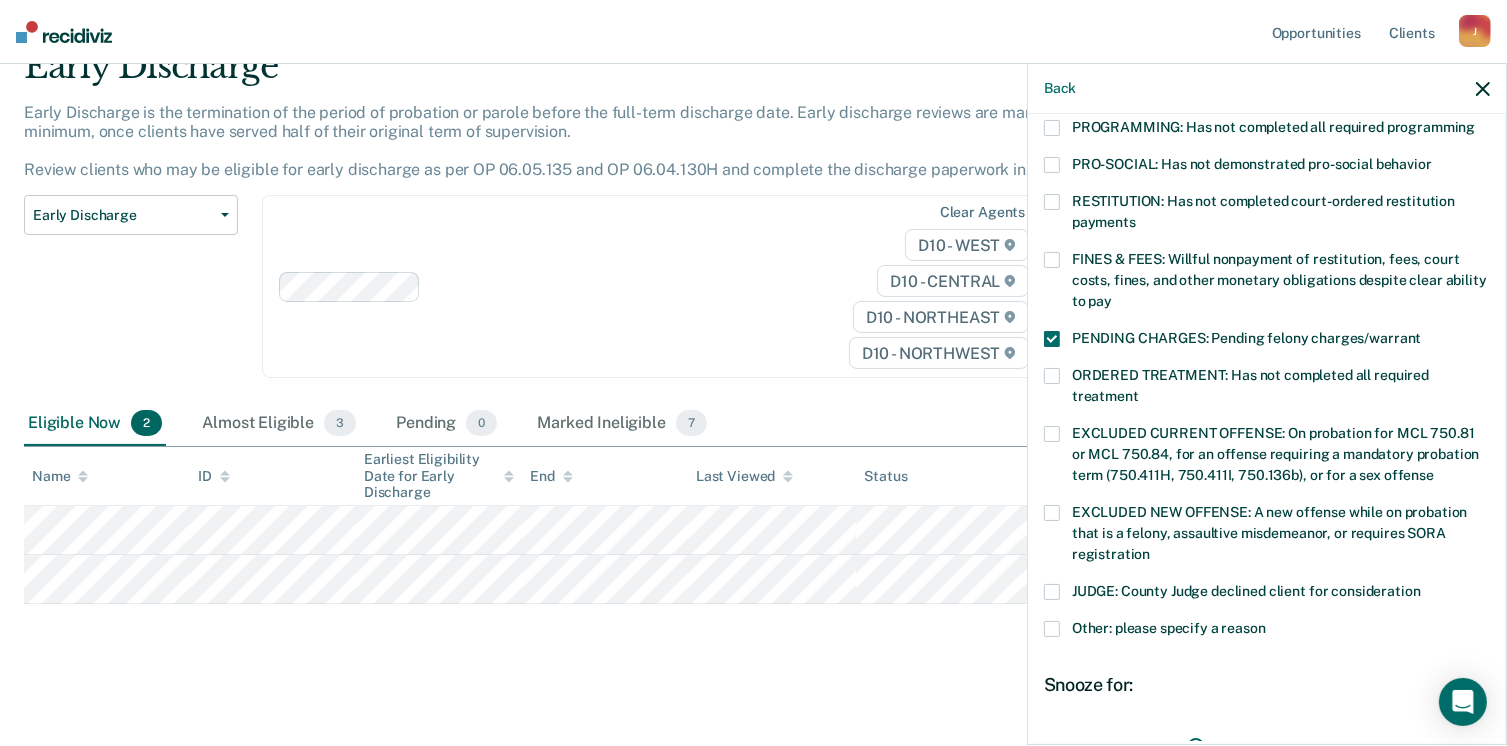 scroll, scrollTop: 600, scrollLeft: 0, axis: vertical 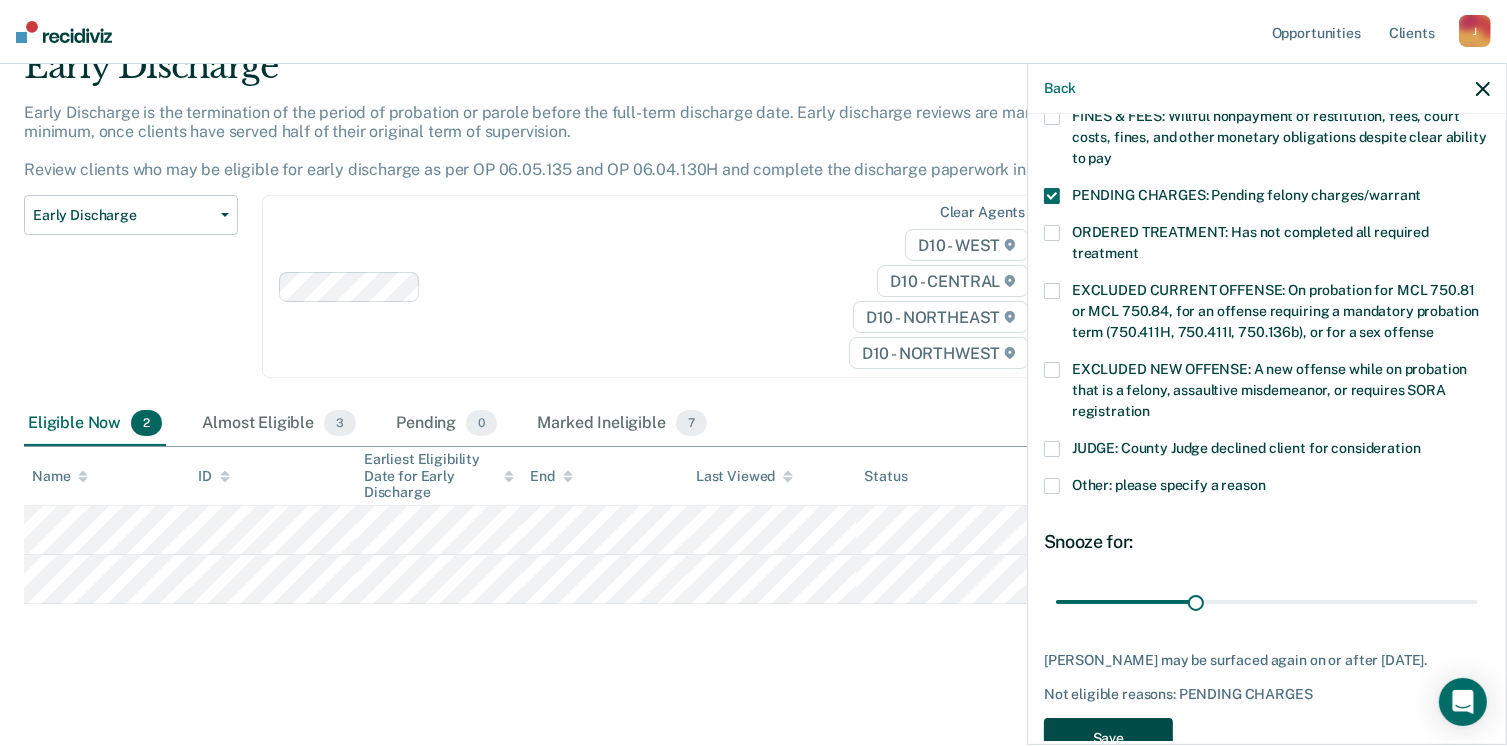 click on "Save" at bounding box center [1108, 738] 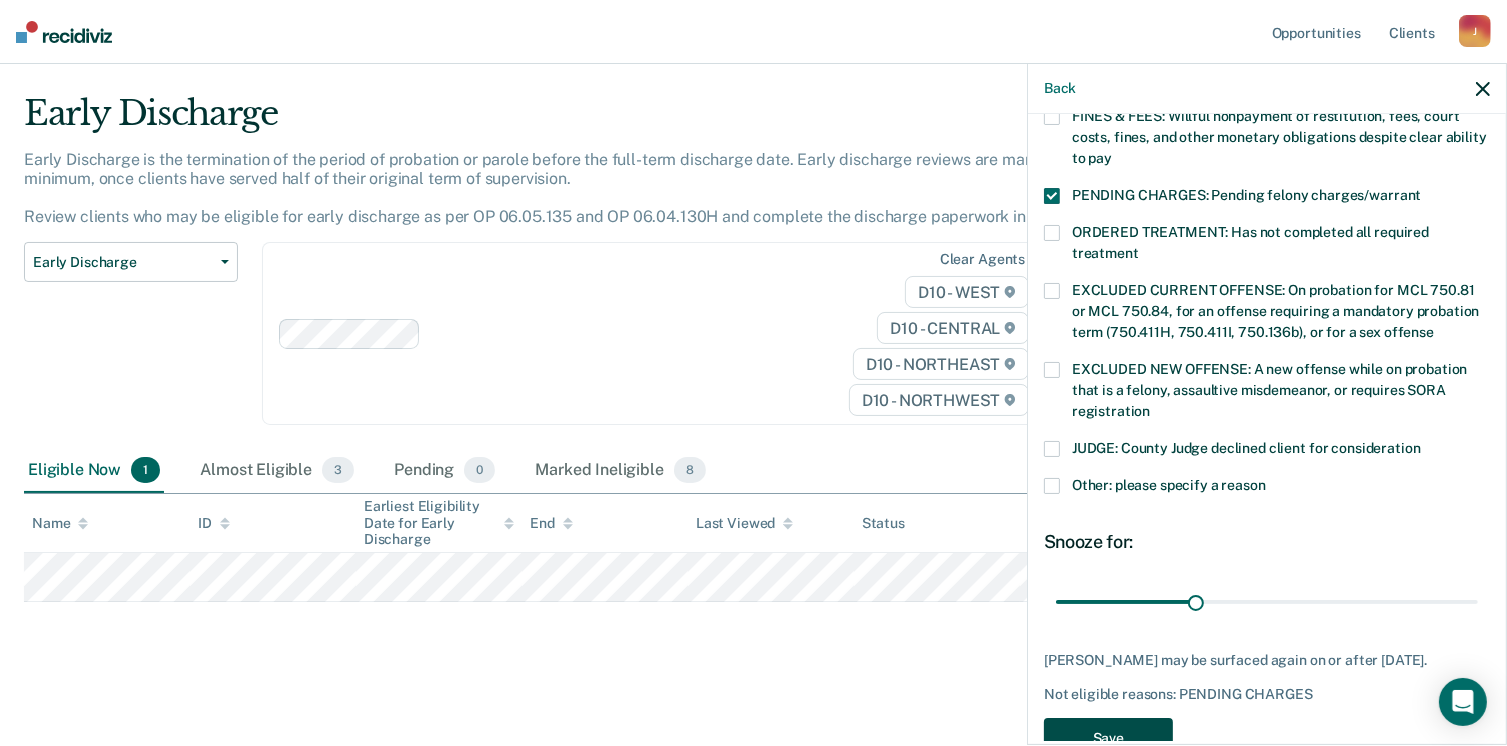 scroll, scrollTop: 42, scrollLeft: 0, axis: vertical 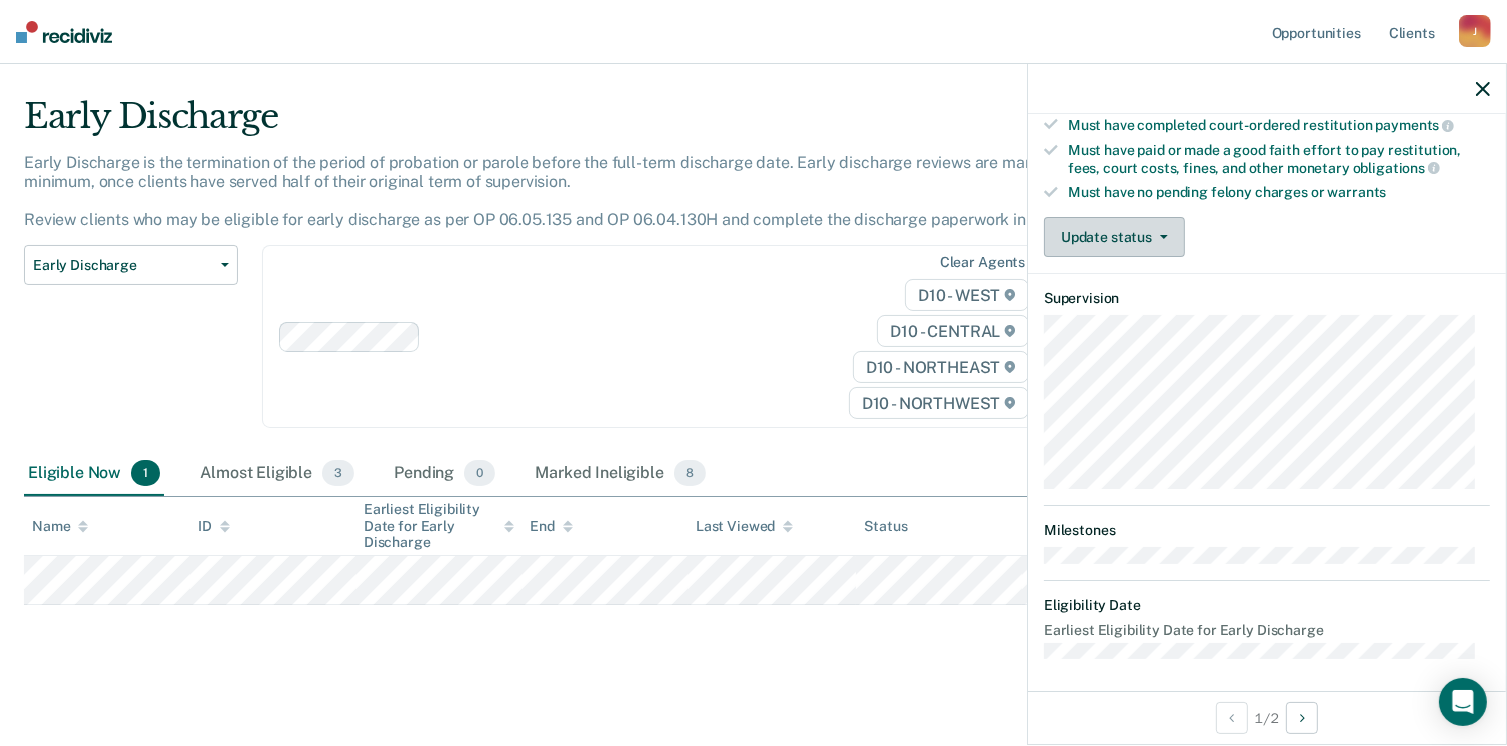 click on "Update status" at bounding box center (1114, 237) 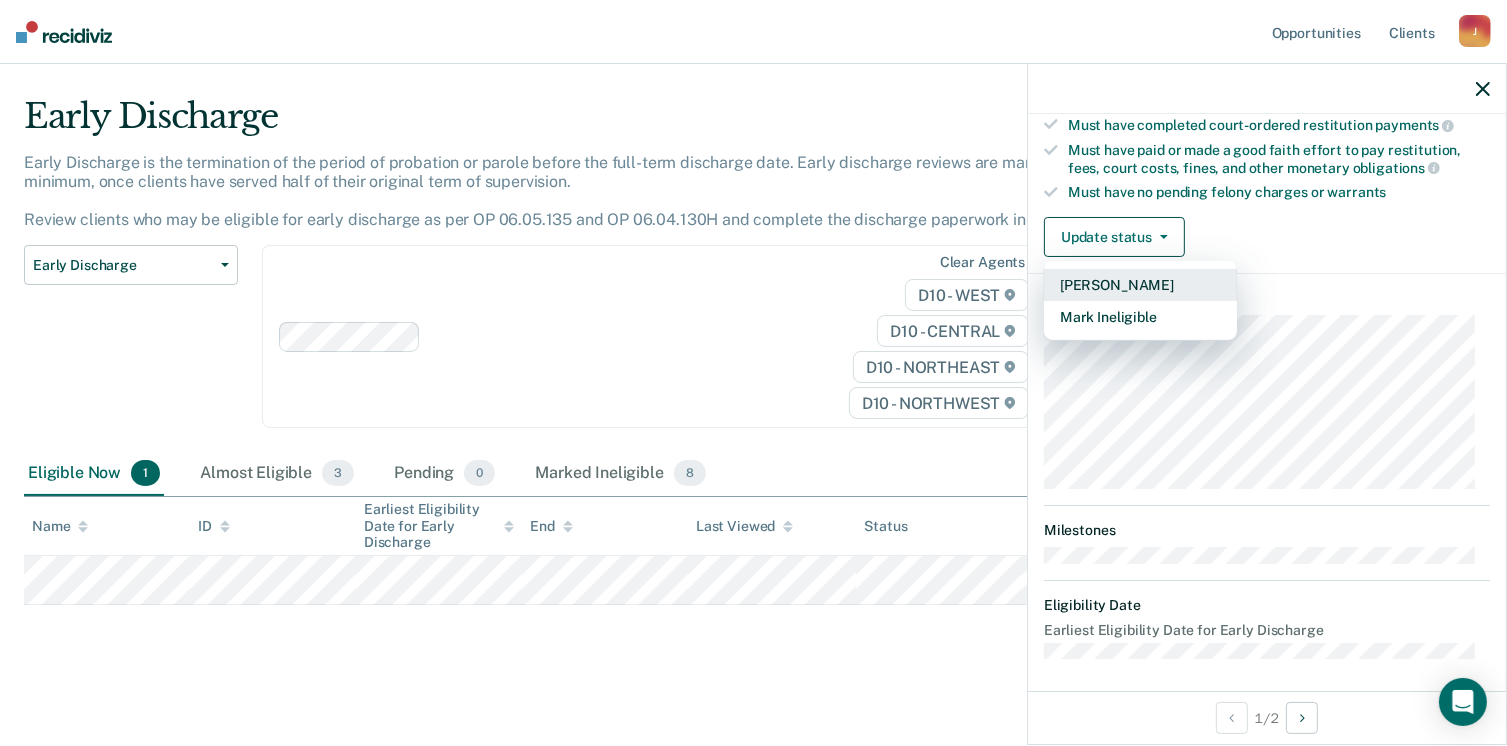 click on "Mark Pending" at bounding box center [1140, 285] 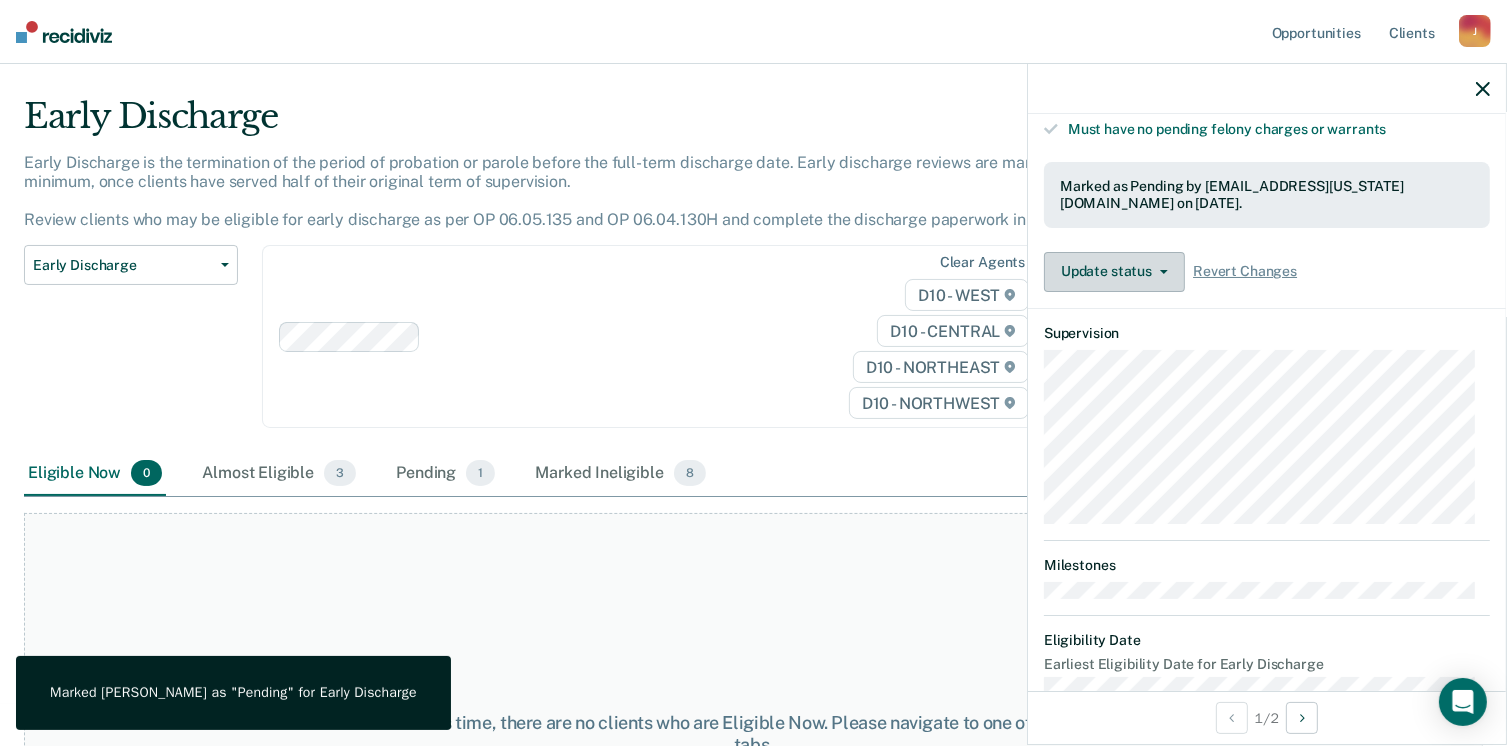 scroll, scrollTop: 468, scrollLeft: 0, axis: vertical 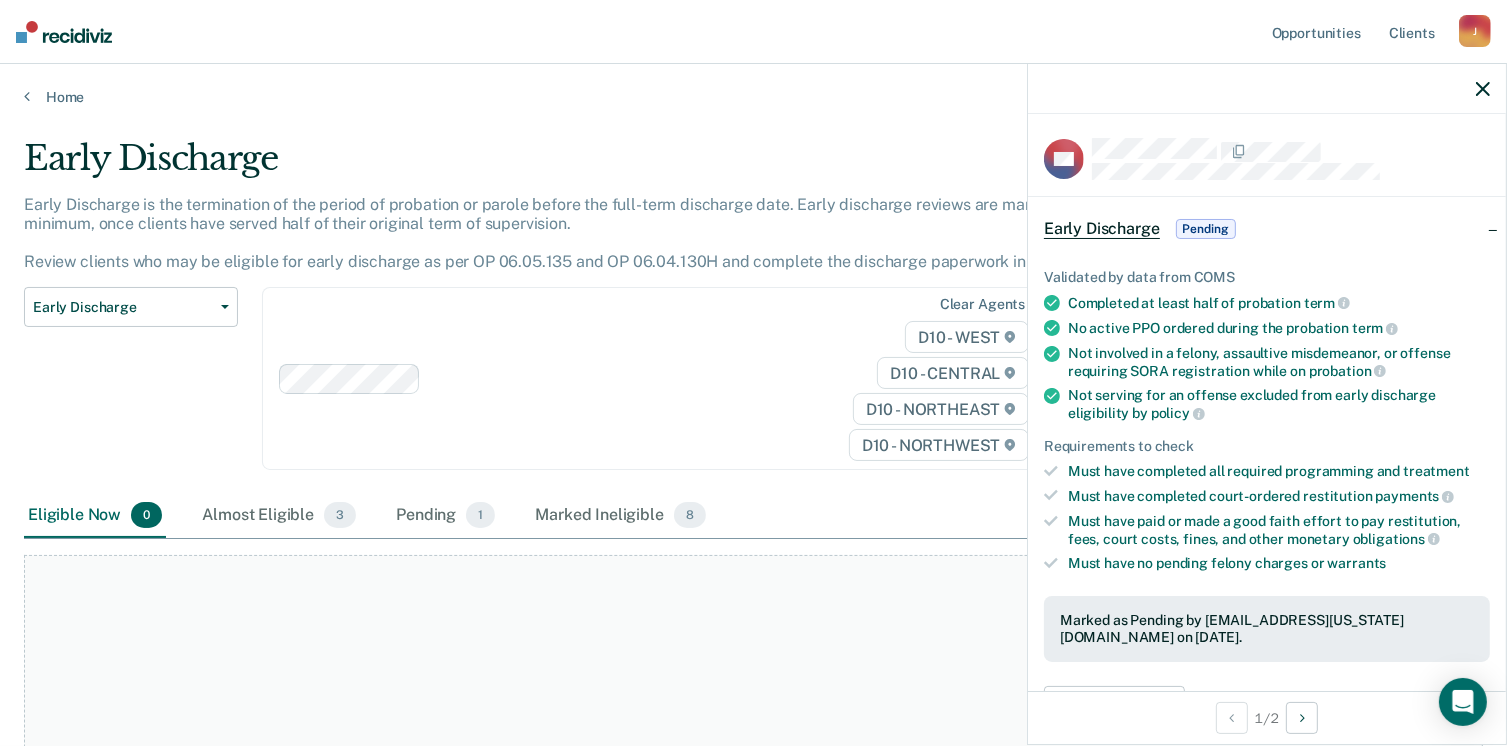 click on "Pending" at bounding box center [1206, 229] 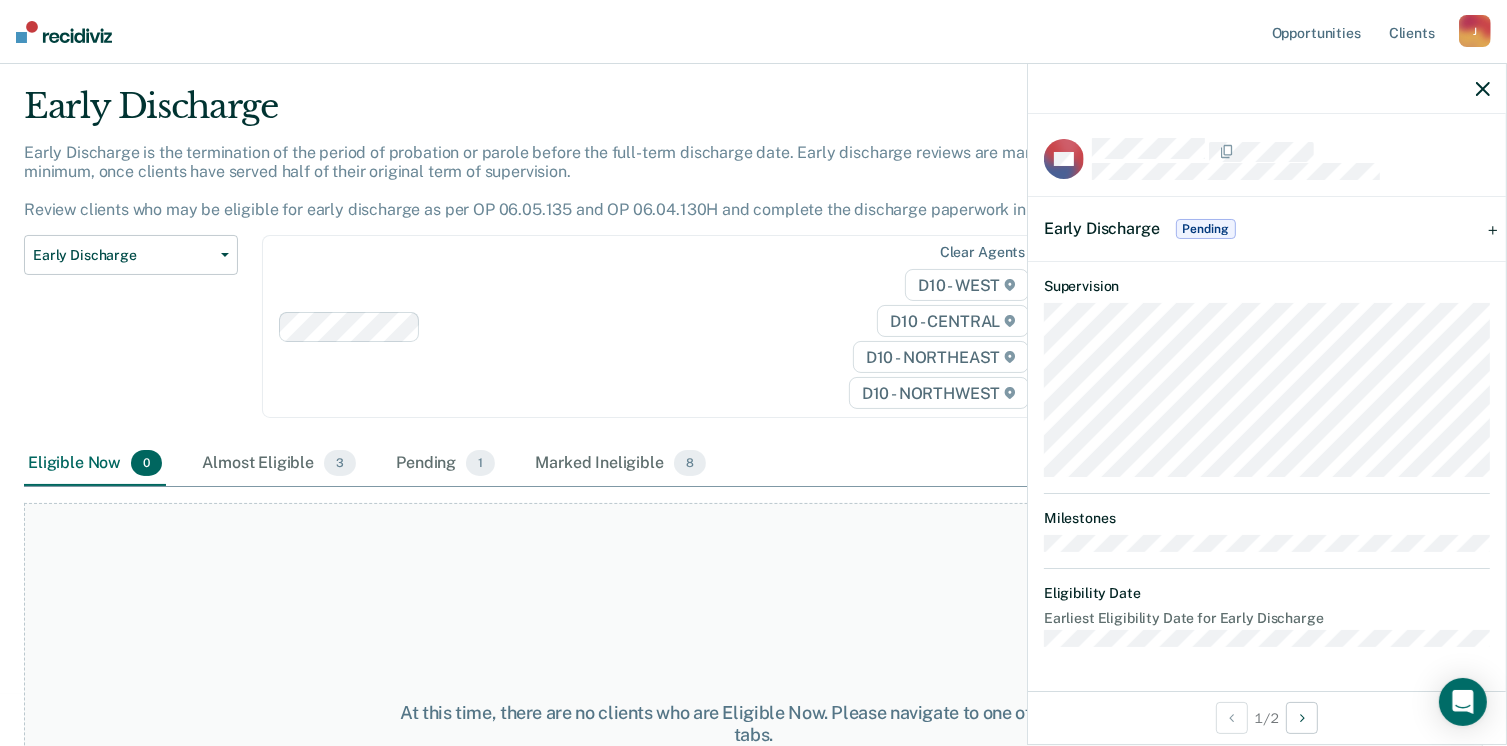 scroll, scrollTop: 0, scrollLeft: 0, axis: both 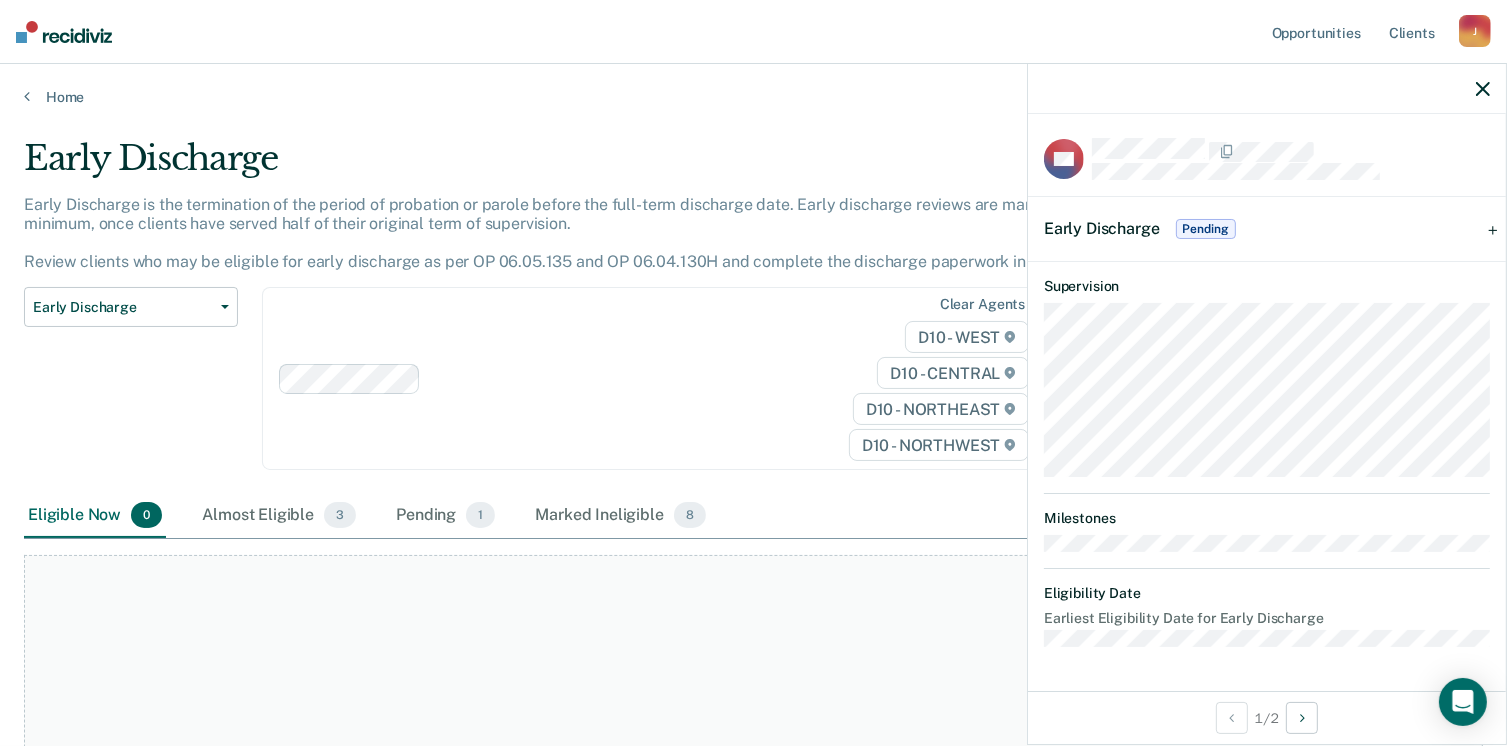 click on "Early Discharge Pending" at bounding box center (1267, 229) 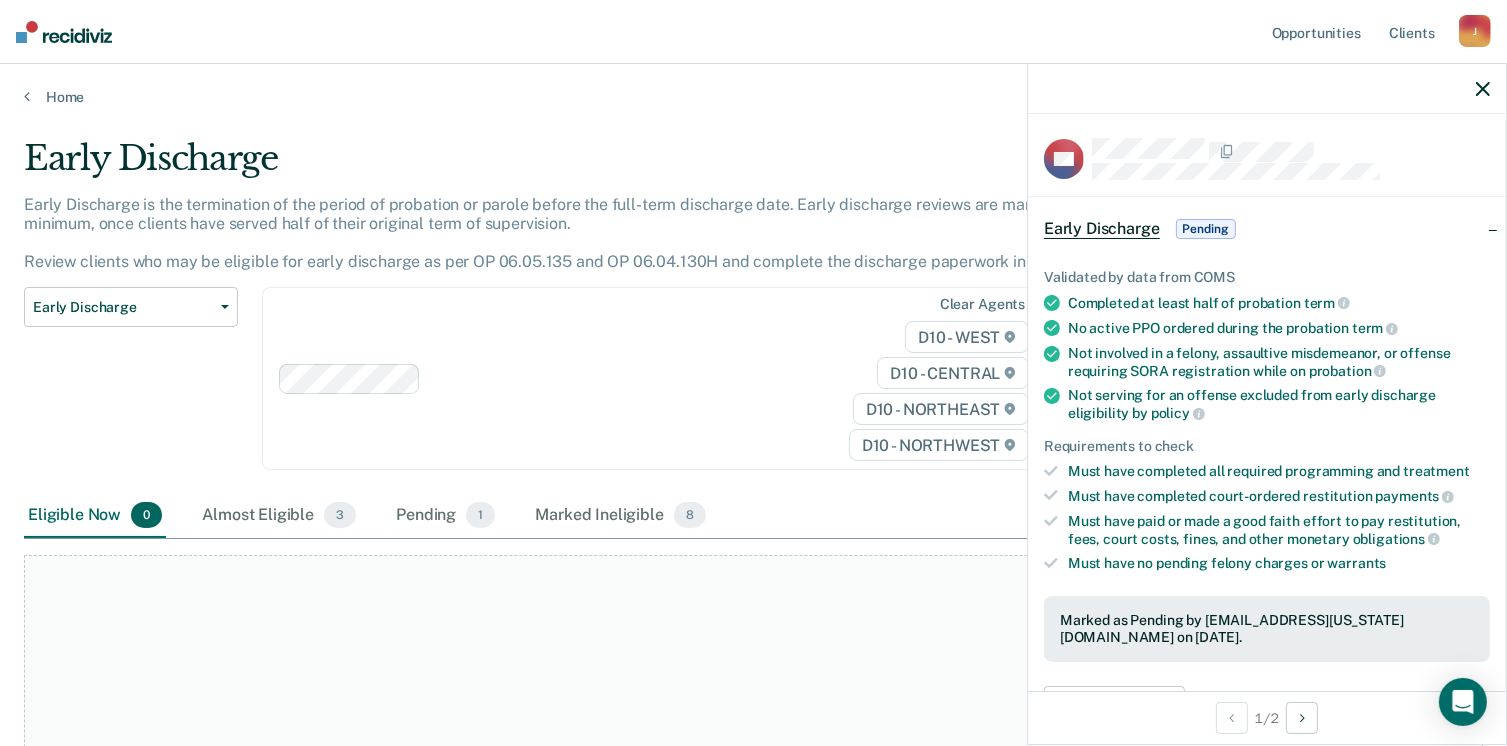 click on "Early Discharge Pending" at bounding box center (1267, 229) 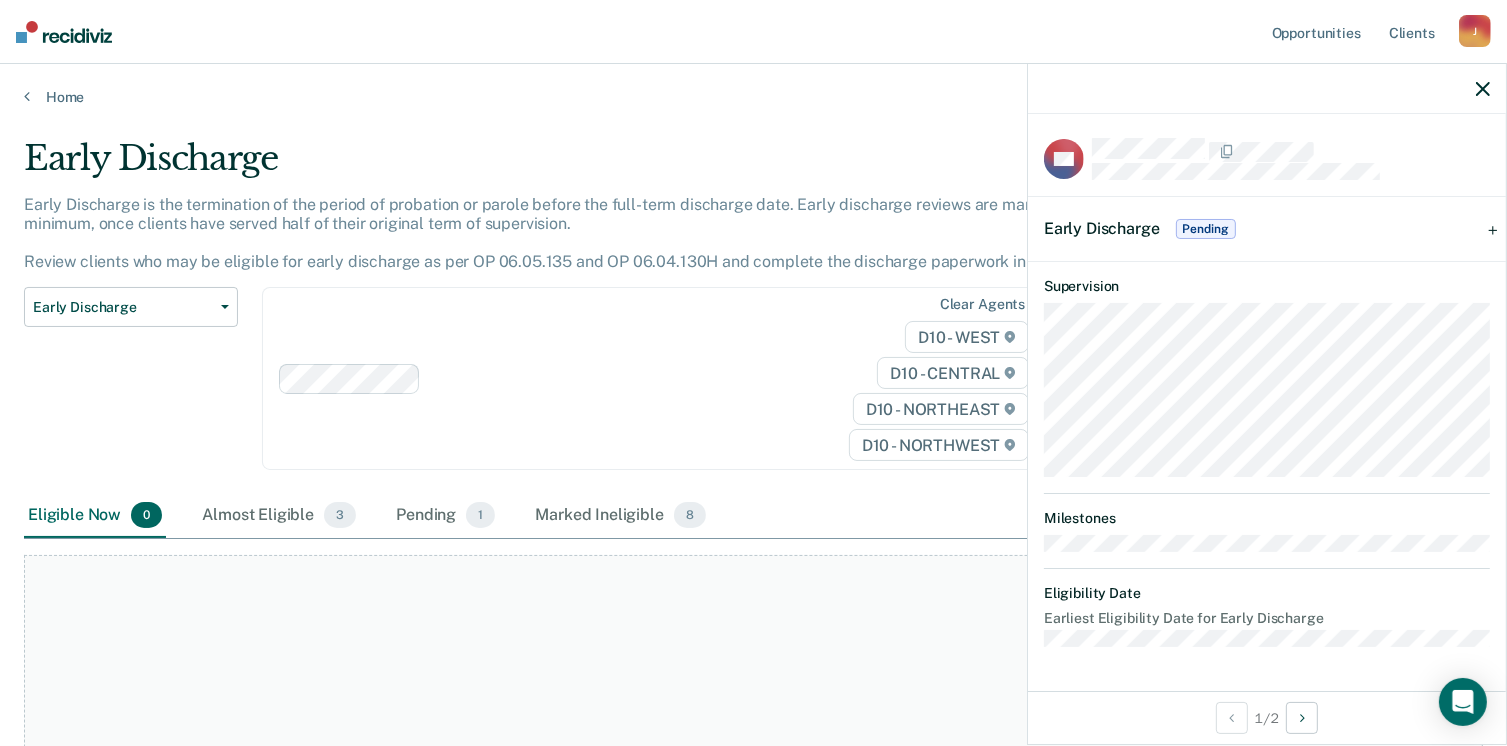 click on "Pending" at bounding box center (1206, 229) 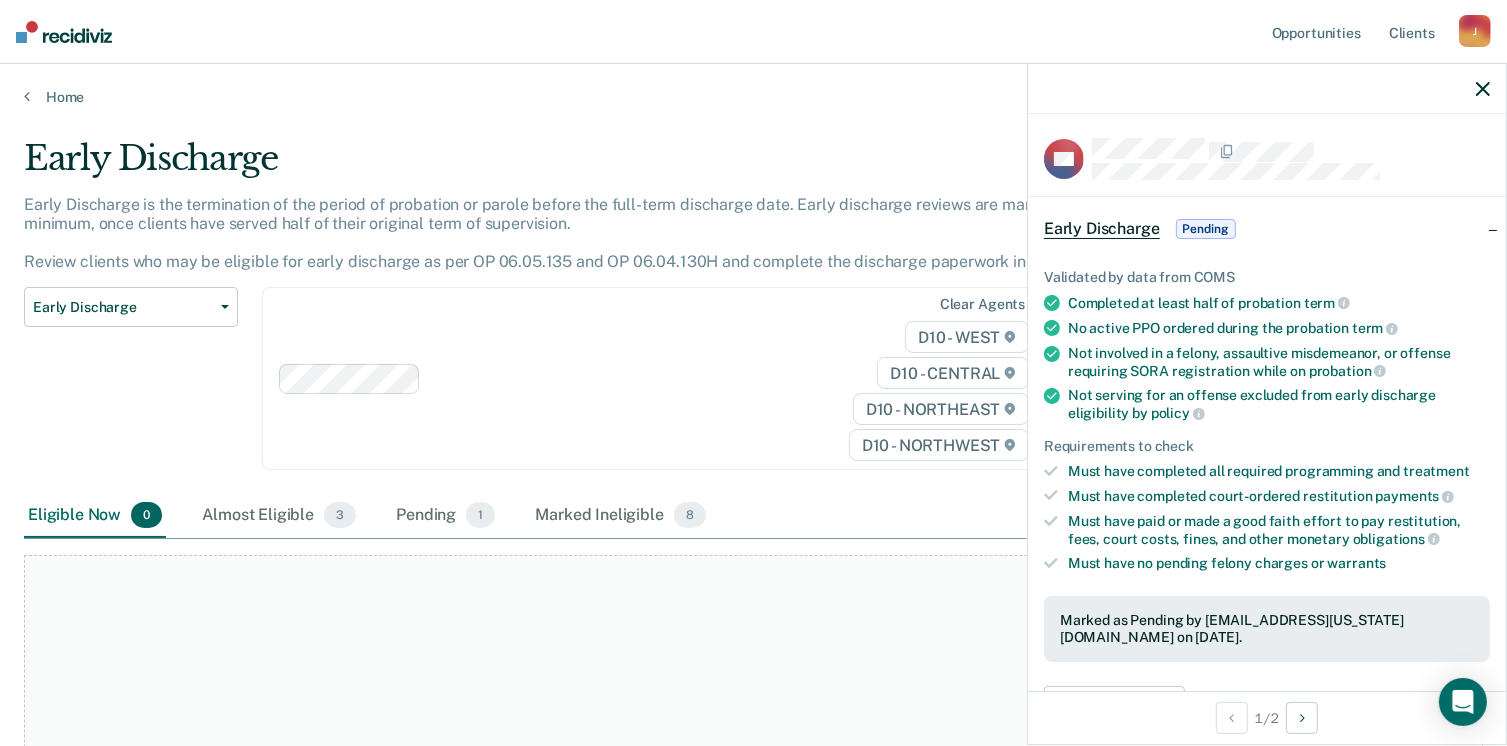 click on "Pending" at bounding box center (1206, 229) 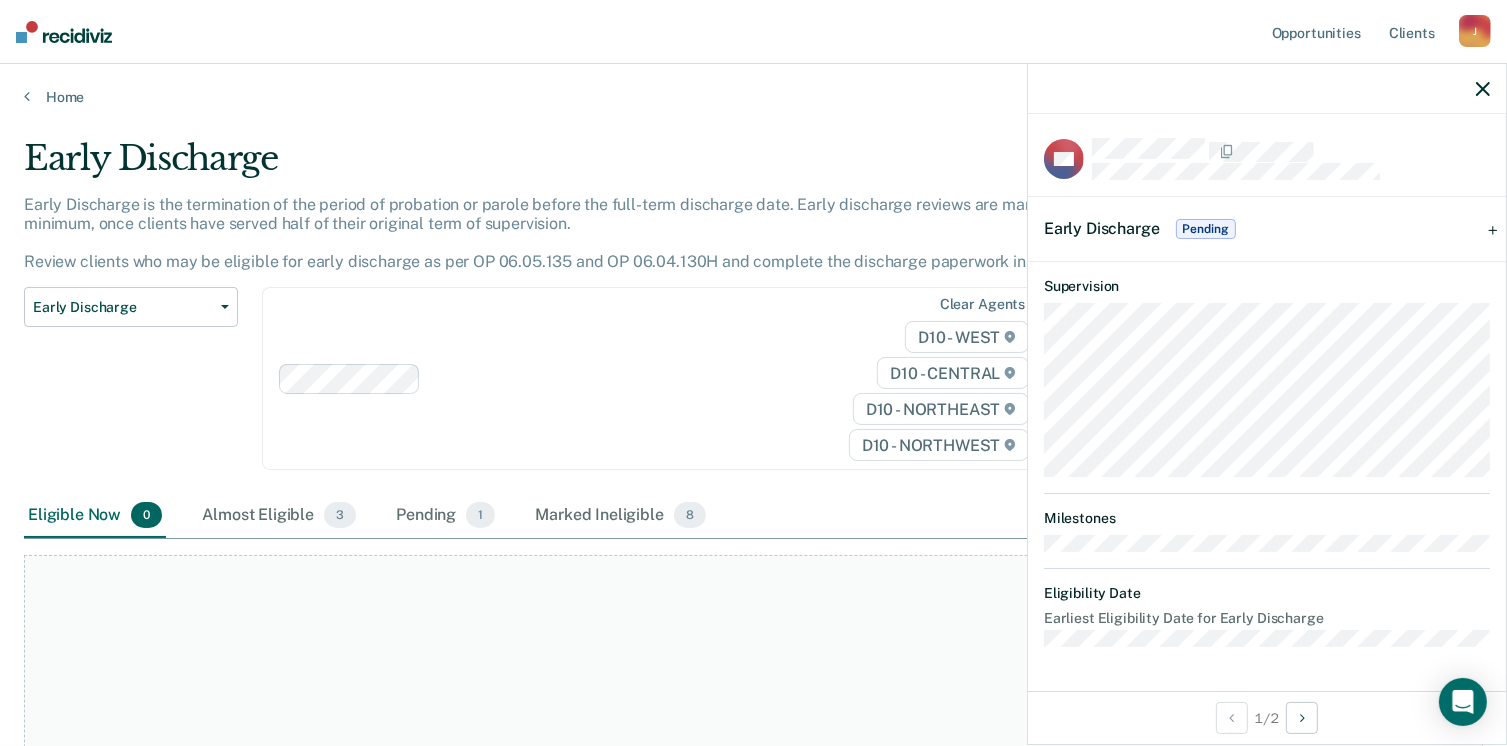 click on "AW   Early Discharge Pending Validated by data from COMS Completed at least half of probation   term   No active PPO ordered during the probation   term   Not involved in a felony, assaultive misdemeanor, or offense requiring SORA registration while on   probation   Not serving for an offense excluded from early discharge eligibility by   policy   Requirements to check Must have completed all required programming and   treatment Must have completed court-ordered restitution   payments   Must have paid or made a good faith effort to pay restitution, fees, court costs, fines, and other monetary   obligations   Must have no pending felony charges or   warrants Marked as Pending by JoyceM2@michigan.gov on July 28, 2025.   Update status Revert from Pending Mark Ineligible Revert Changes Supervision Milestones Eligibility Date Earliest Eligibility Date for Early Discharge 1  /  2" at bounding box center (1267, 404) 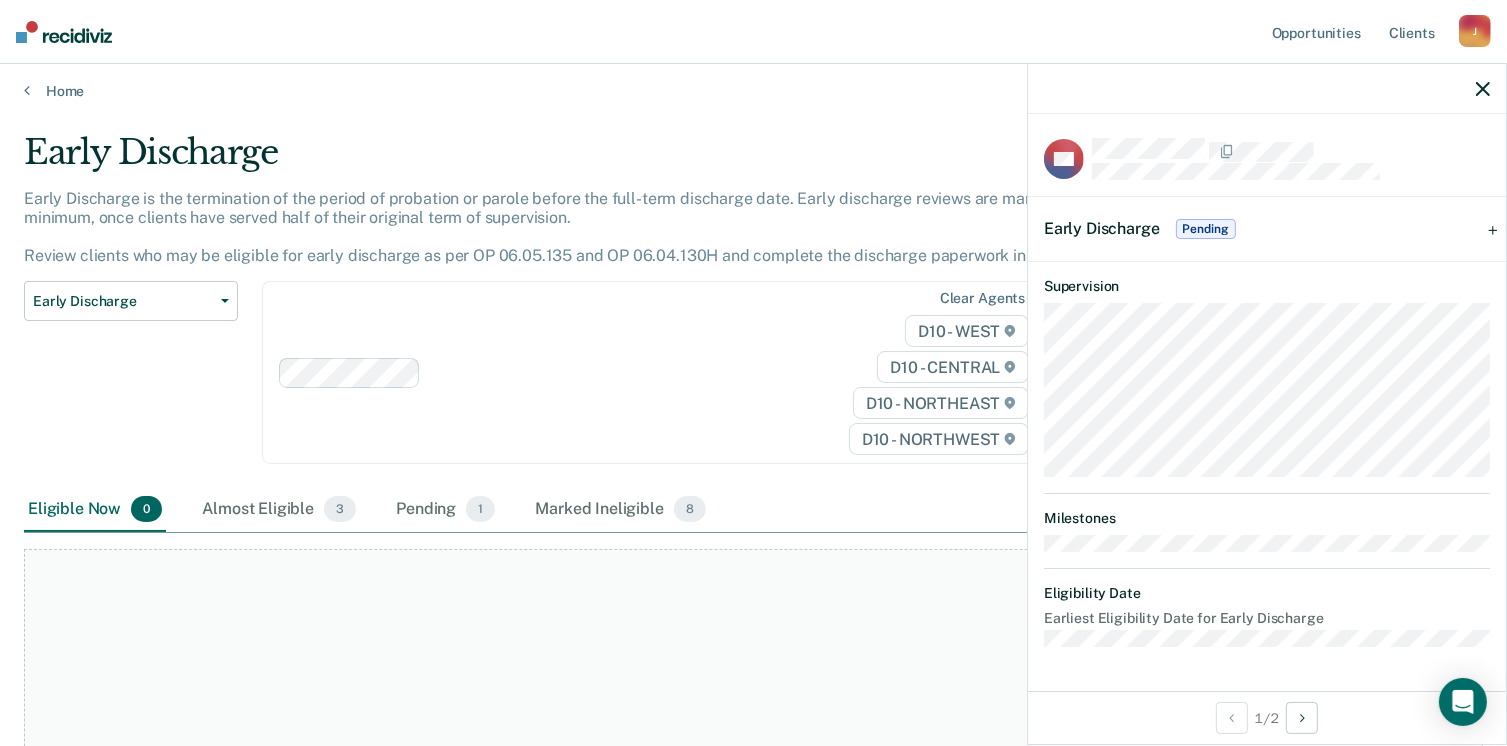 scroll, scrollTop: 0, scrollLeft: 0, axis: both 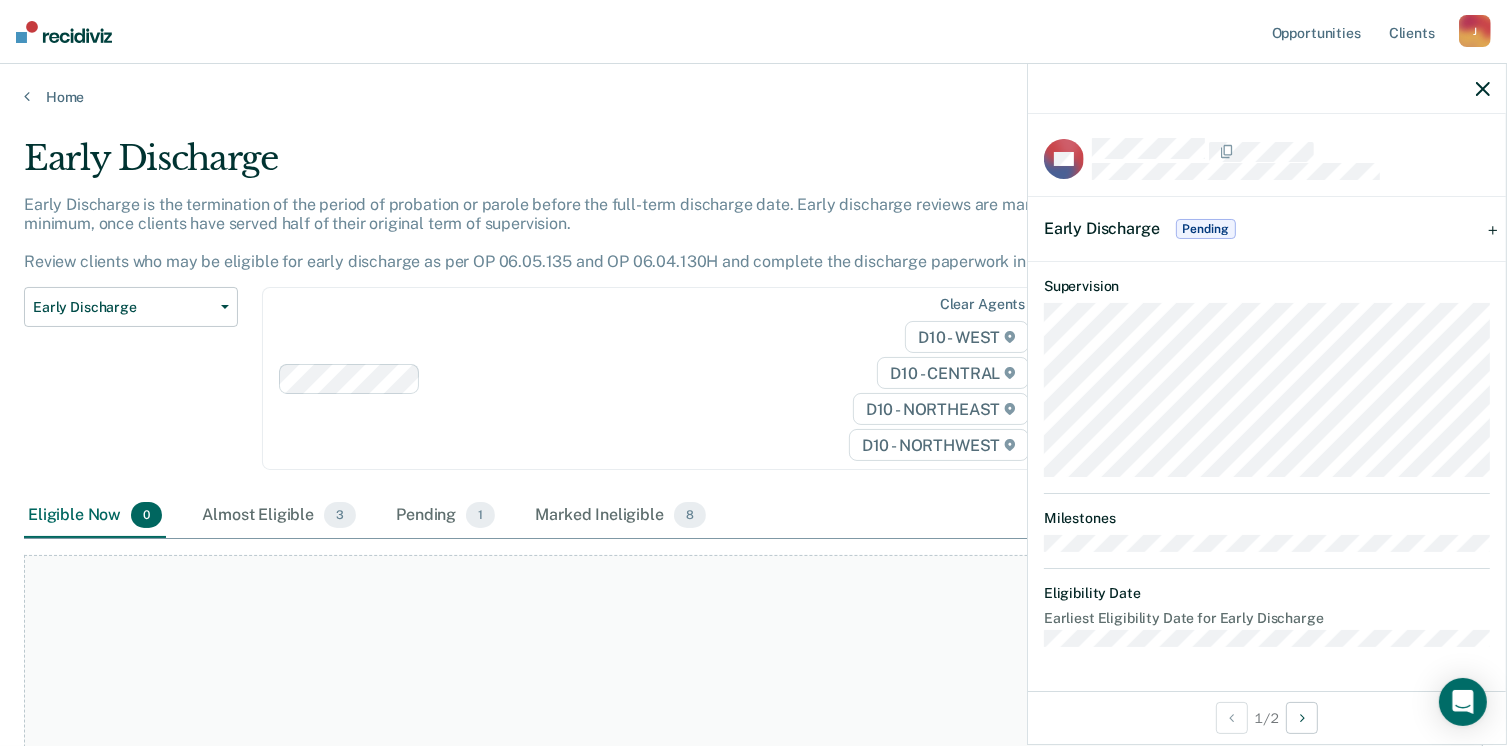 click on "Early Discharge Pending" at bounding box center (1267, 229) 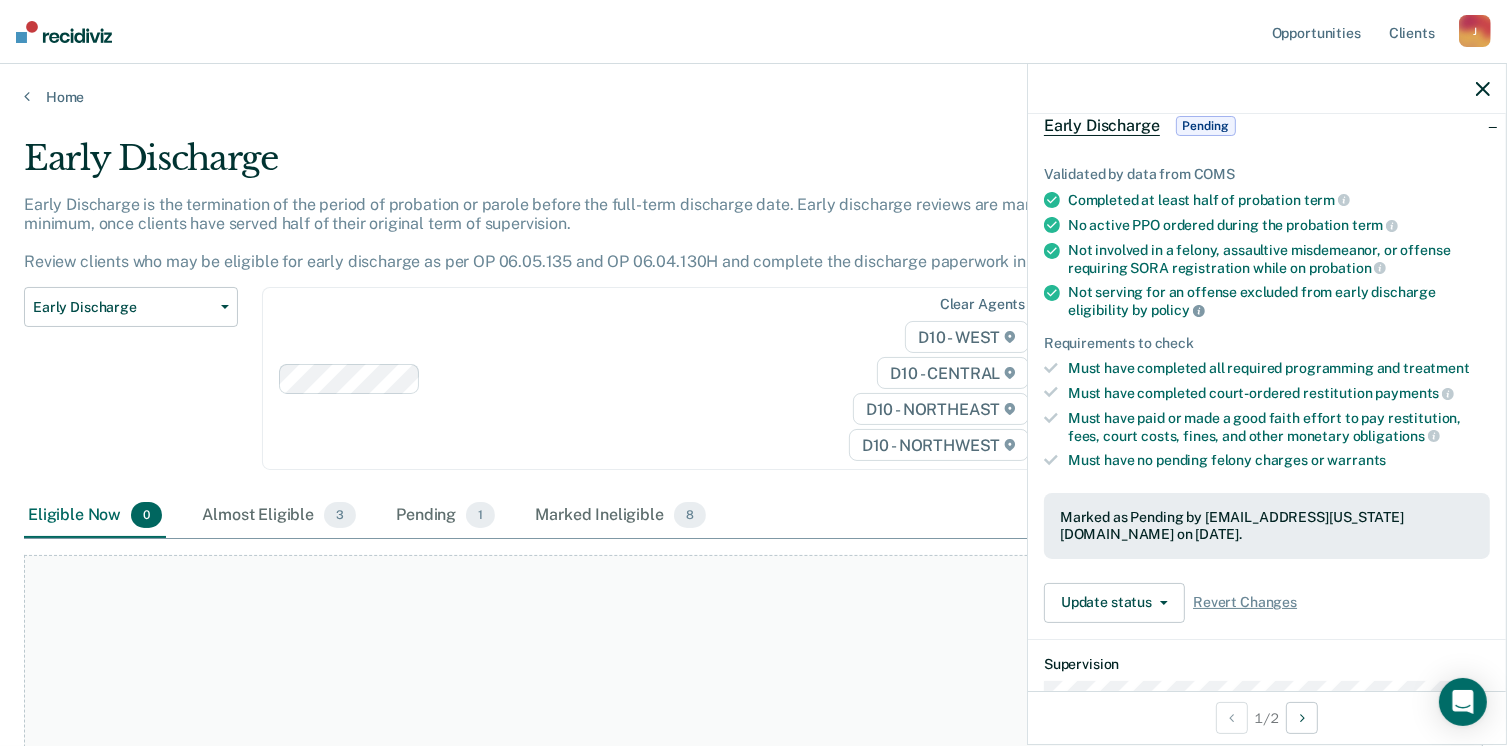 scroll, scrollTop: 300, scrollLeft: 0, axis: vertical 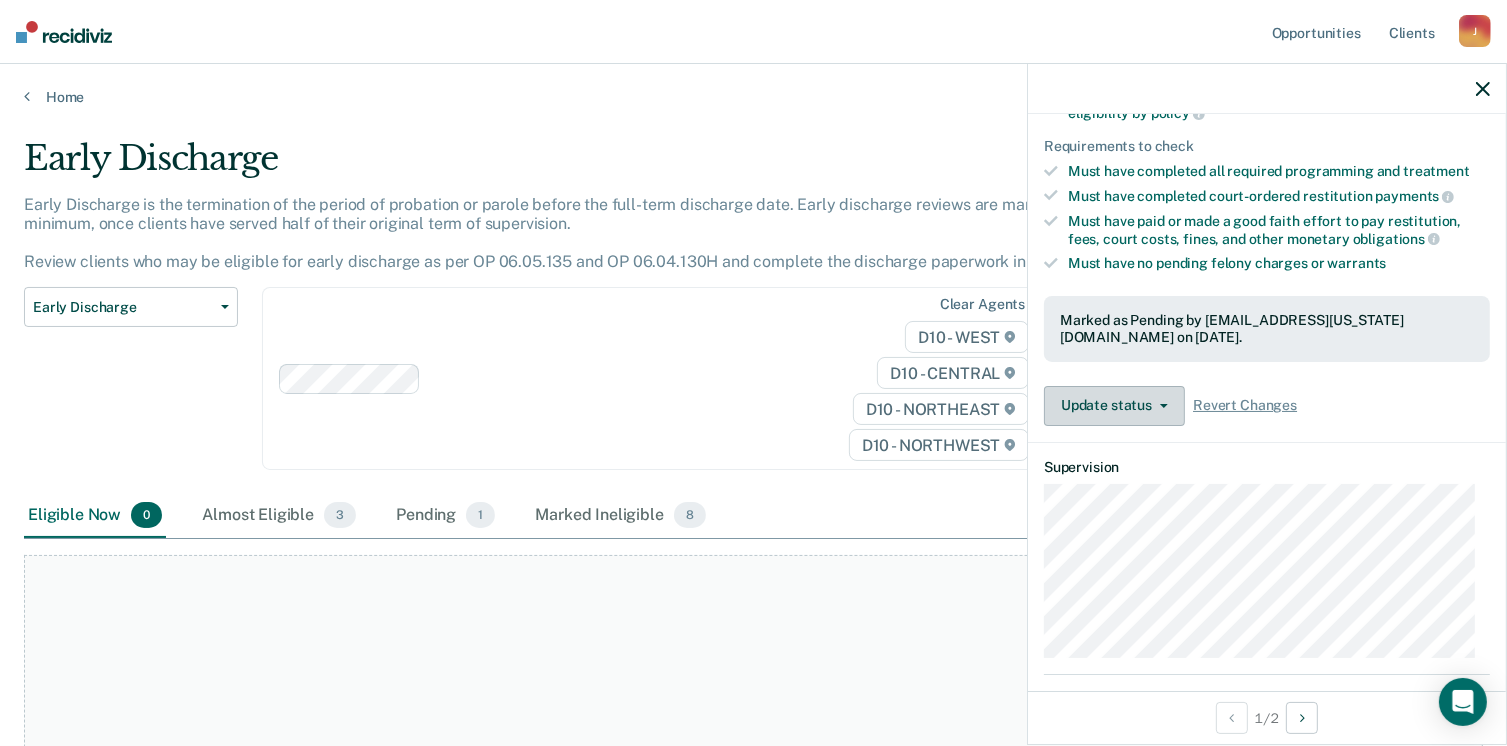 click on "Update status" at bounding box center [1114, 406] 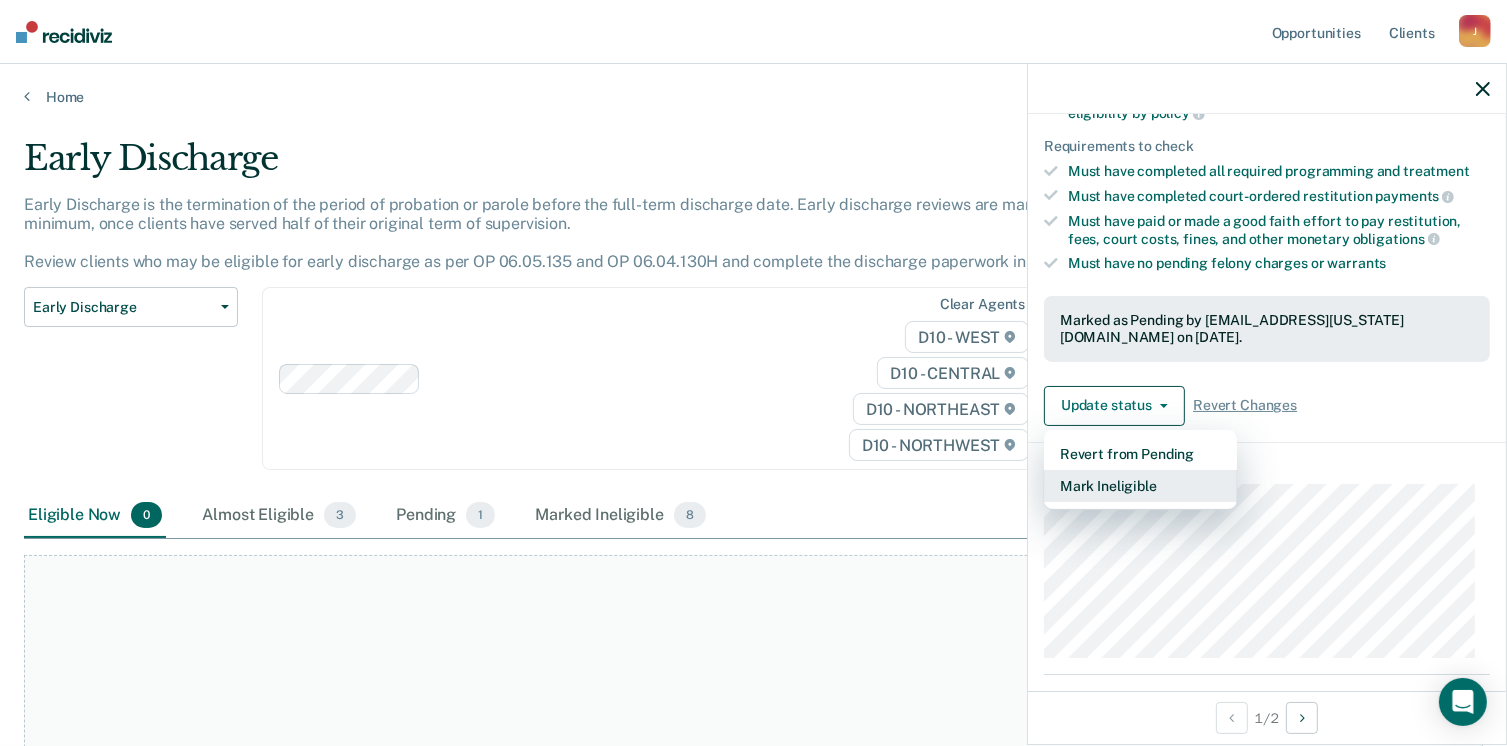 click on "Mark Ineligible" at bounding box center [1140, 486] 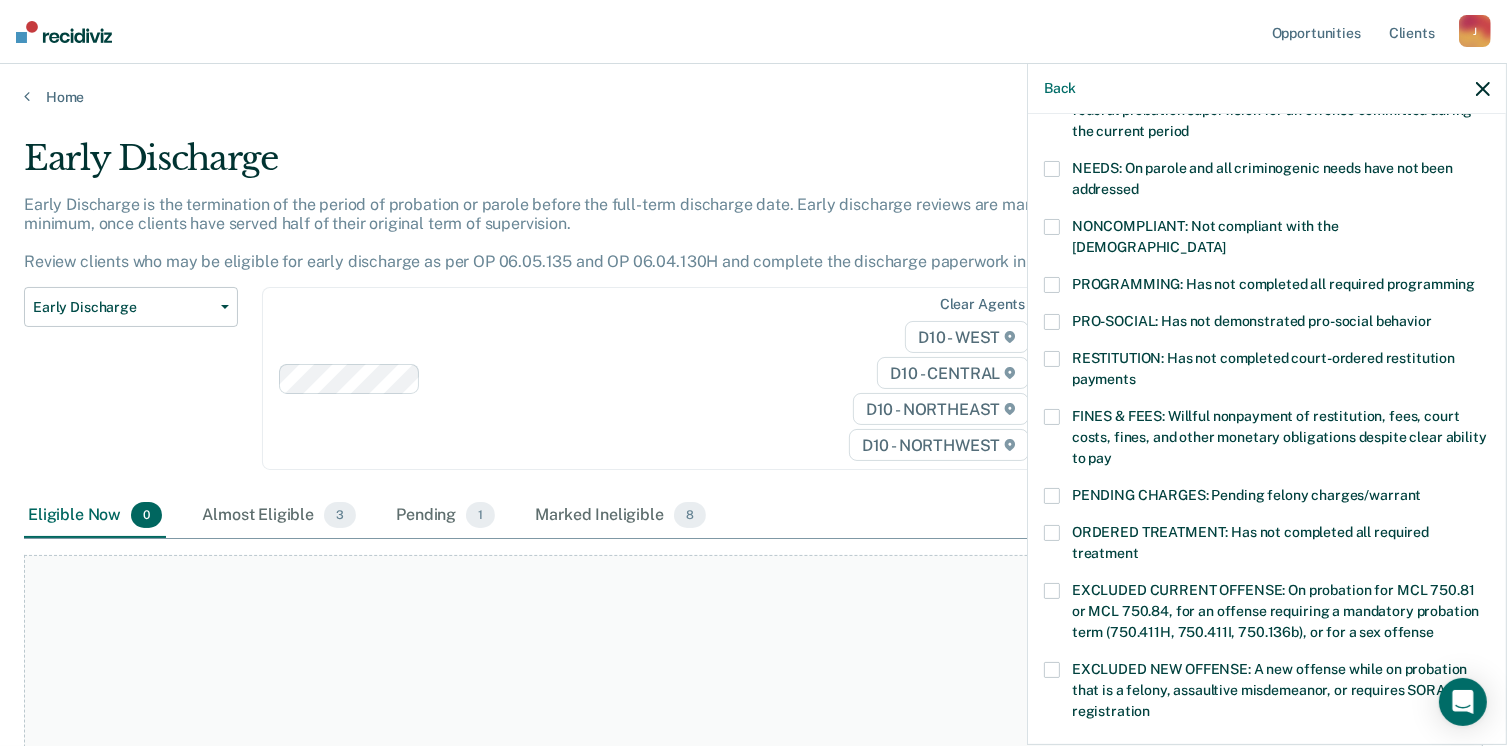 click at bounding box center (1052, 285) 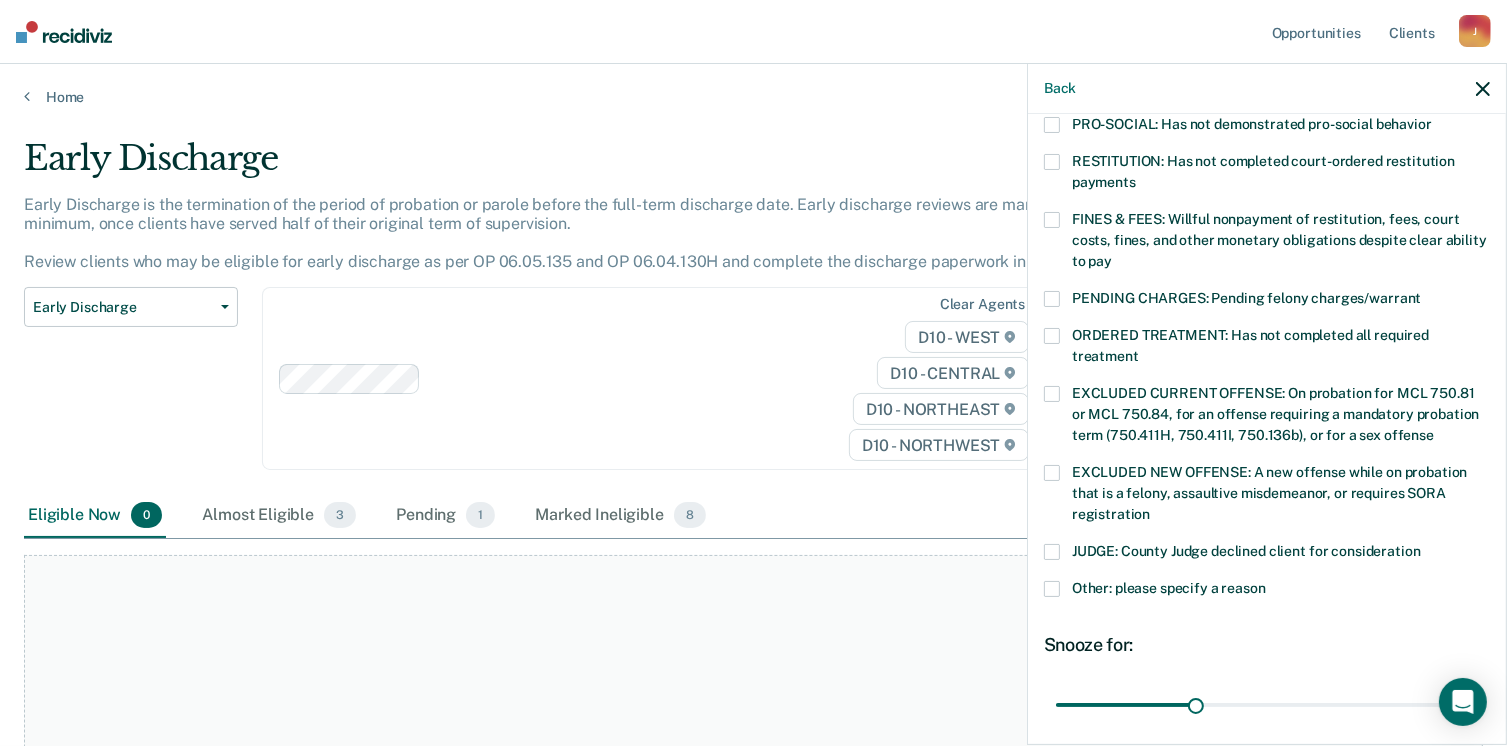 scroll, scrollTop: 630, scrollLeft: 0, axis: vertical 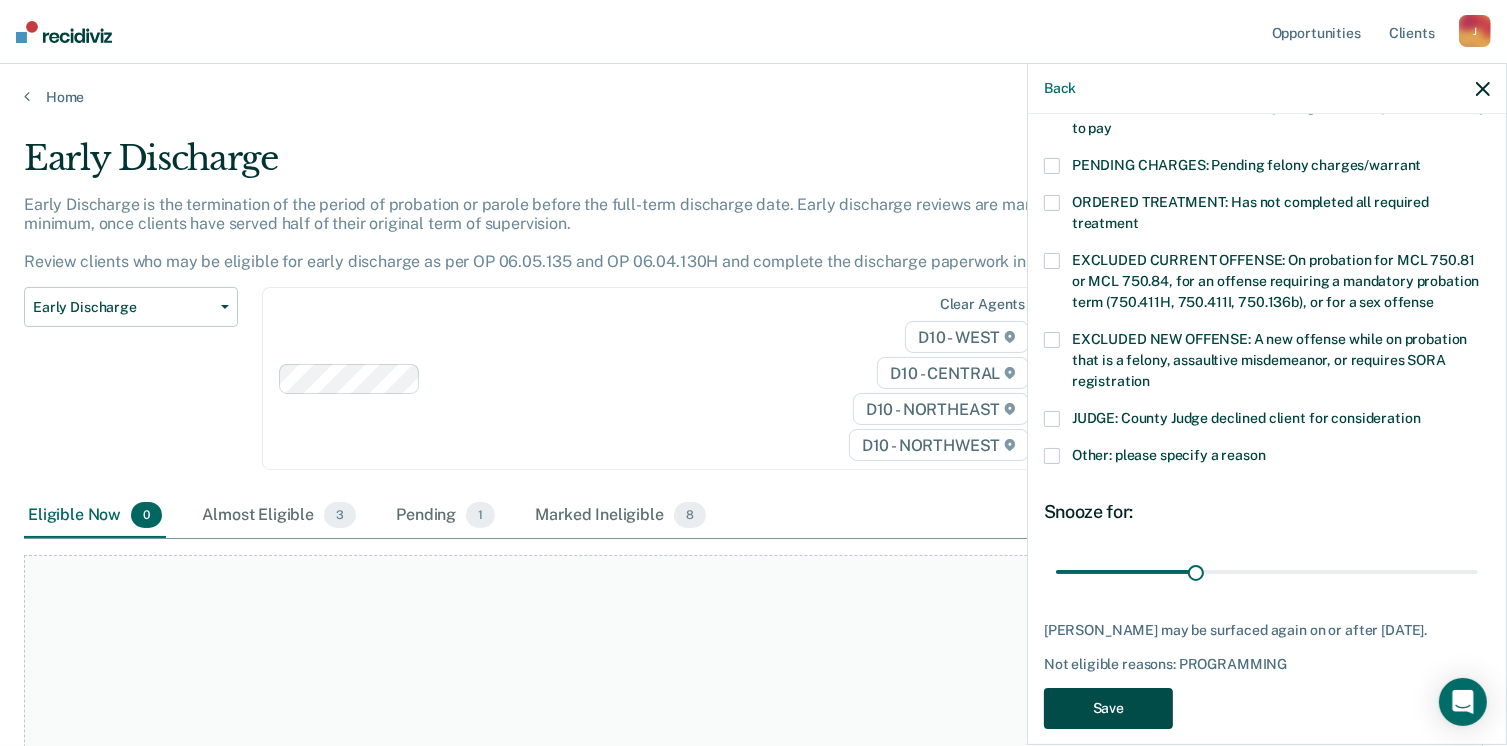click on "Save" at bounding box center (1108, 708) 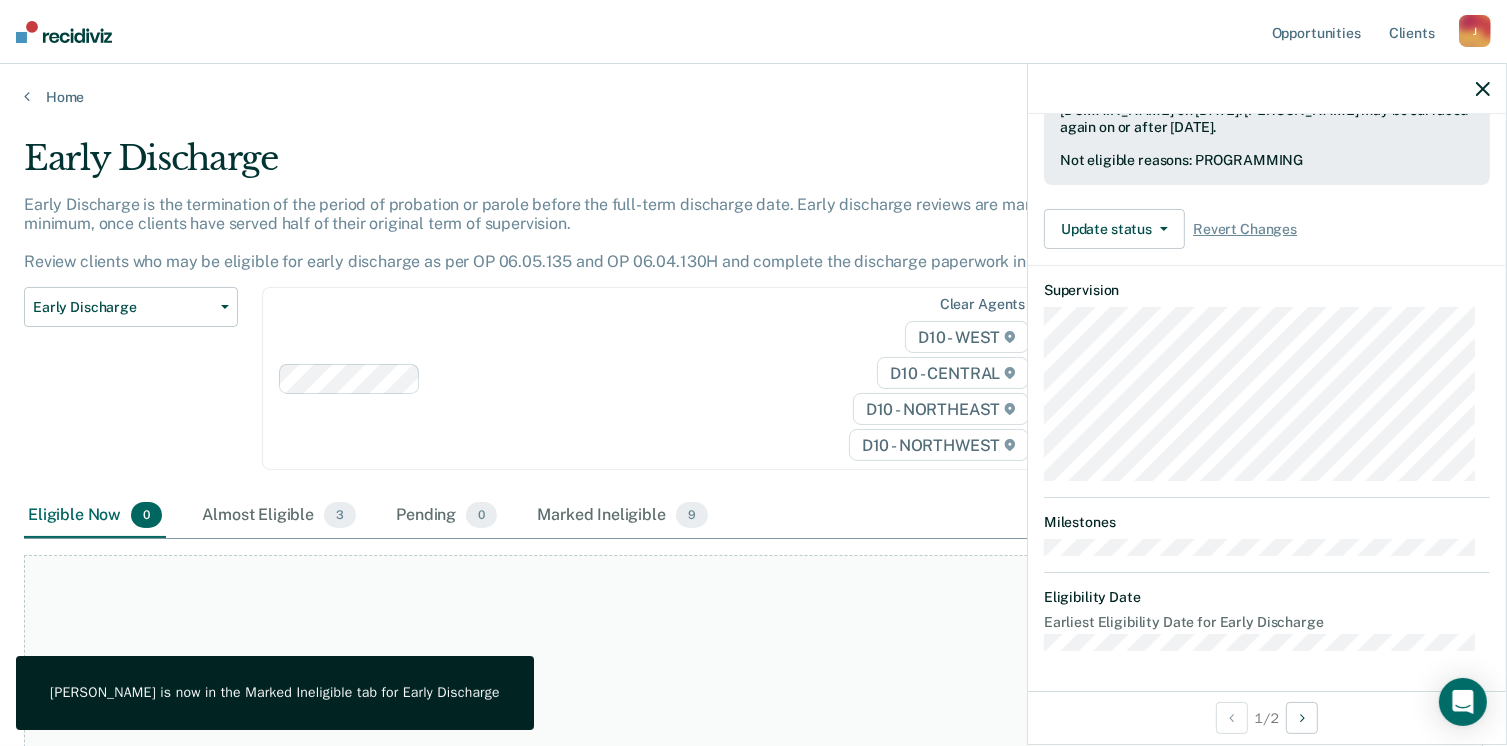 scroll, scrollTop: 519, scrollLeft: 0, axis: vertical 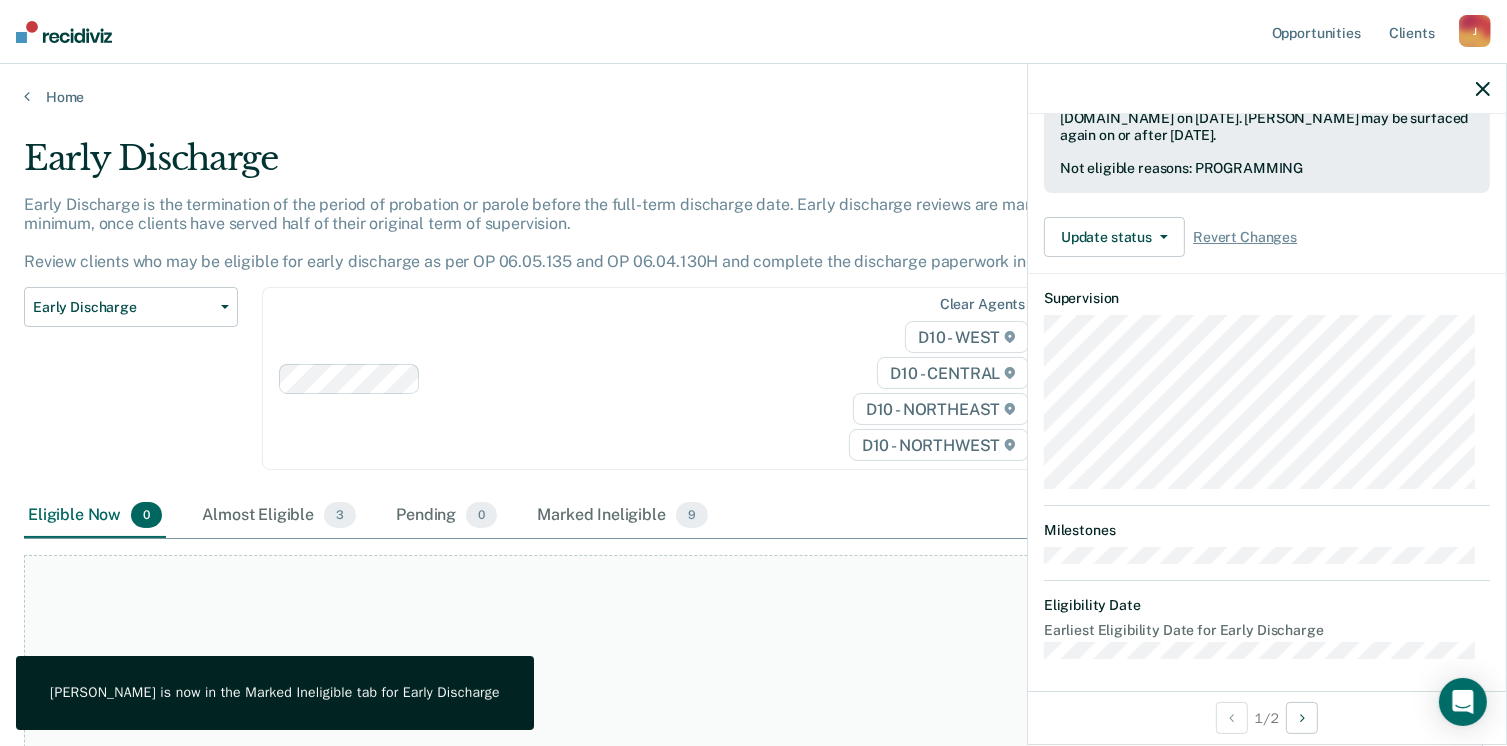 click 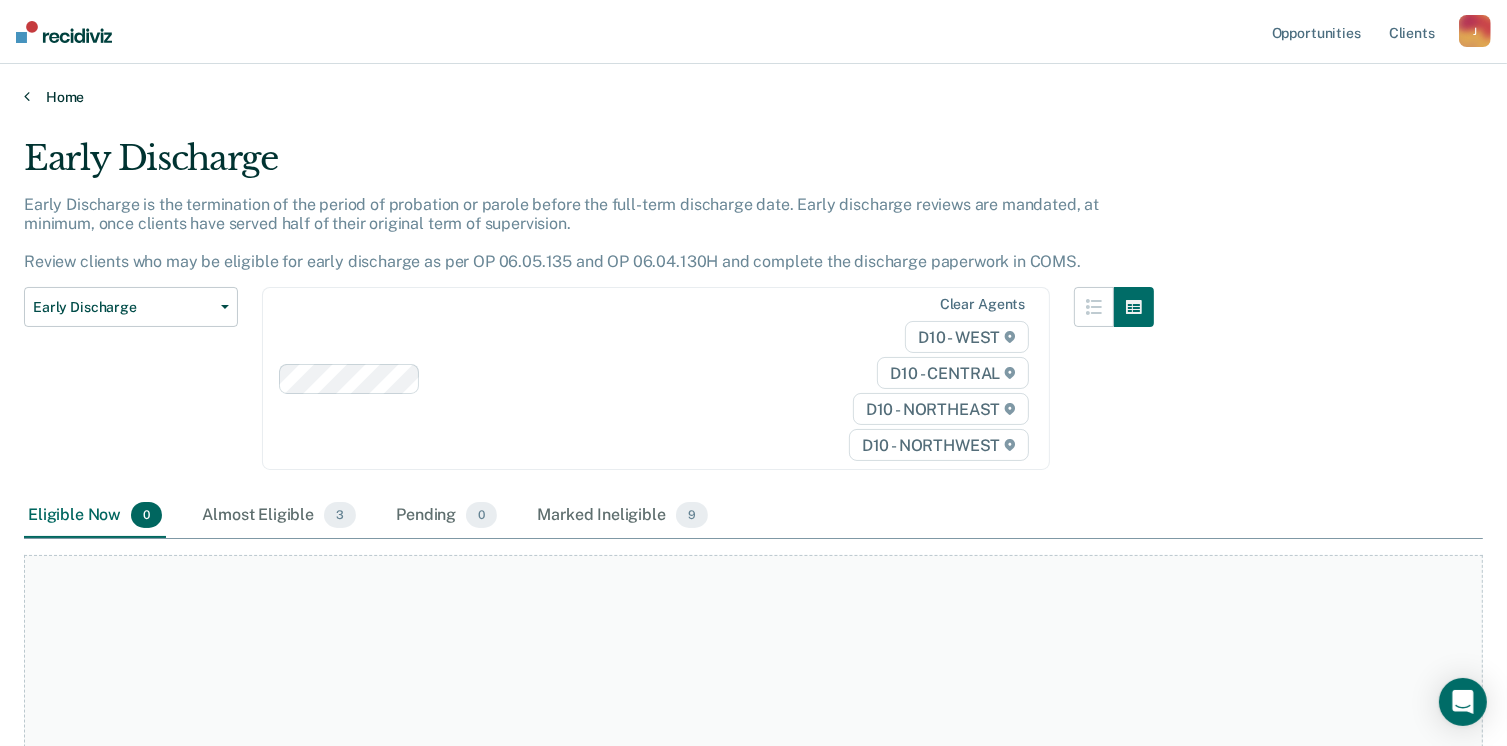 click on "Home" at bounding box center [753, 97] 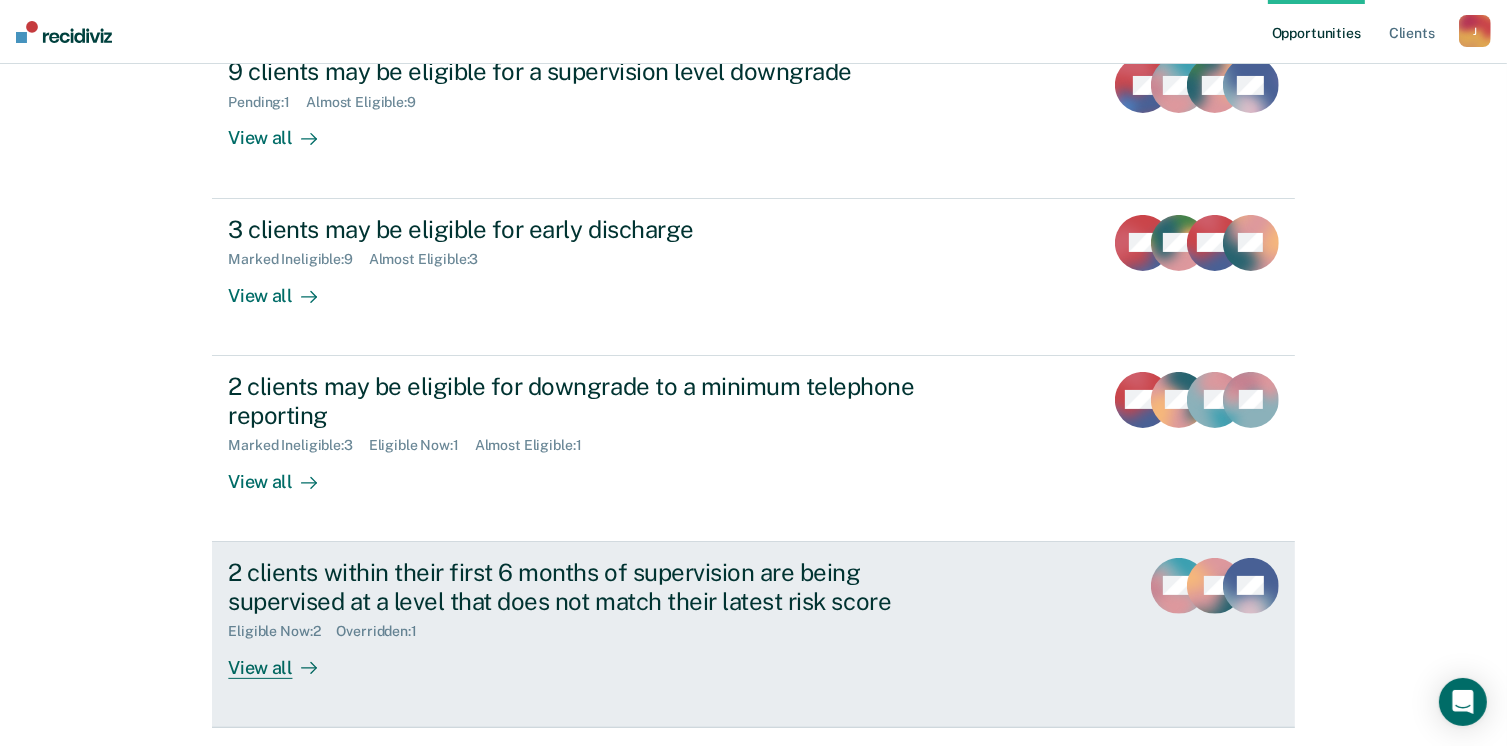 scroll, scrollTop: 400, scrollLeft: 0, axis: vertical 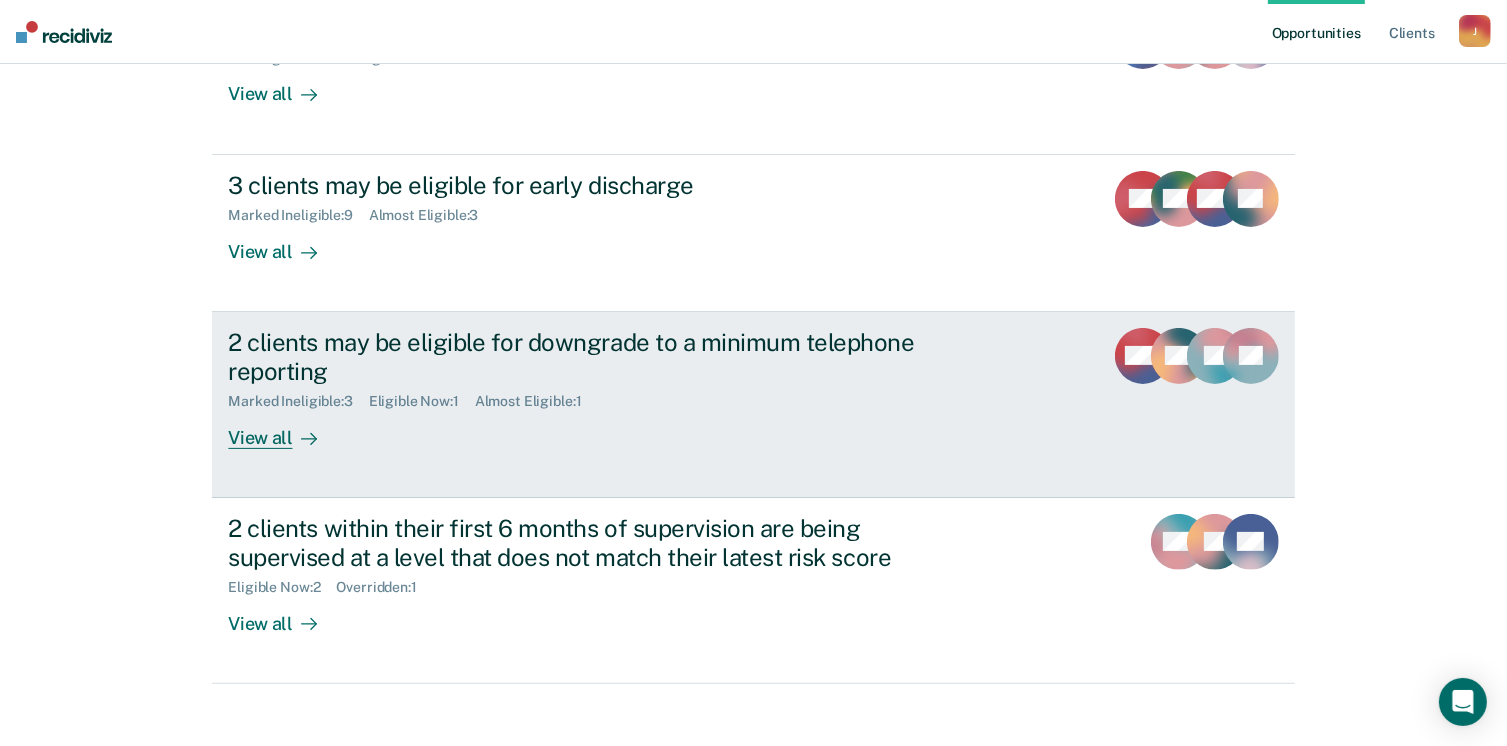 click on "2 clients may be eligible for downgrade to a minimum telephone reporting Marked Ineligible :  3 Eligible Now :  1 Almost Eligible :  1 View all   MW OR DJ BF" at bounding box center (753, 405) 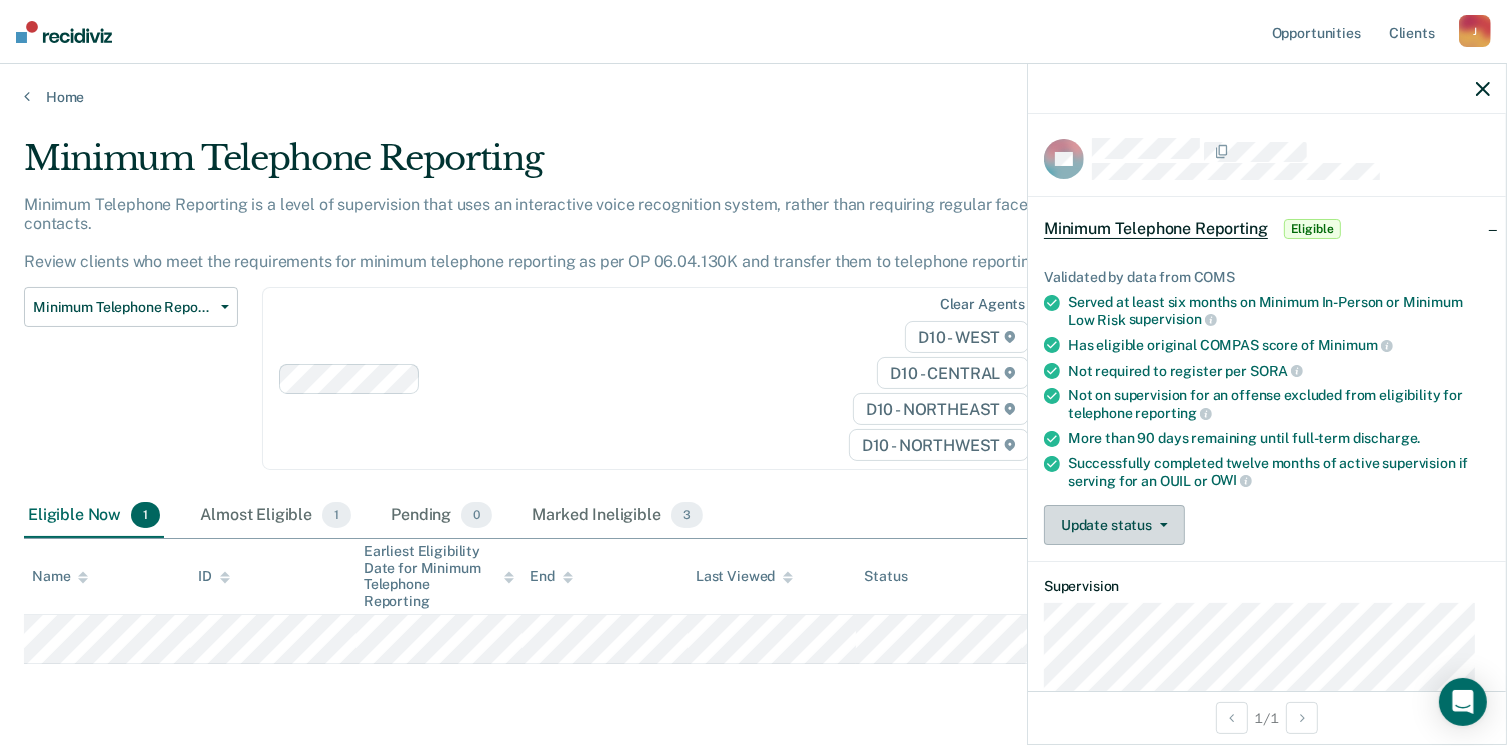 click on "Update status" at bounding box center (1114, 525) 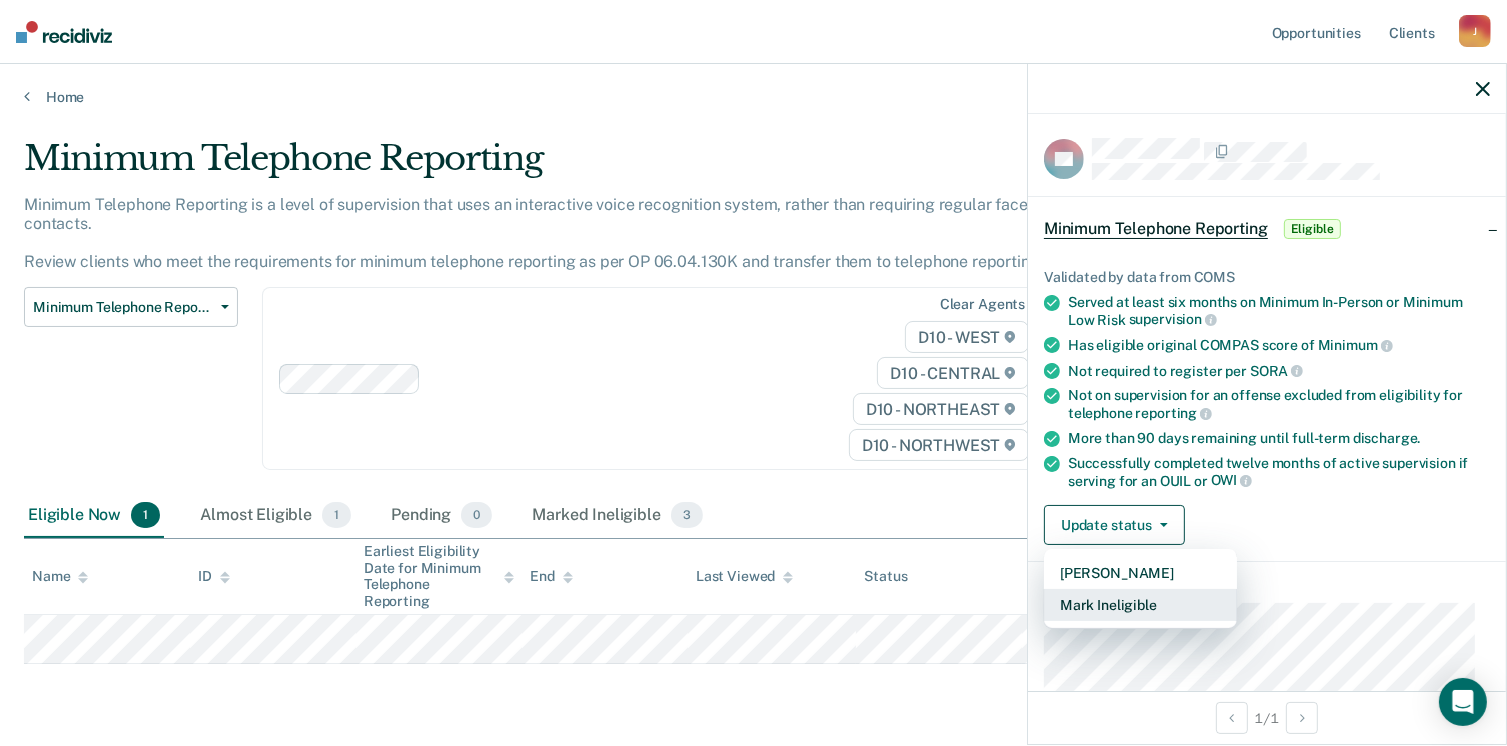 click on "Mark Ineligible" at bounding box center (1140, 605) 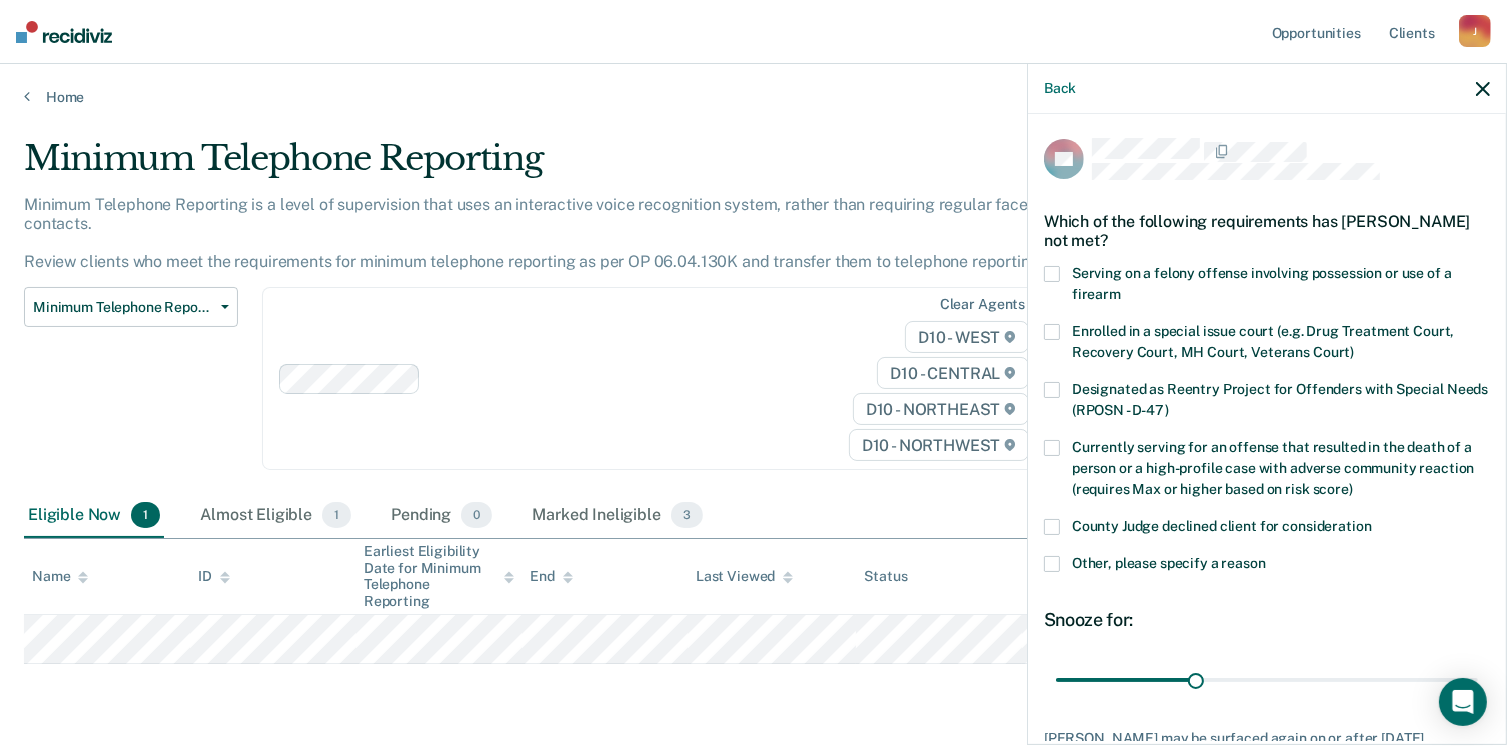 click at bounding box center (1052, 564) 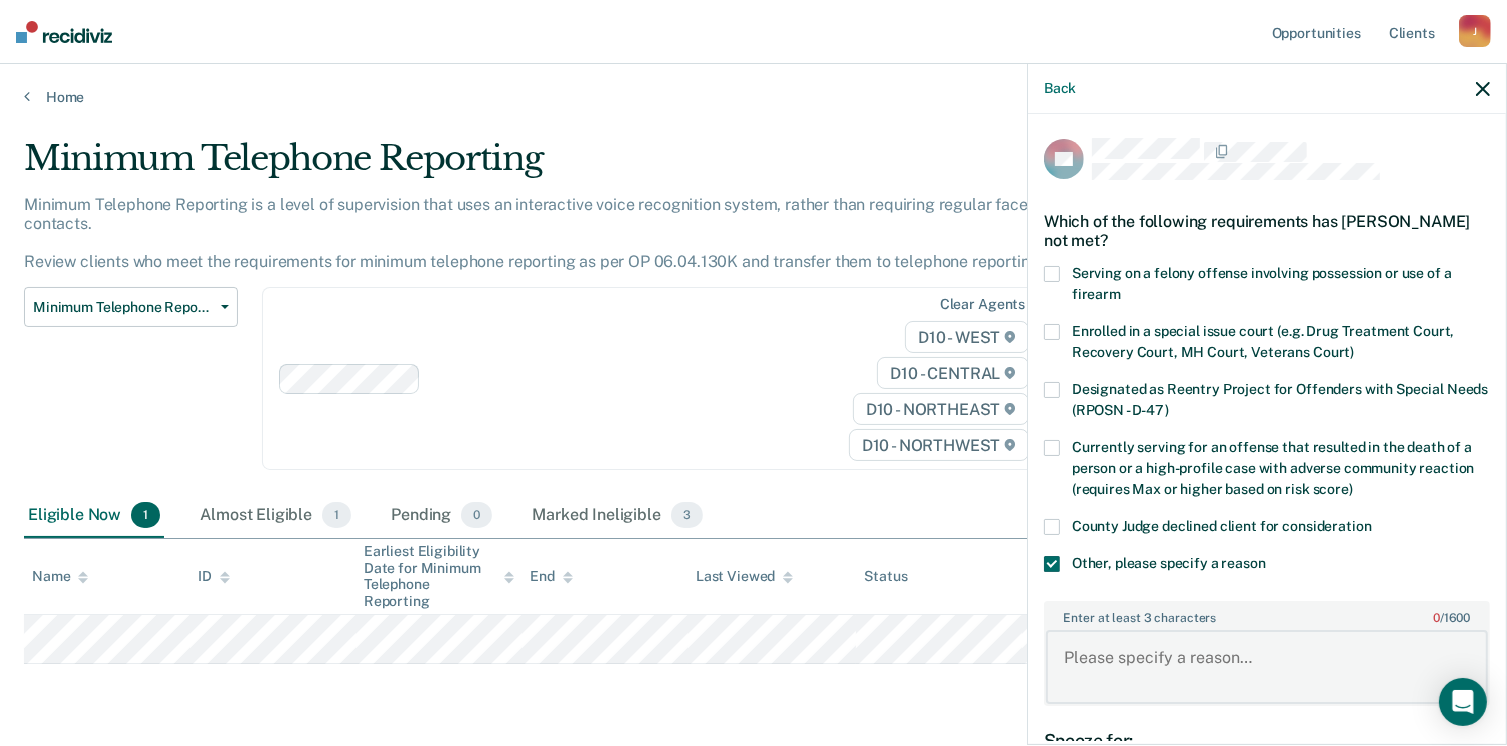 drag, startPoint x: 1116, startPoint y: 666, endPoint x: 1128, endPoint y: 648, distance: 21.633308 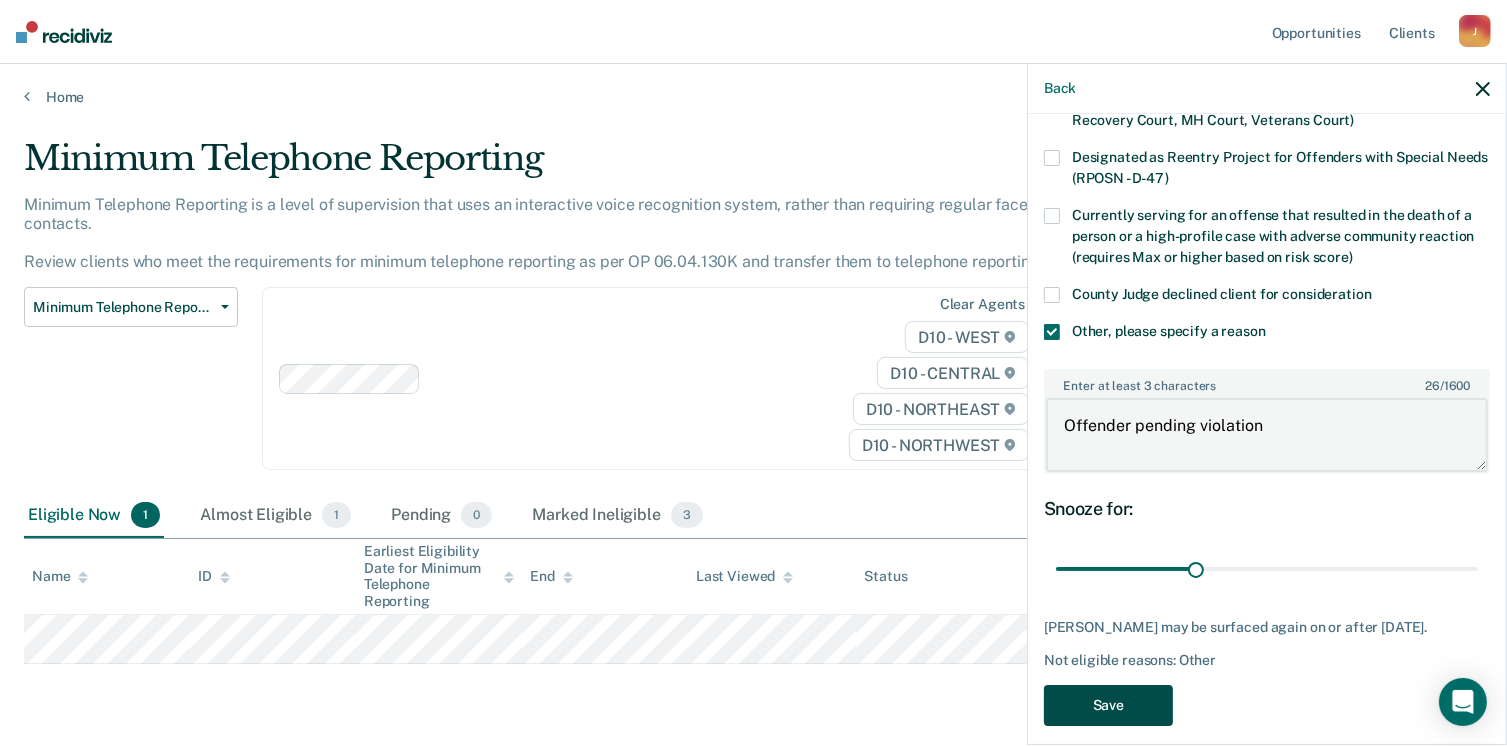 scroll, scrollTop: 248, scrollLeft: 0, axis: vertical 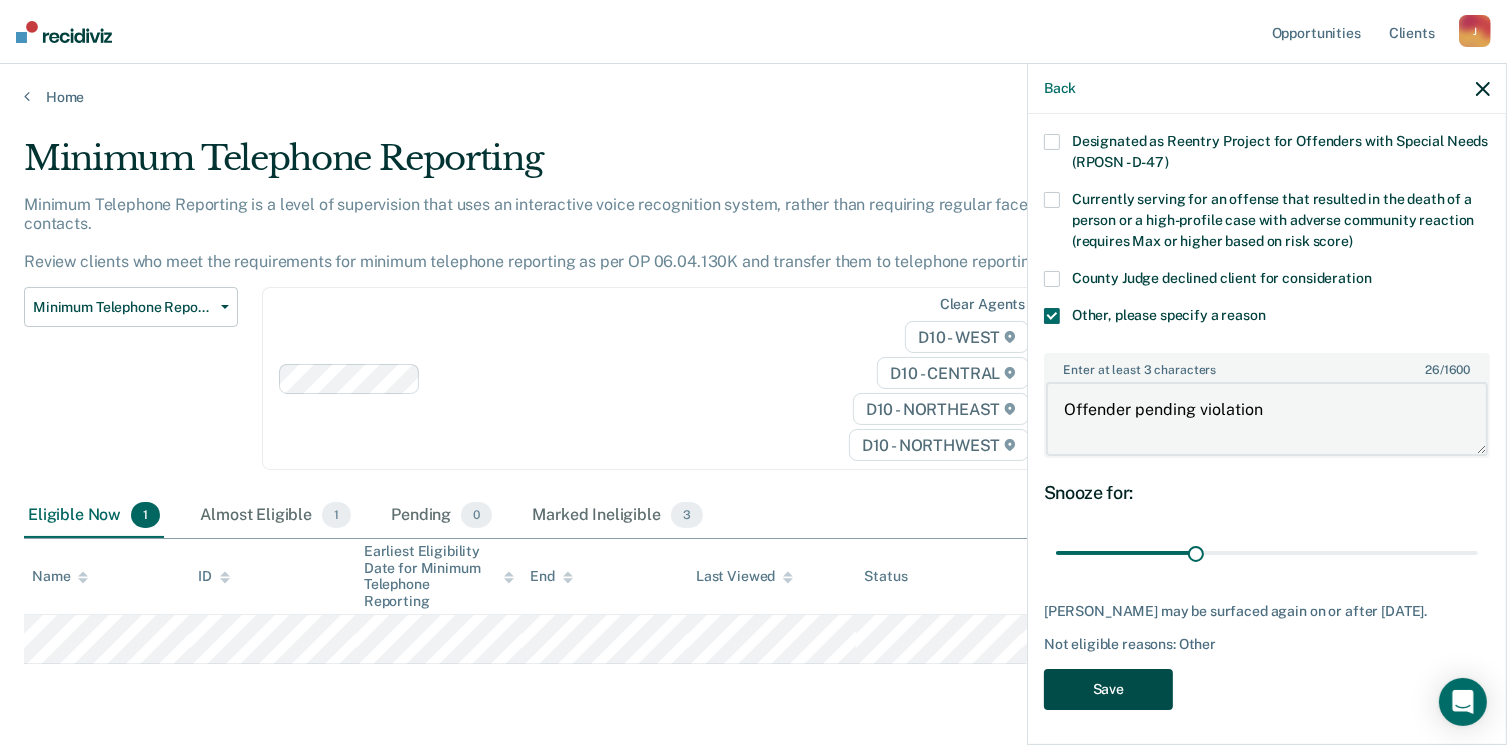 type on "Offender pending violation" 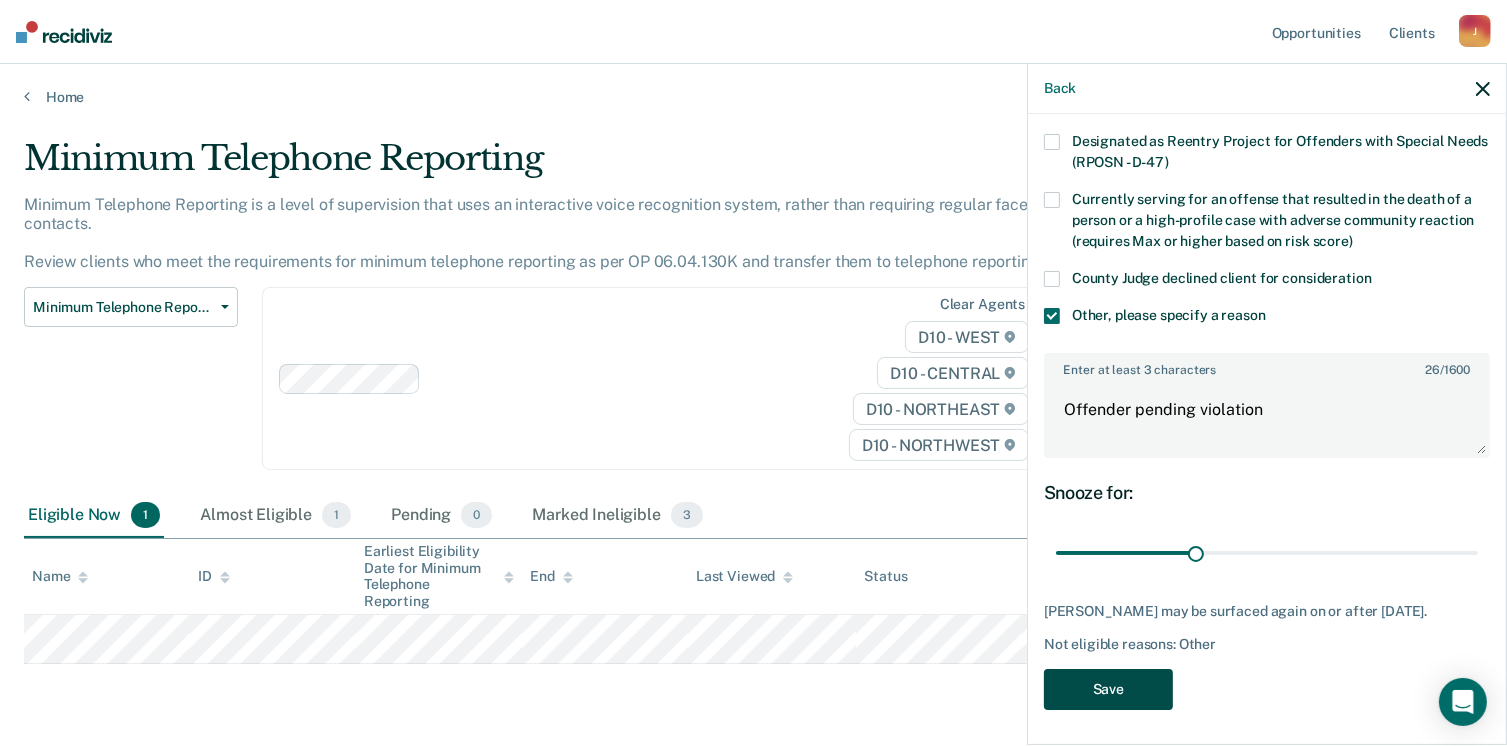 click on "Save" at bounding box center [1108, 689] 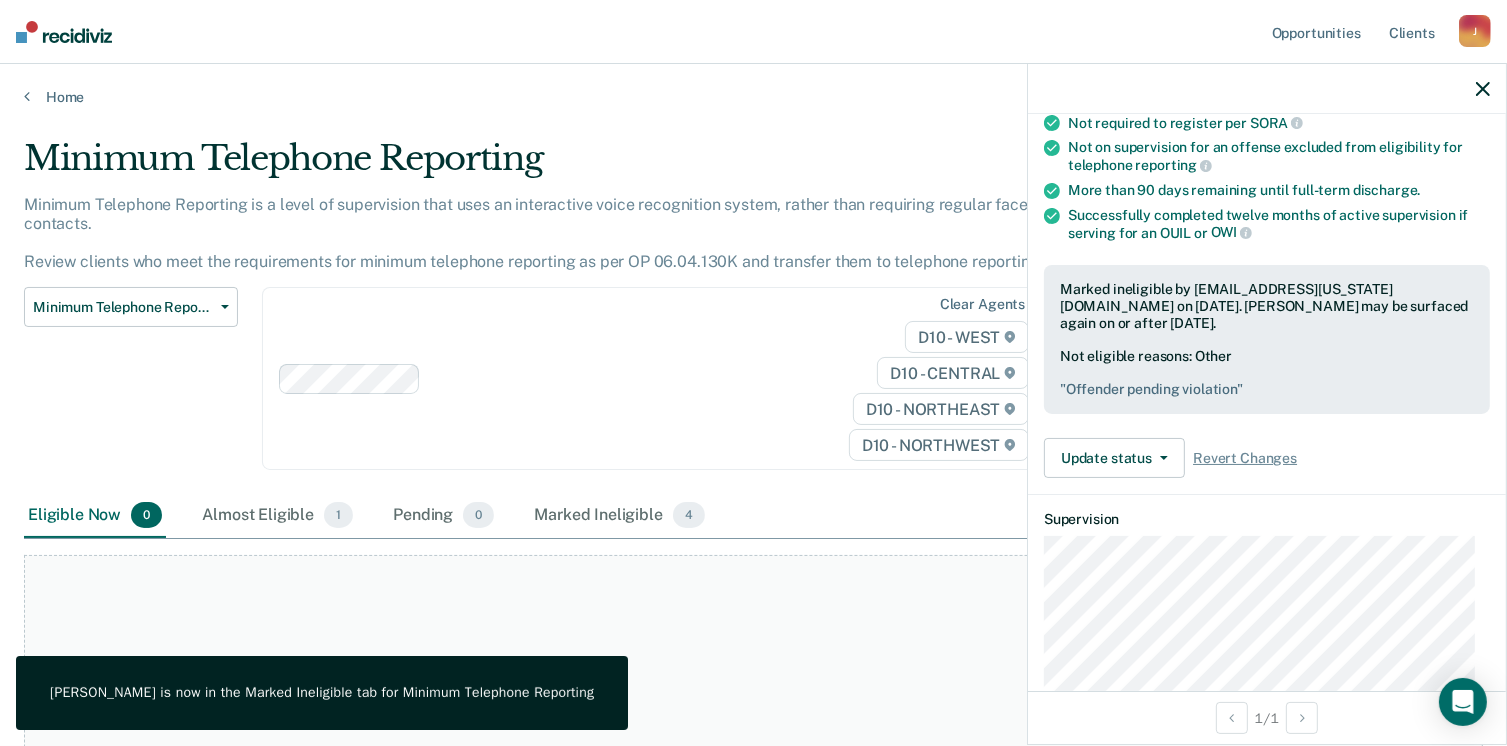 click 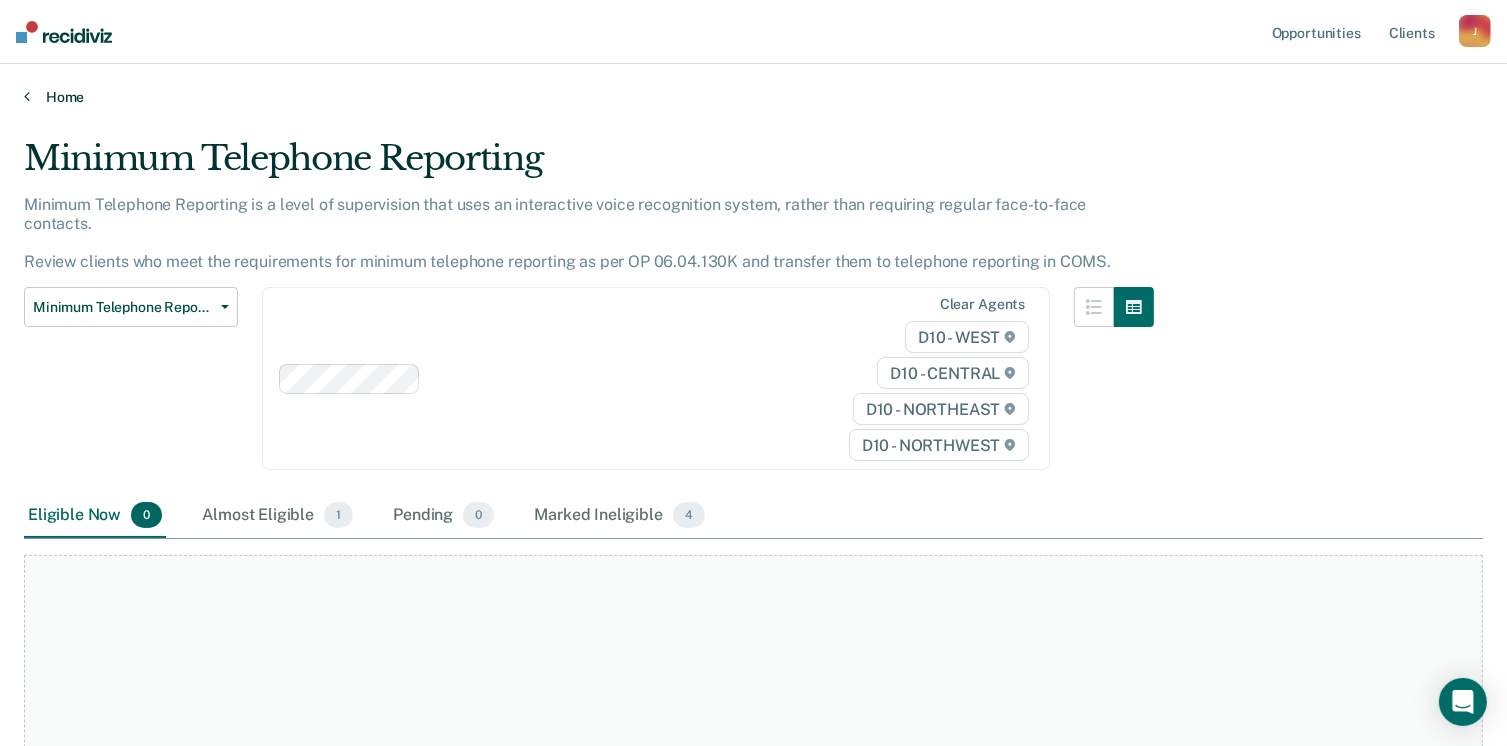 click on "Home" at bounding box center [753, 97] 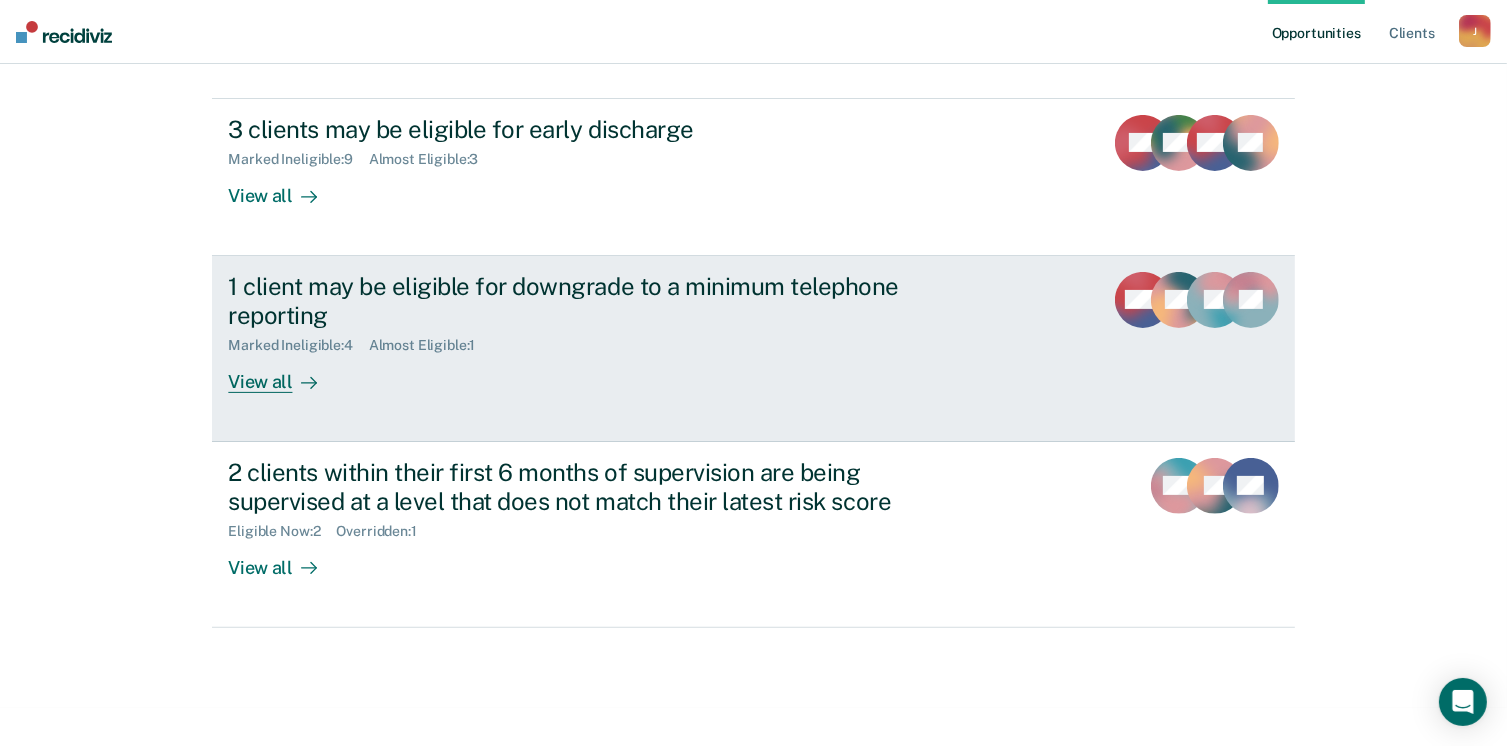 scroll, scrollTop: 458, scrollLeft: 0, axis: vertical 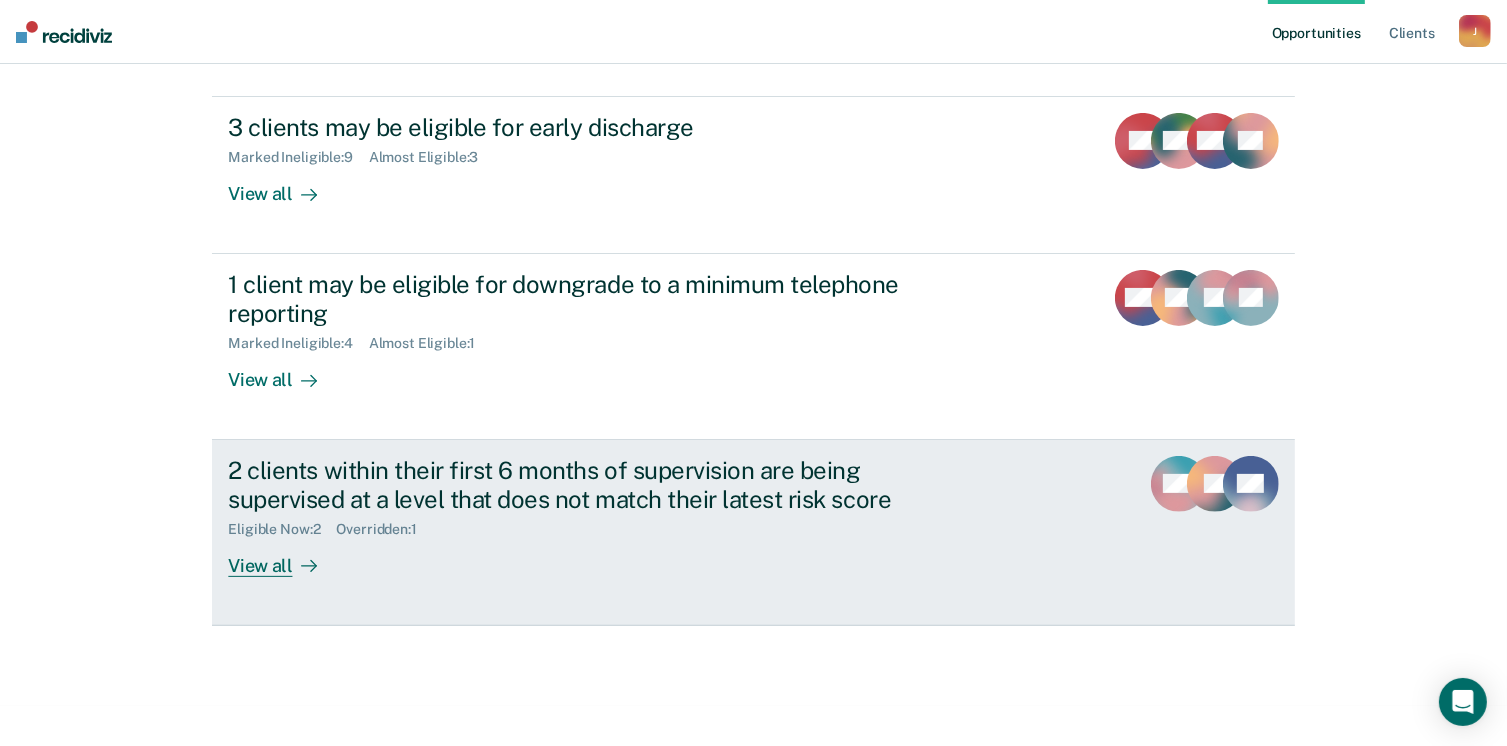 click on "View all" at bounding box center (284, 557) 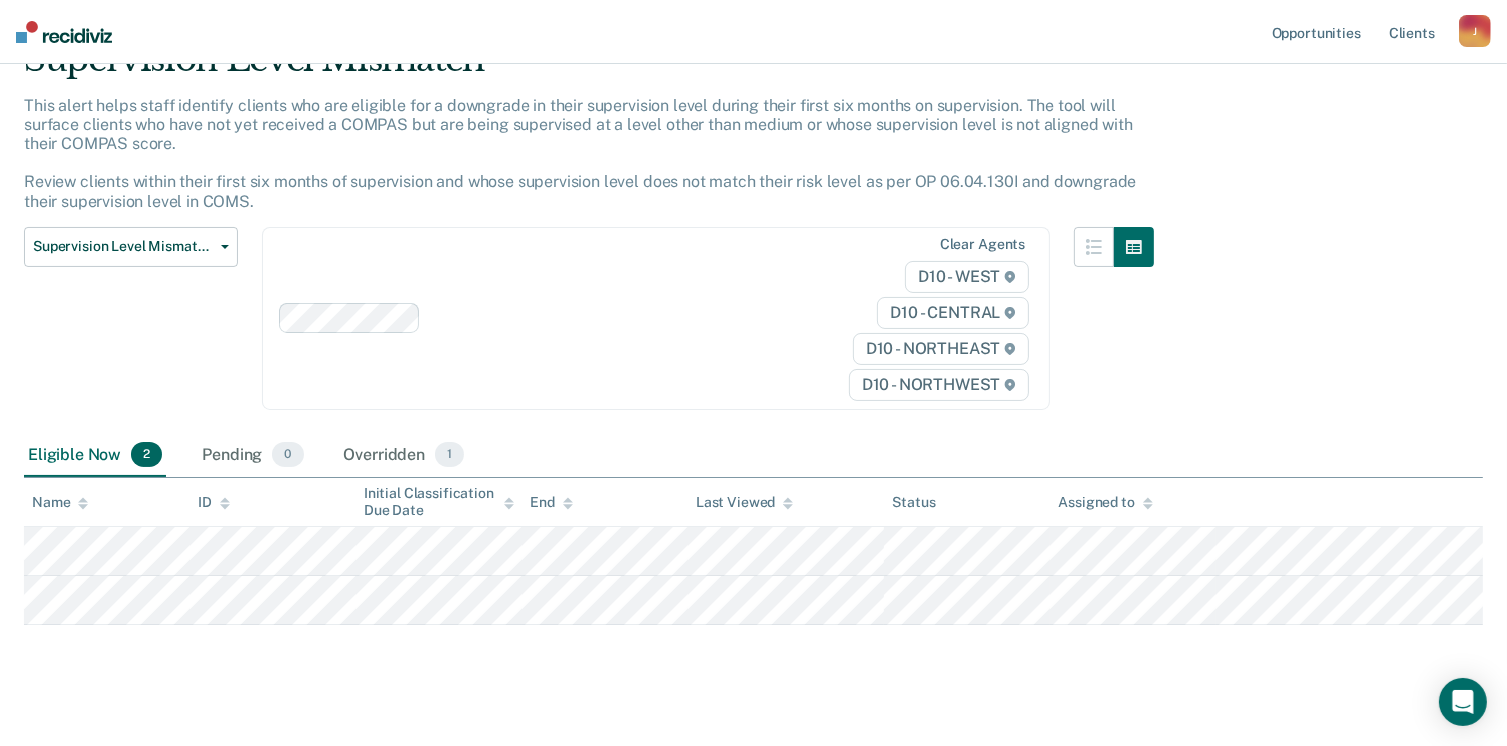 scroll, scrollTop: 120, scrollLeft: 0, axis: vertical 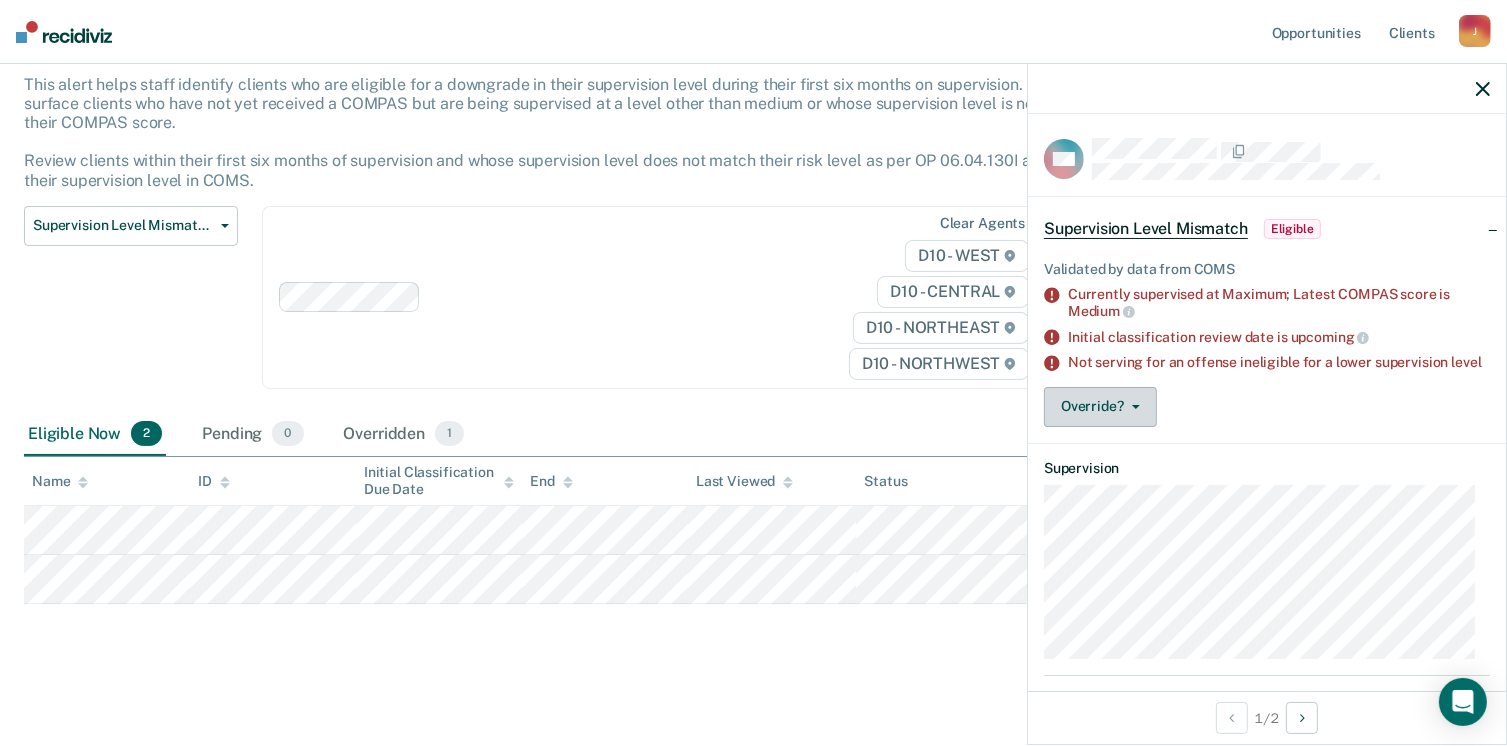 click on "Override?" at bounding box center [1100, 407] 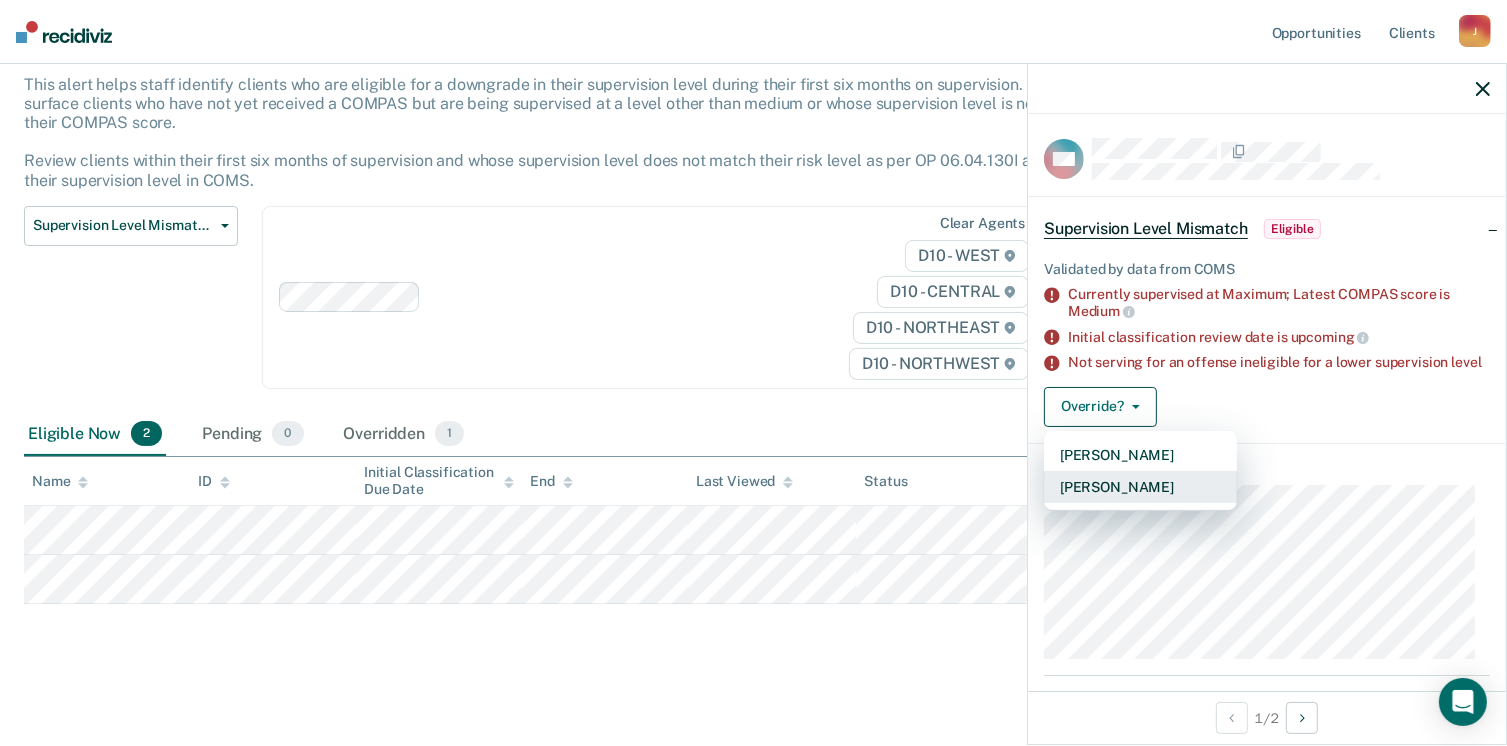 click on "Mark Overridden" at bounding box center [1140, 487] 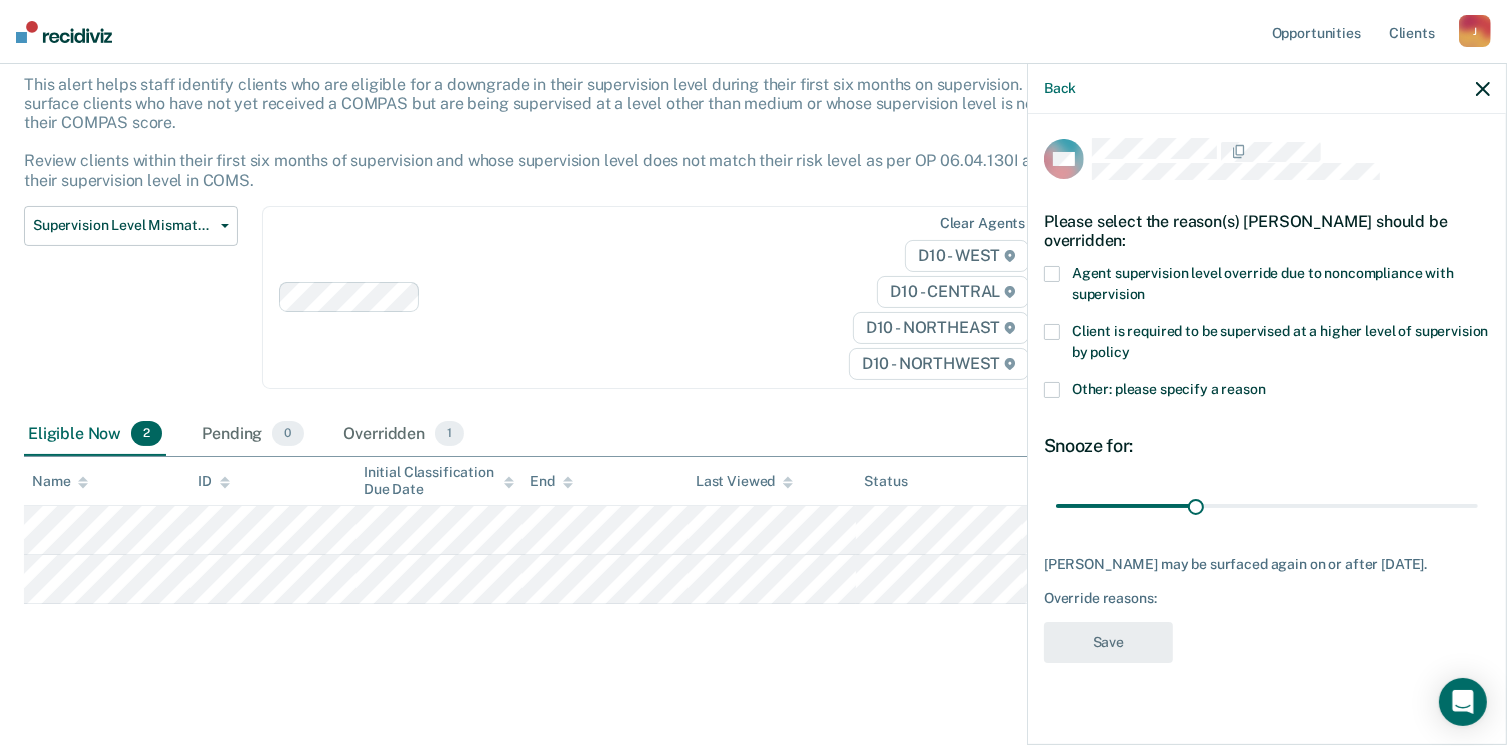 click at bounding box center (1052, 390) 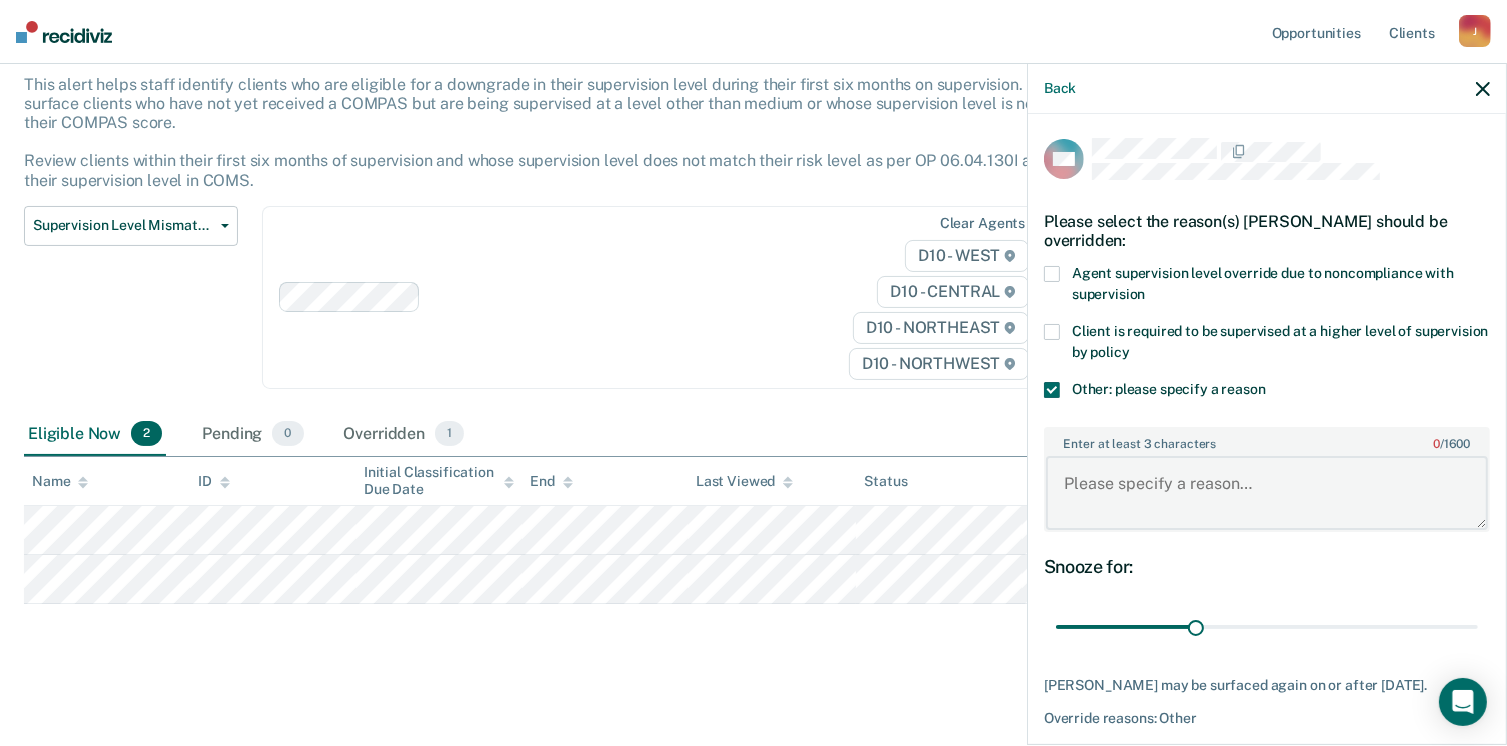 click on "Enter at least 3 characters 0  /  1600" at bounding box center [1267, 493] 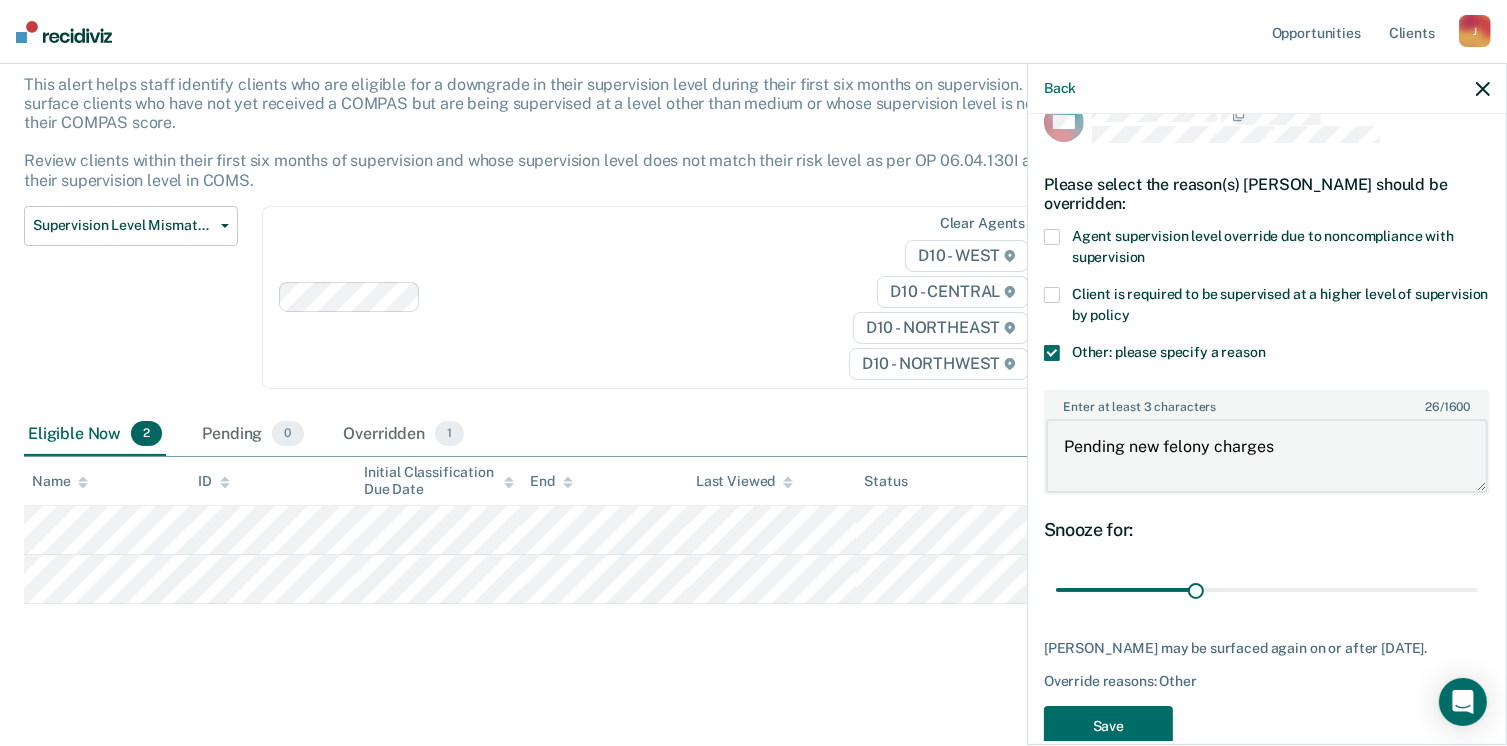 scroll, scrollTop: 74, scrollLeft: 0, axis: vertical 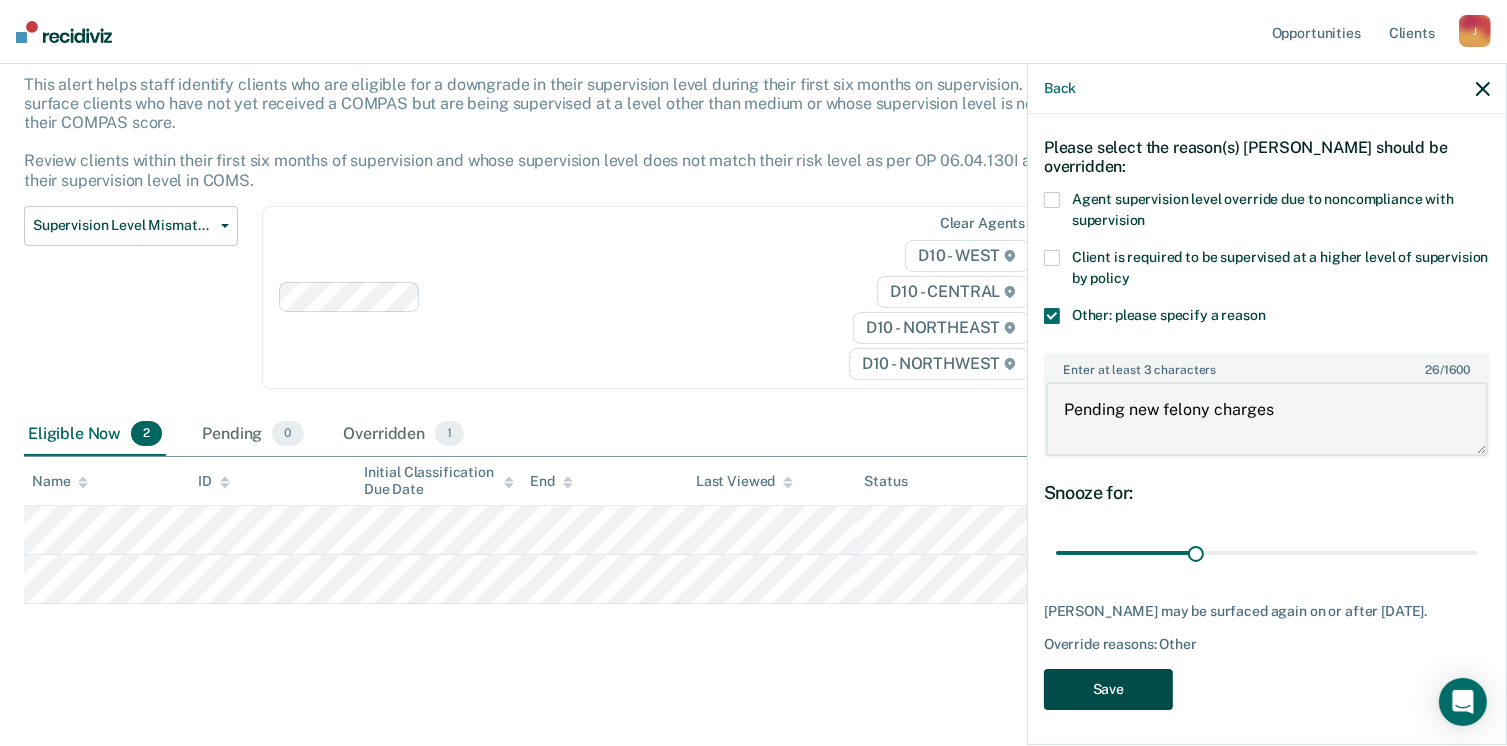 type on "Pending new felony charges" 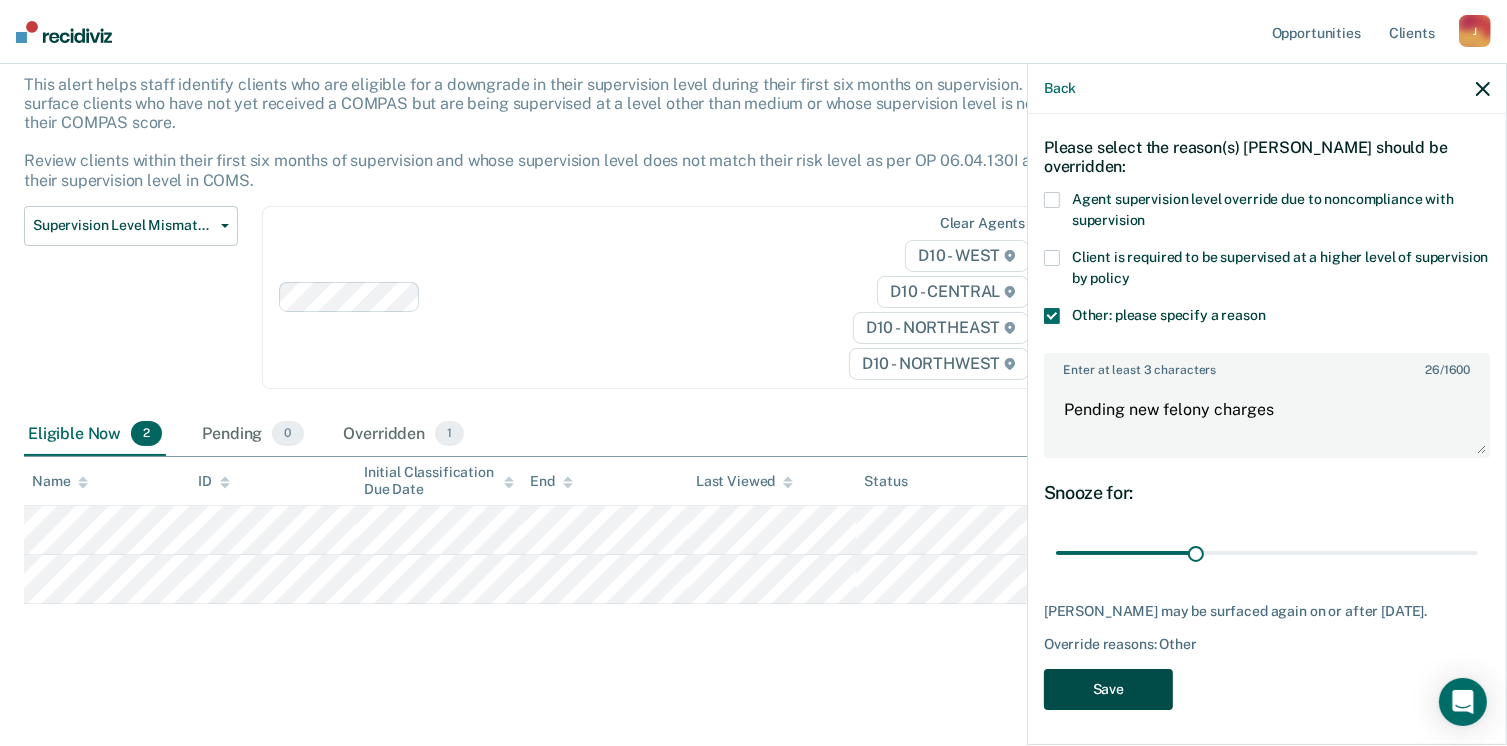 click on "Save" at bounding box center (1108, 689) 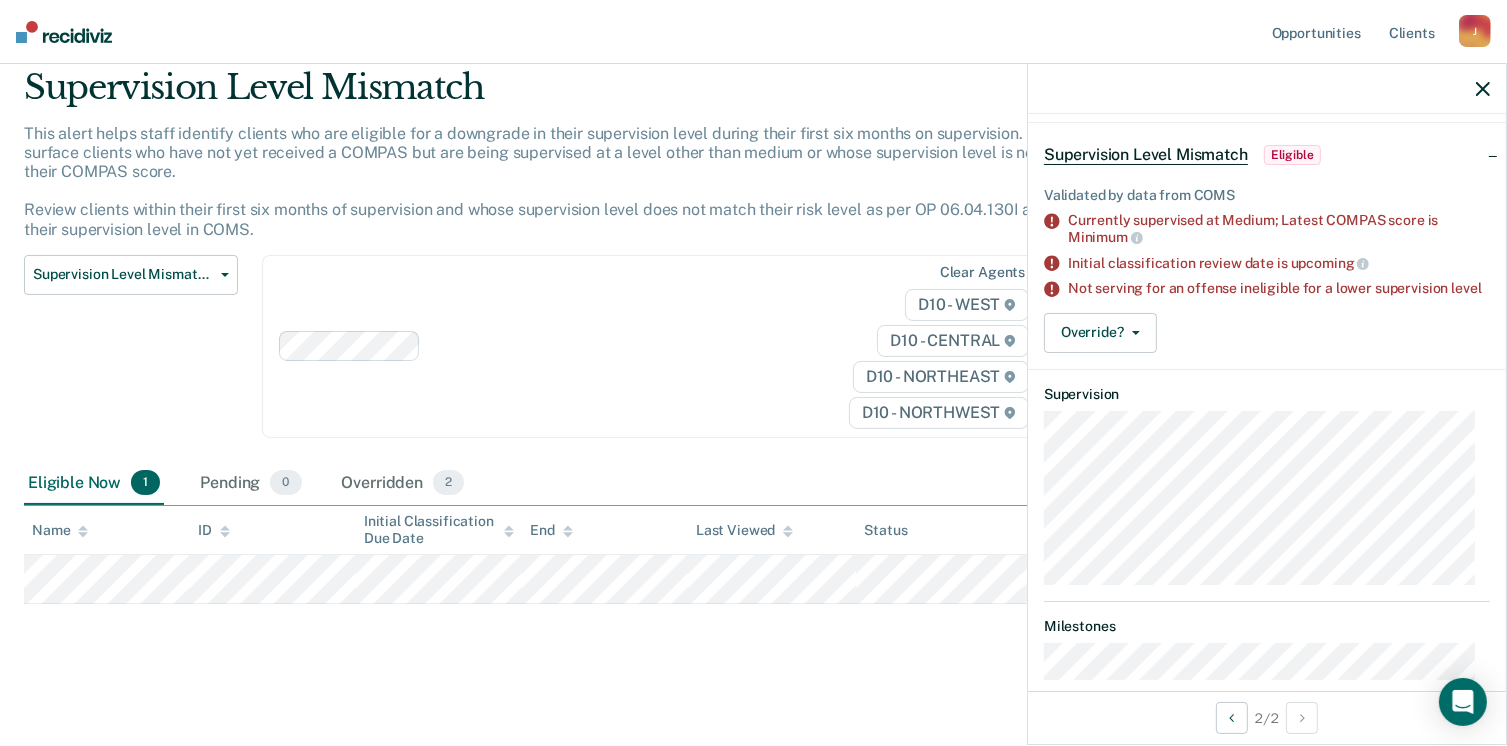 click on "Supervision Level Mismatch   This alert helps staff identify clients who are eligible for a downgrade in their supervision level during their first six months on supervision. The tool will surface clients who have not yet received a COMPAS but are being supervised at a level other than medium or whose supervision level is not aligned with their COMPAS score. Review clients within their first six months of supervision and whose supervision level does not match their risk level as per OP 06.04.130I and downgrade their supervision level in COMS. Supervision Level Mismatch Classification Review Early Discharge Minimum Telephone Reporting Overdue for Discharge Supervision Level Mismatch Clear   agents D10 - WEST   D10 - CENTRAL   D10 - NORTHEAST   D10 - NORTHWEST   Eligible Now 1 Pending 0 Overridden 2
To pick up a draggable item, press the space bar.
While dragging, use the arrow keys to move the item.
Press space again to drop the item in its new position, or press escape to cancel.
Name ID" at bounding box center [753, 364] 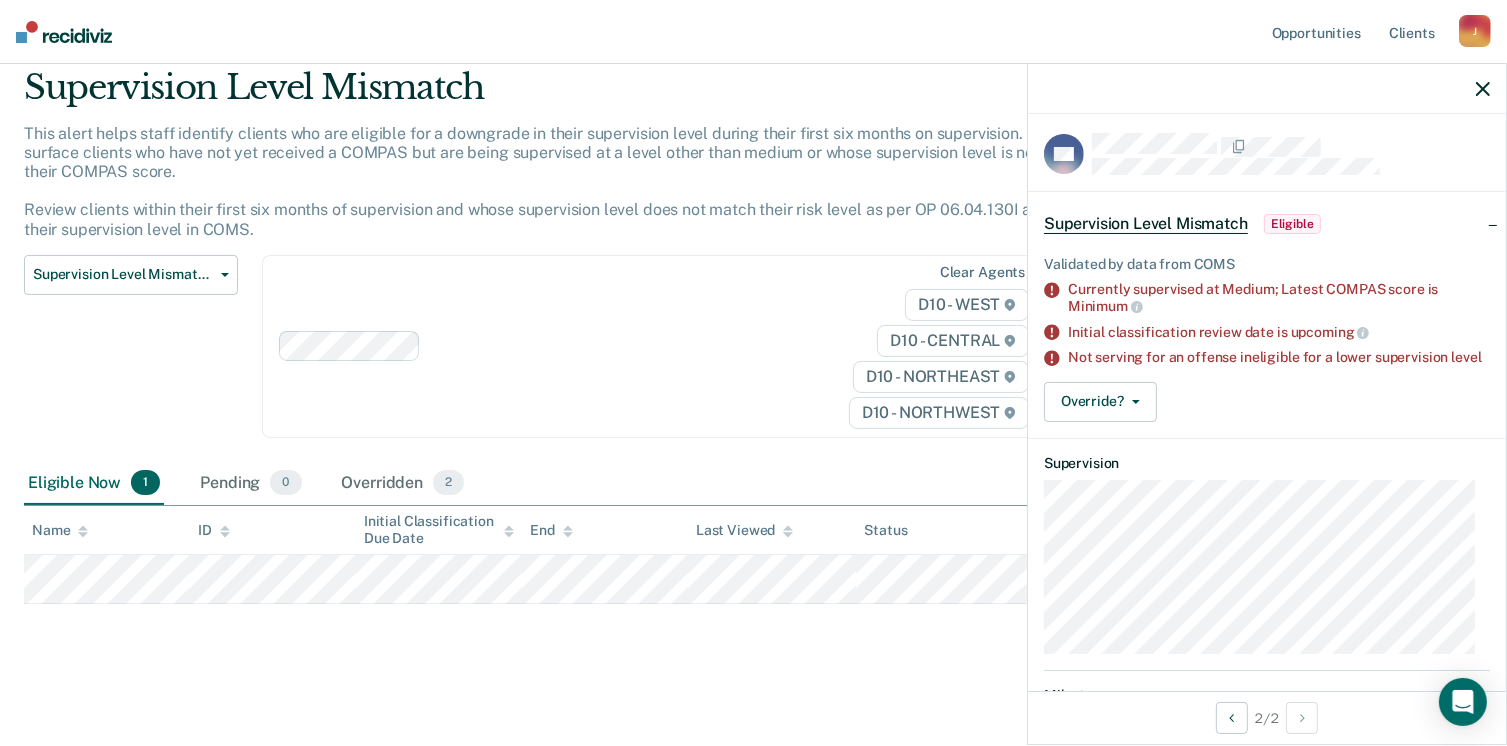 scroll, scrollTop: 0, scrollLeft: 0, axis: both 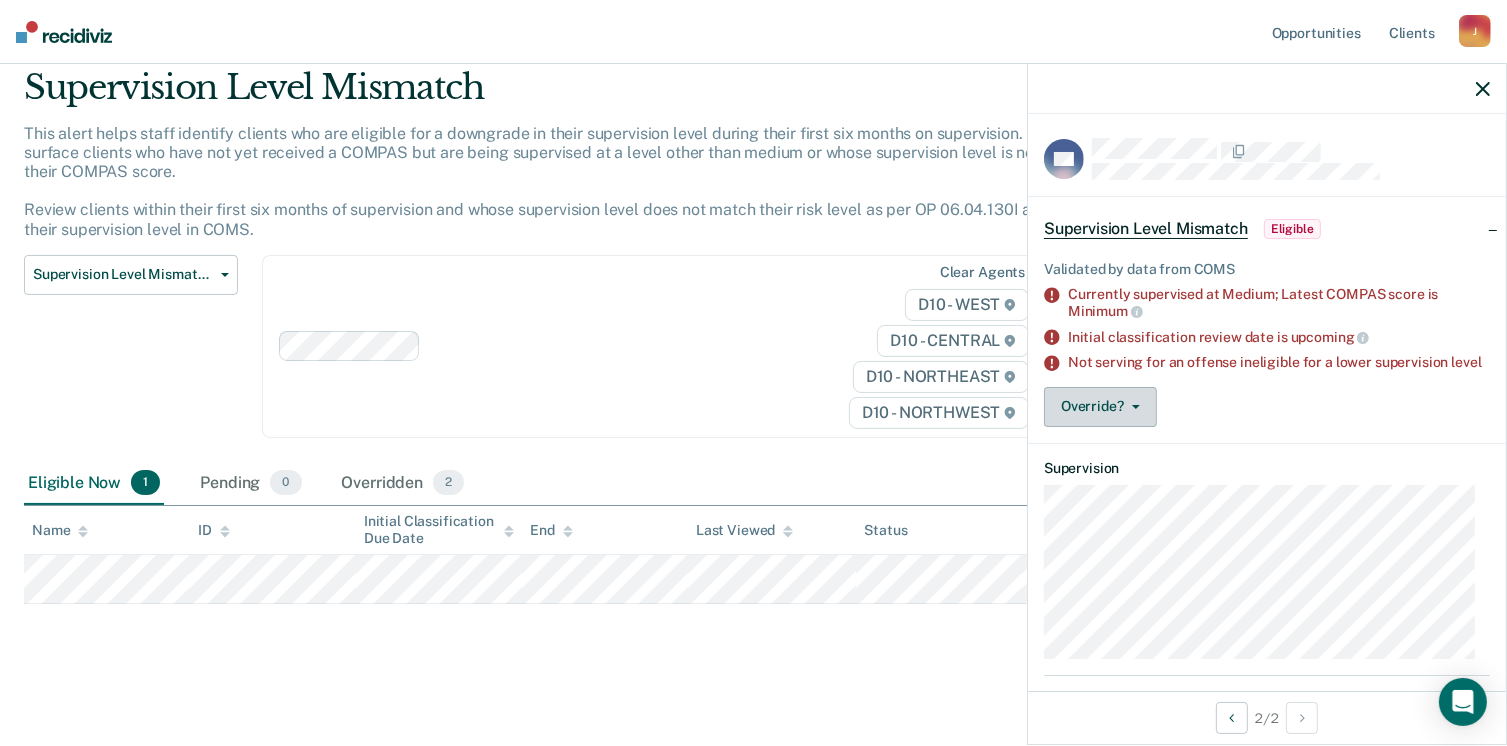 click at bounding box center [1132, 407] 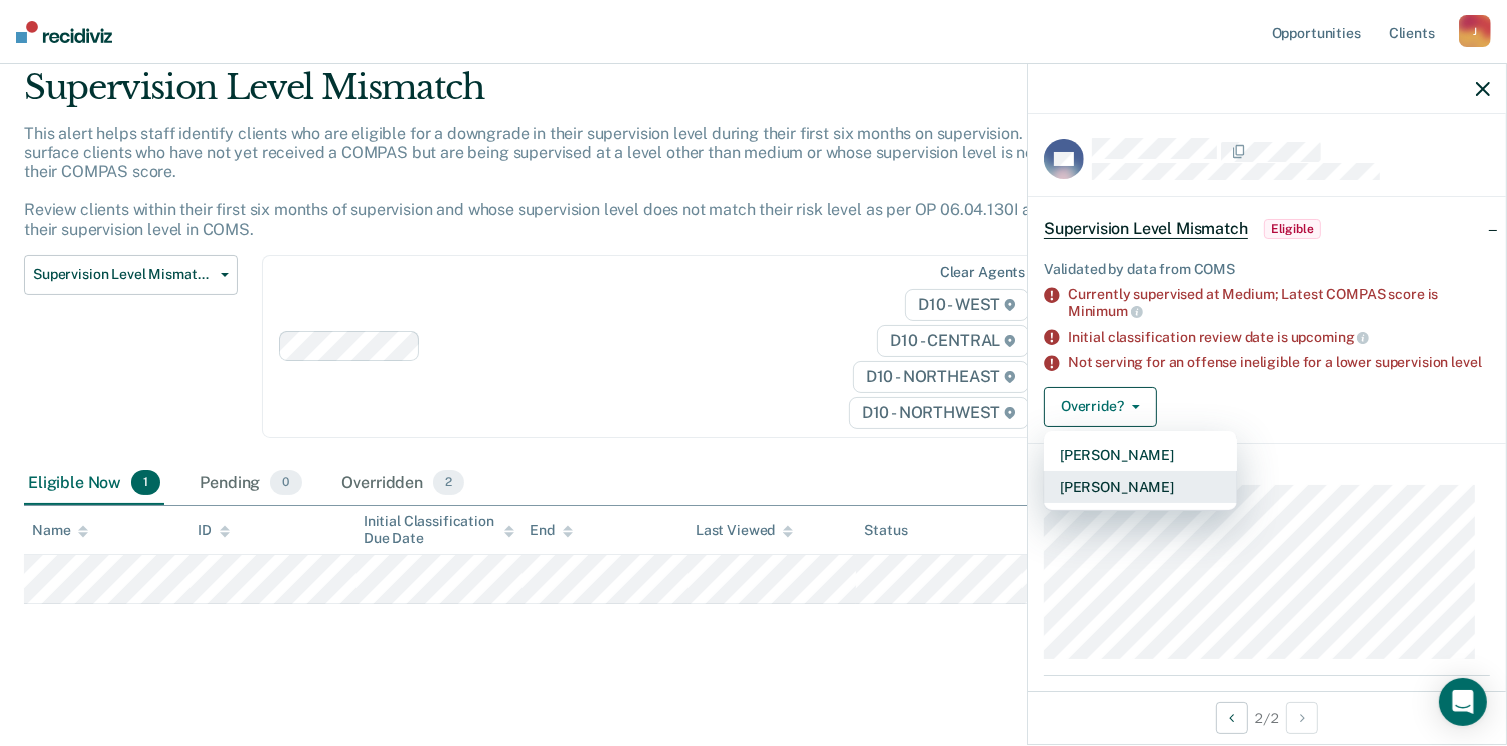 click on "Mark Overridden" at bounding box center (1140, 487) 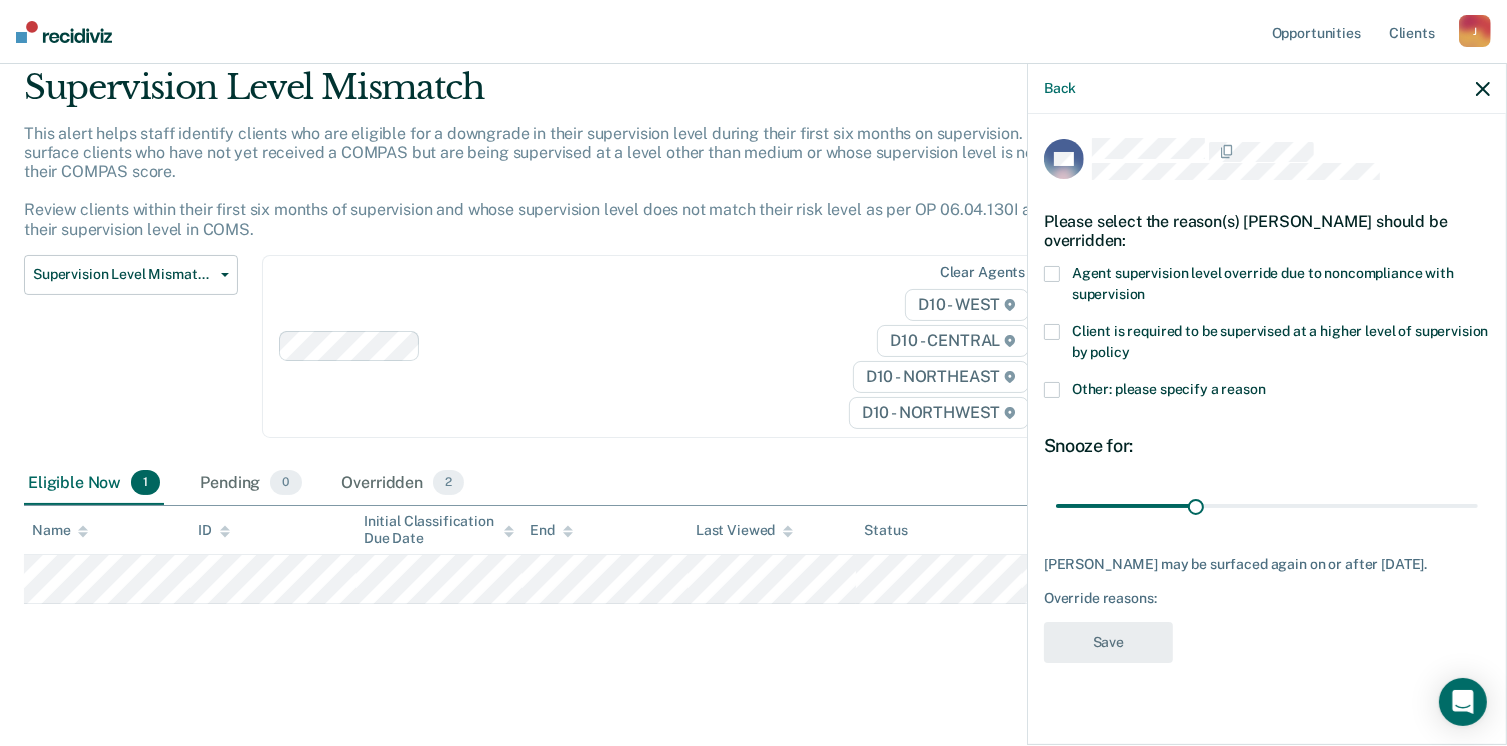 click at bounding box center (1052, 390) 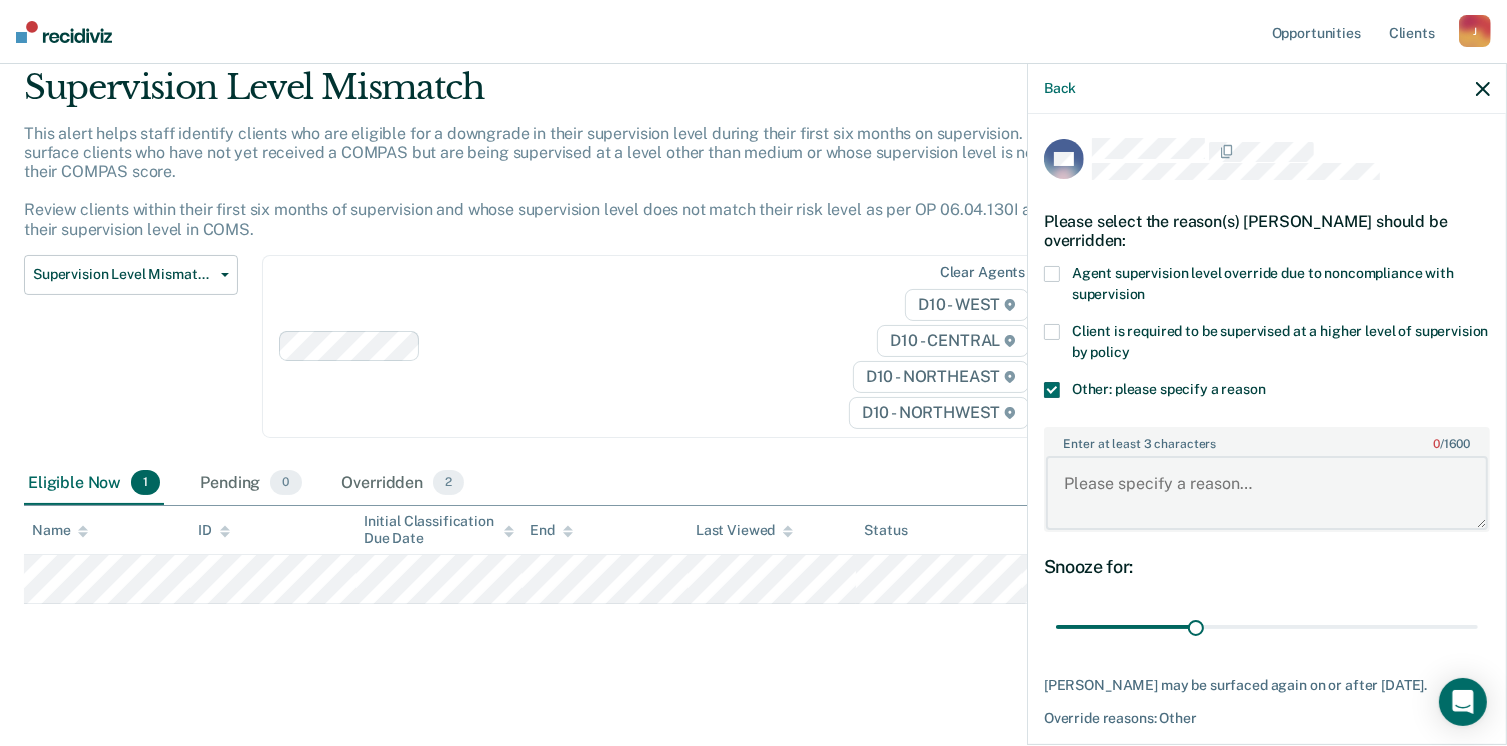 click on "Enter at least 3 characters 0  /  1600" at bounding box center (1267, 493) 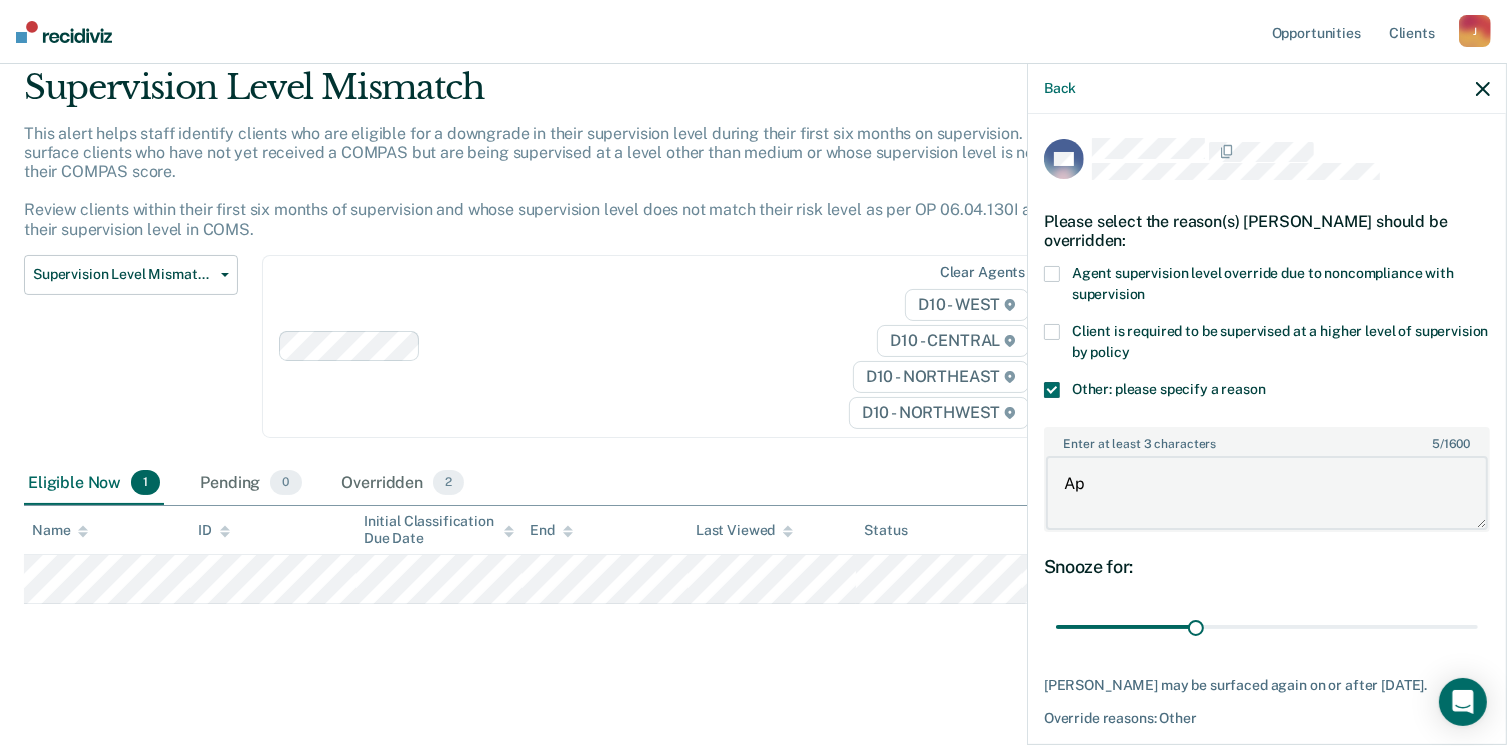 type on "A" 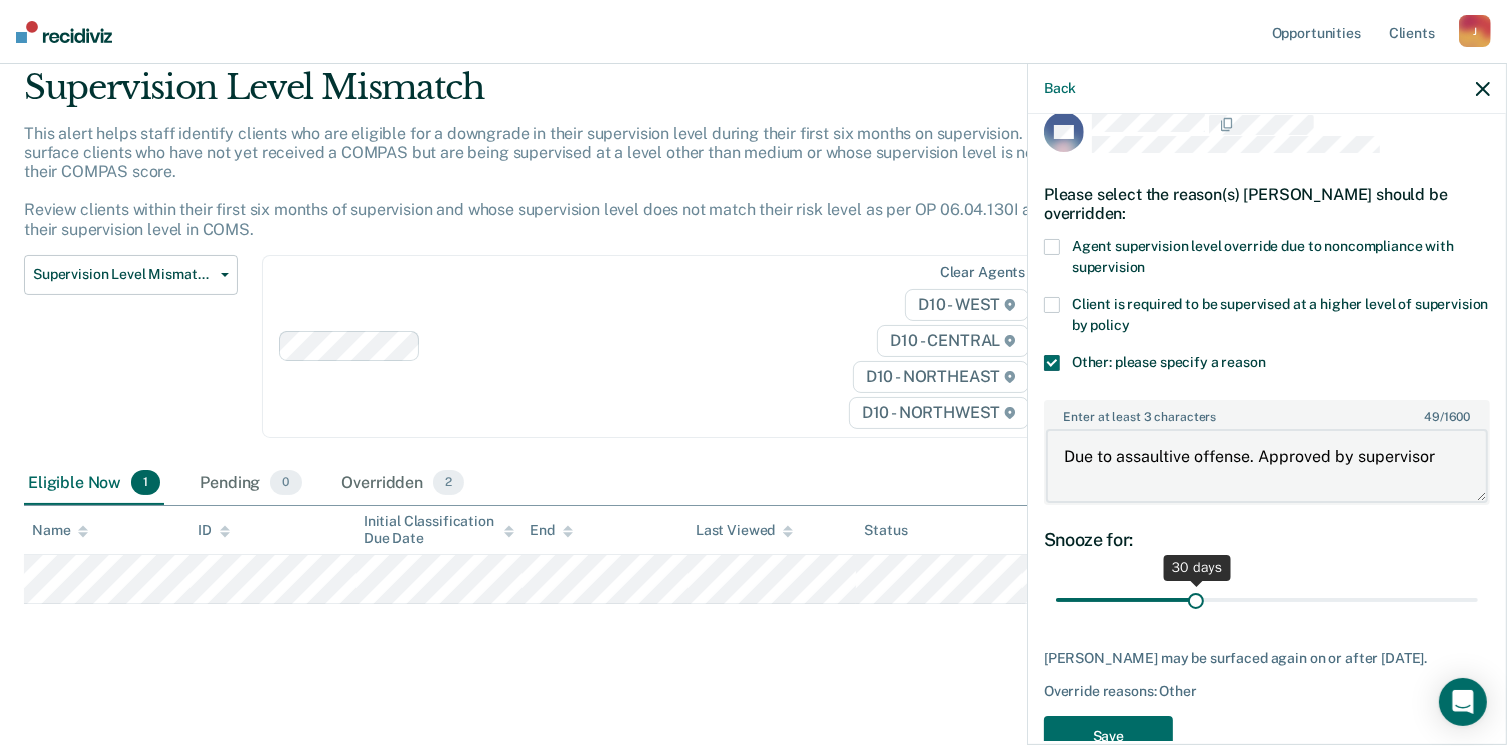 scroll, scrollTop: 74, scrollLeft: 0, axis: vertical 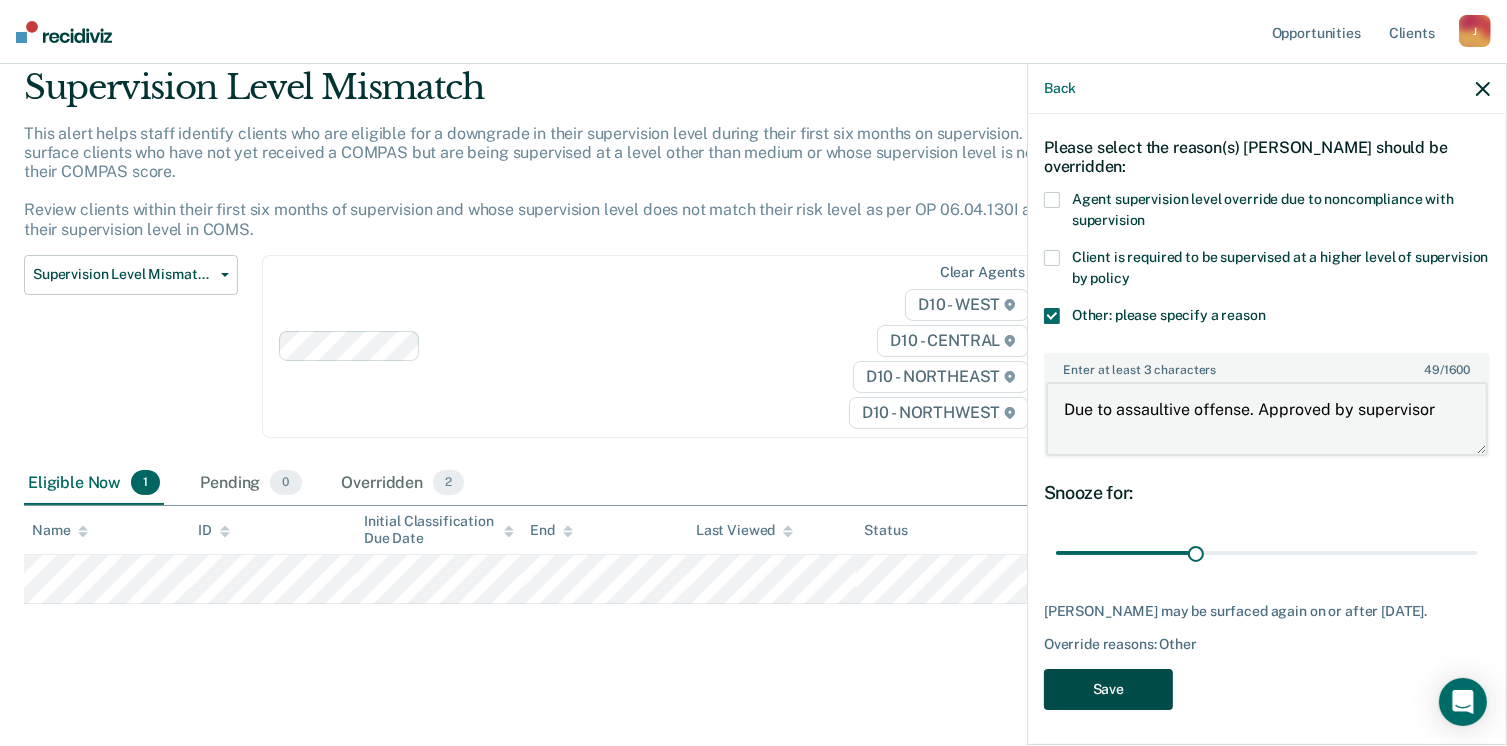 type on "Due to assaultive offense. Approved by supervisor" 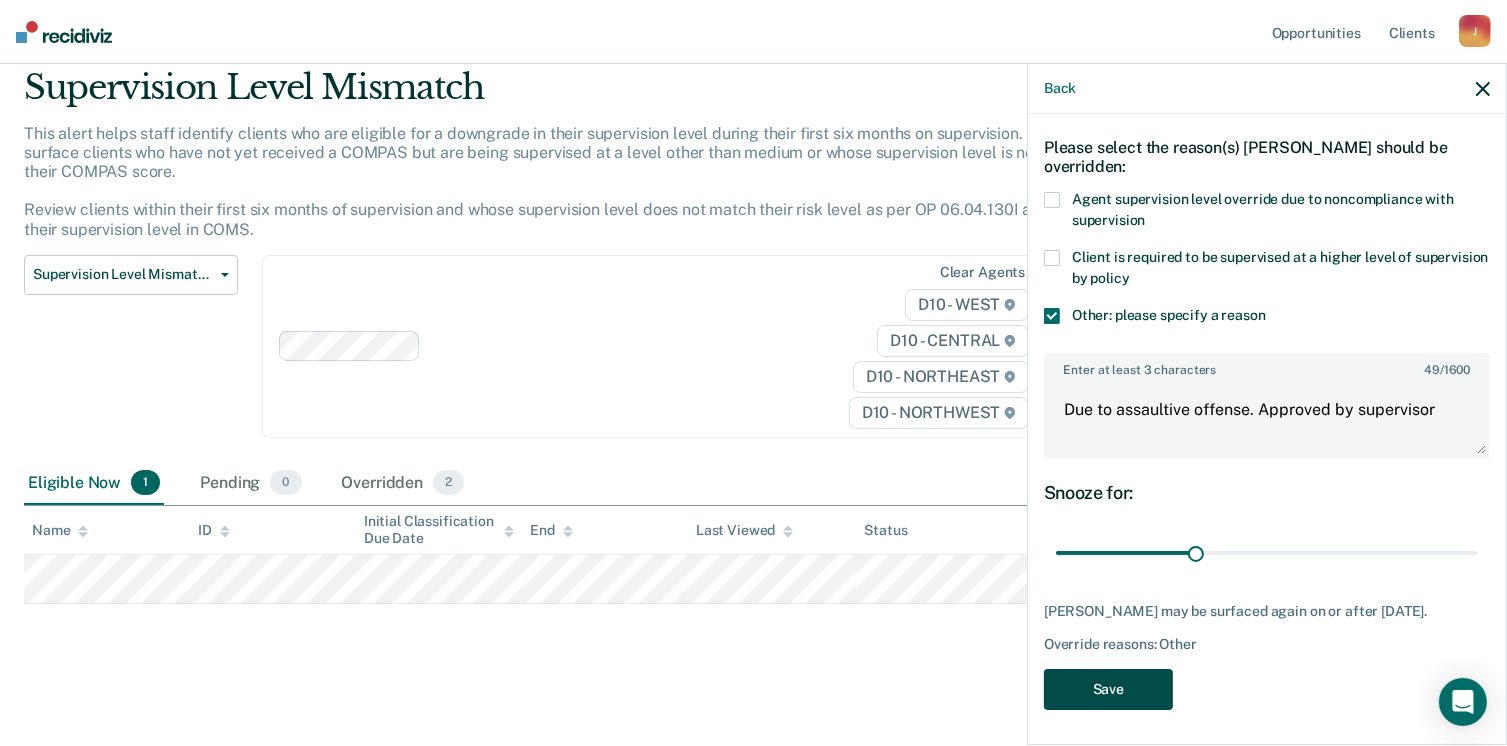 click on "Save" at bounding box center [1108, 689] 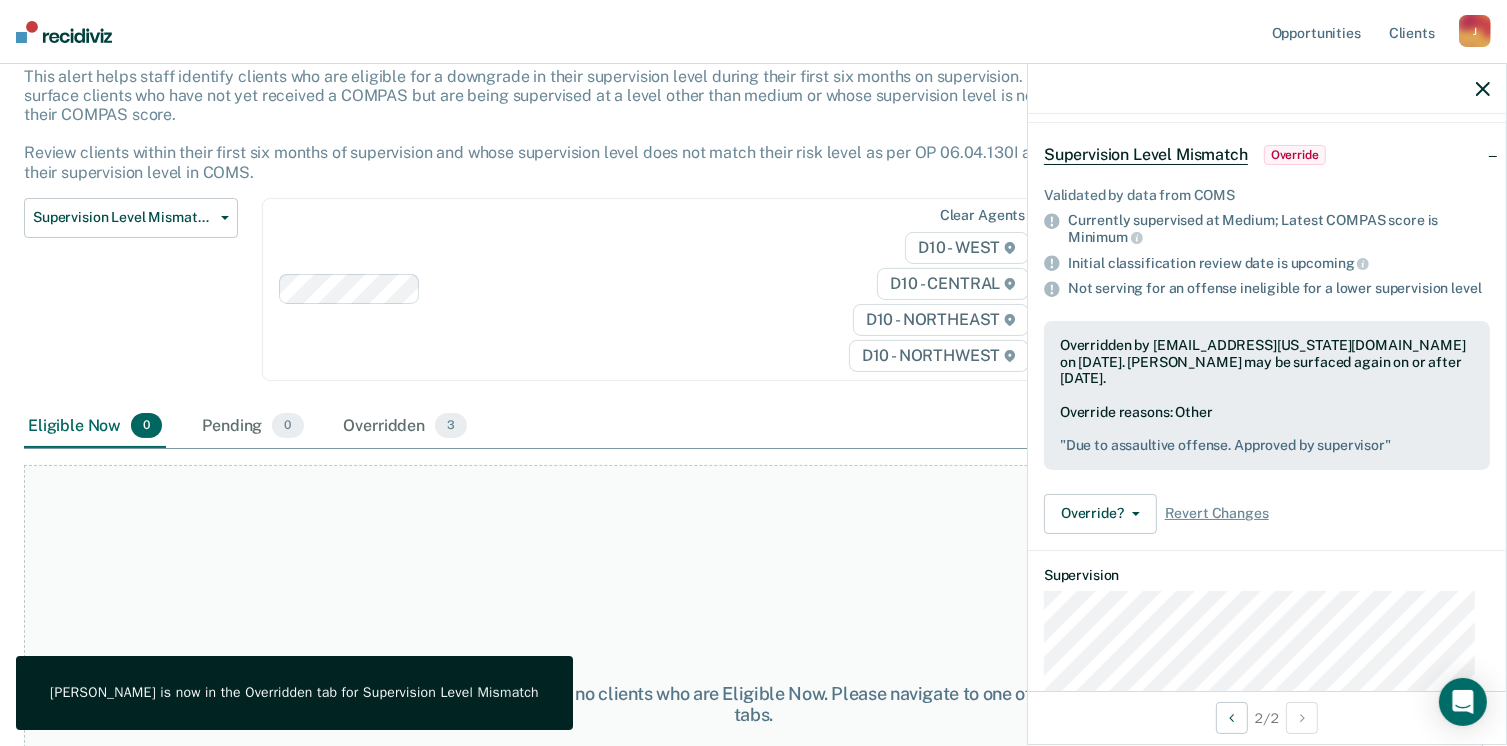 scroll, scrollTop: 320, scrollLeft: 0, axis: vertical 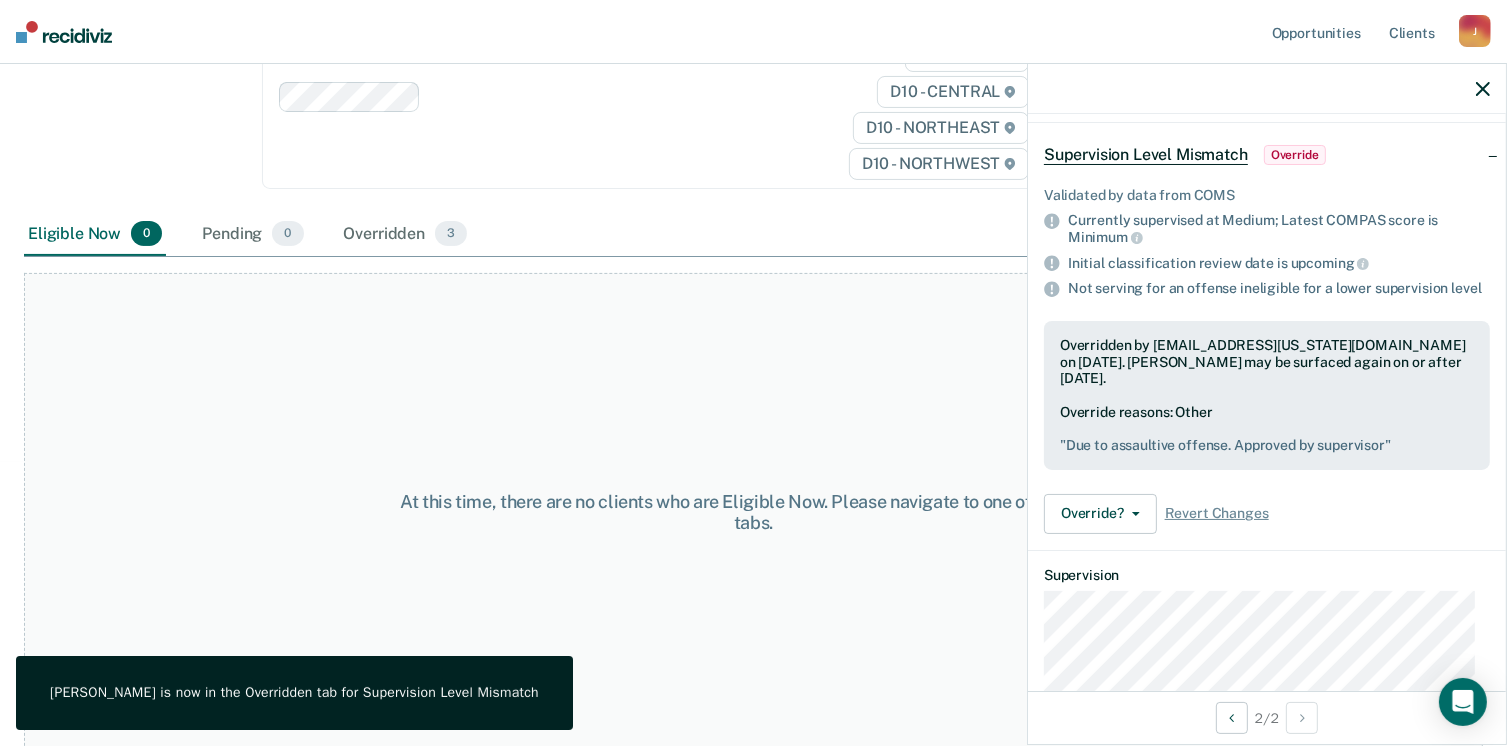 click 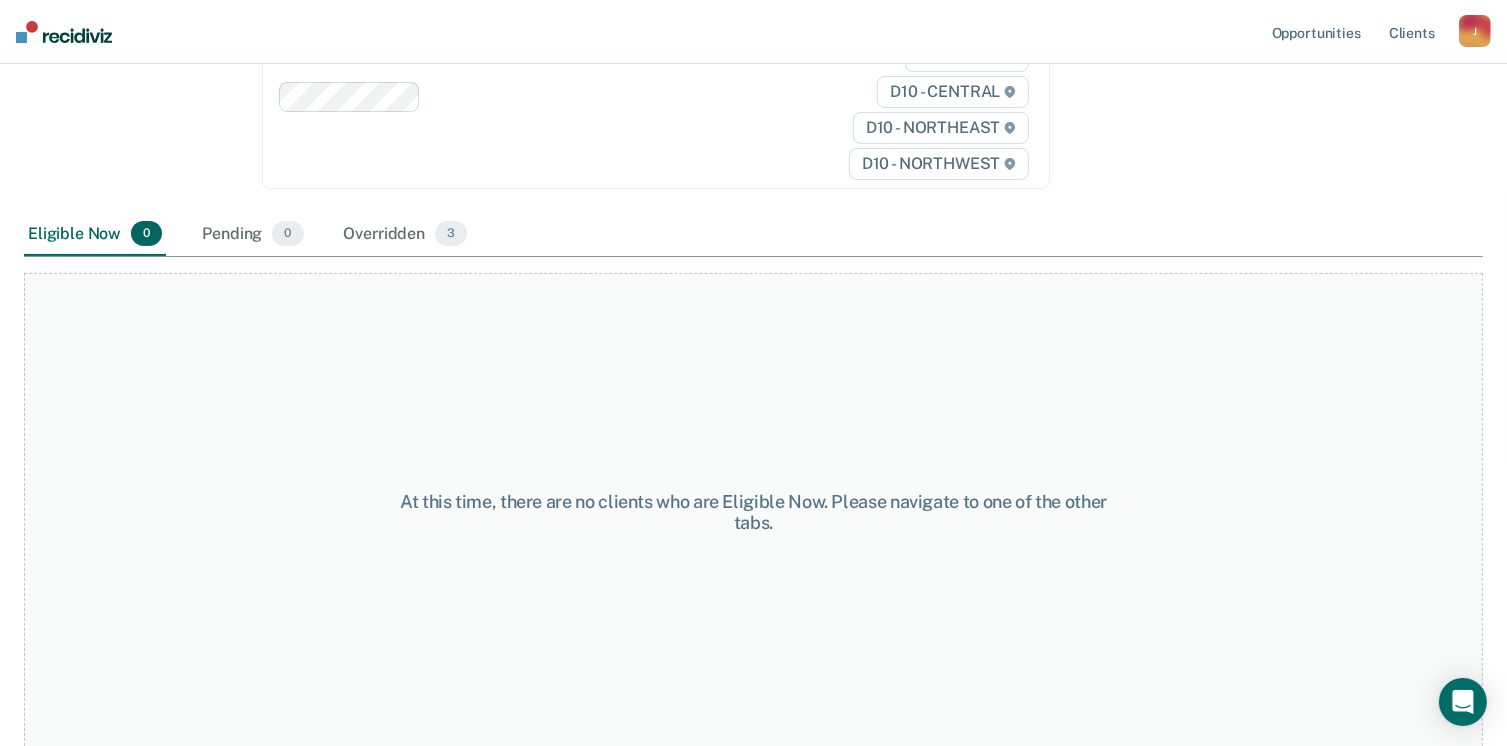 click at bounding box center [64, 32] 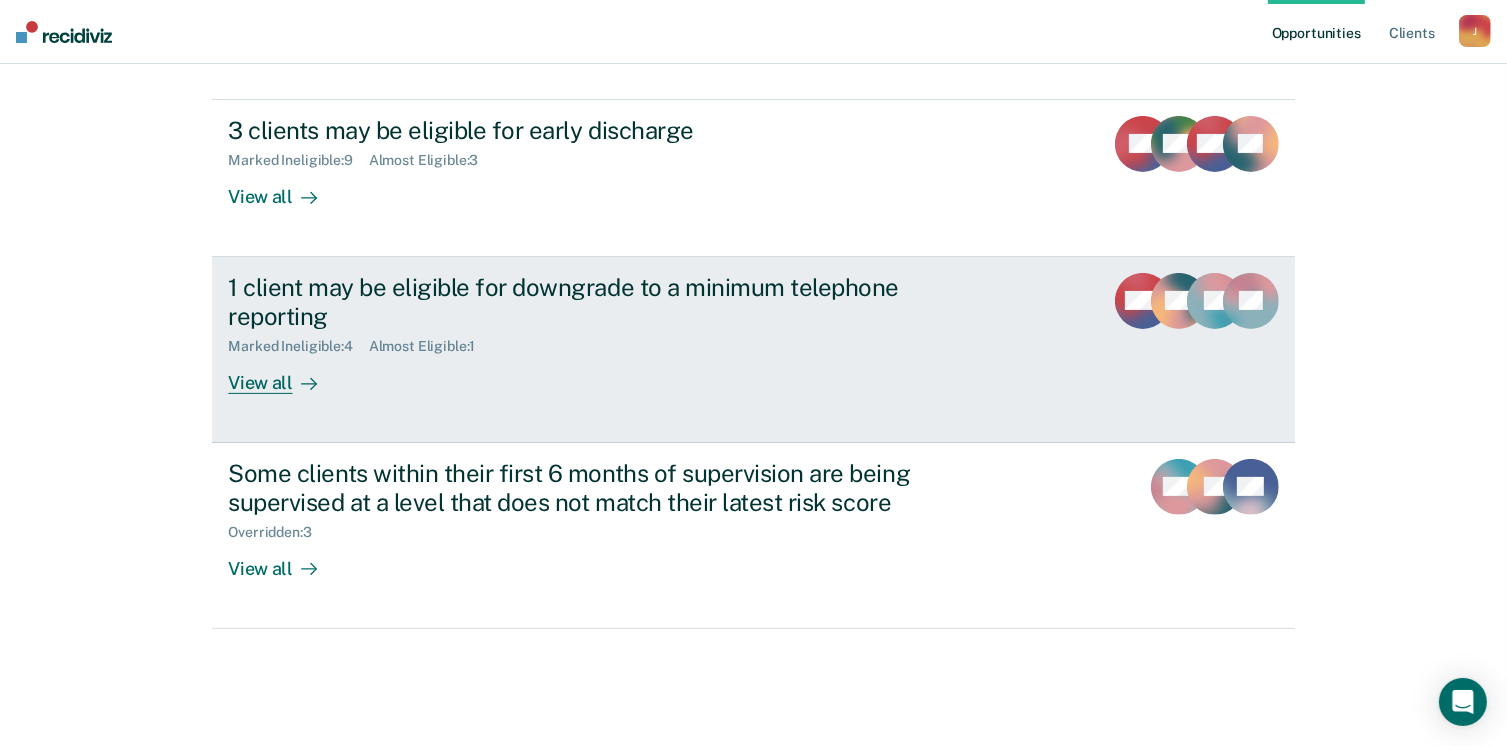 scroll, scrollTop: 458, scrollLeft: 0, axis: vertical 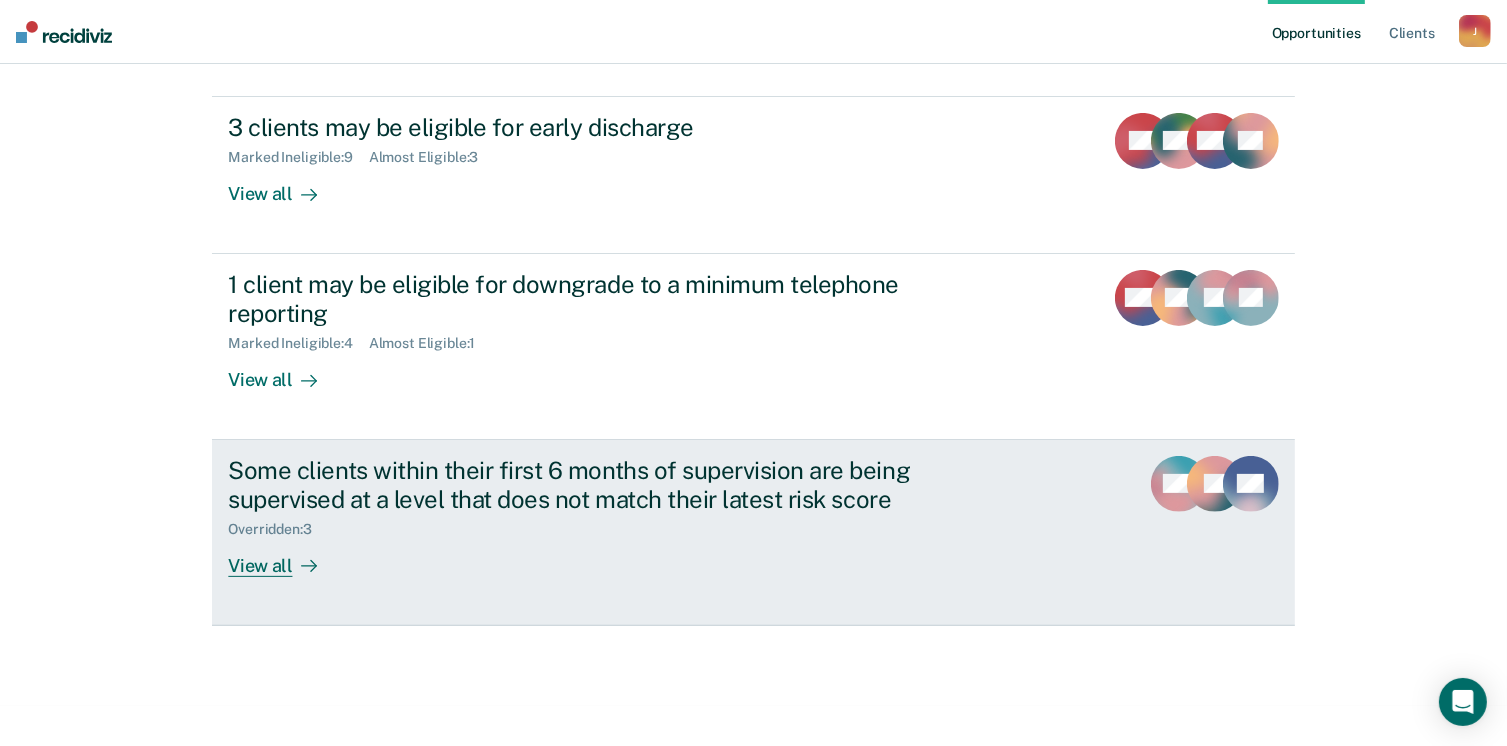 click on "View all" at bounding box center [284, 557] 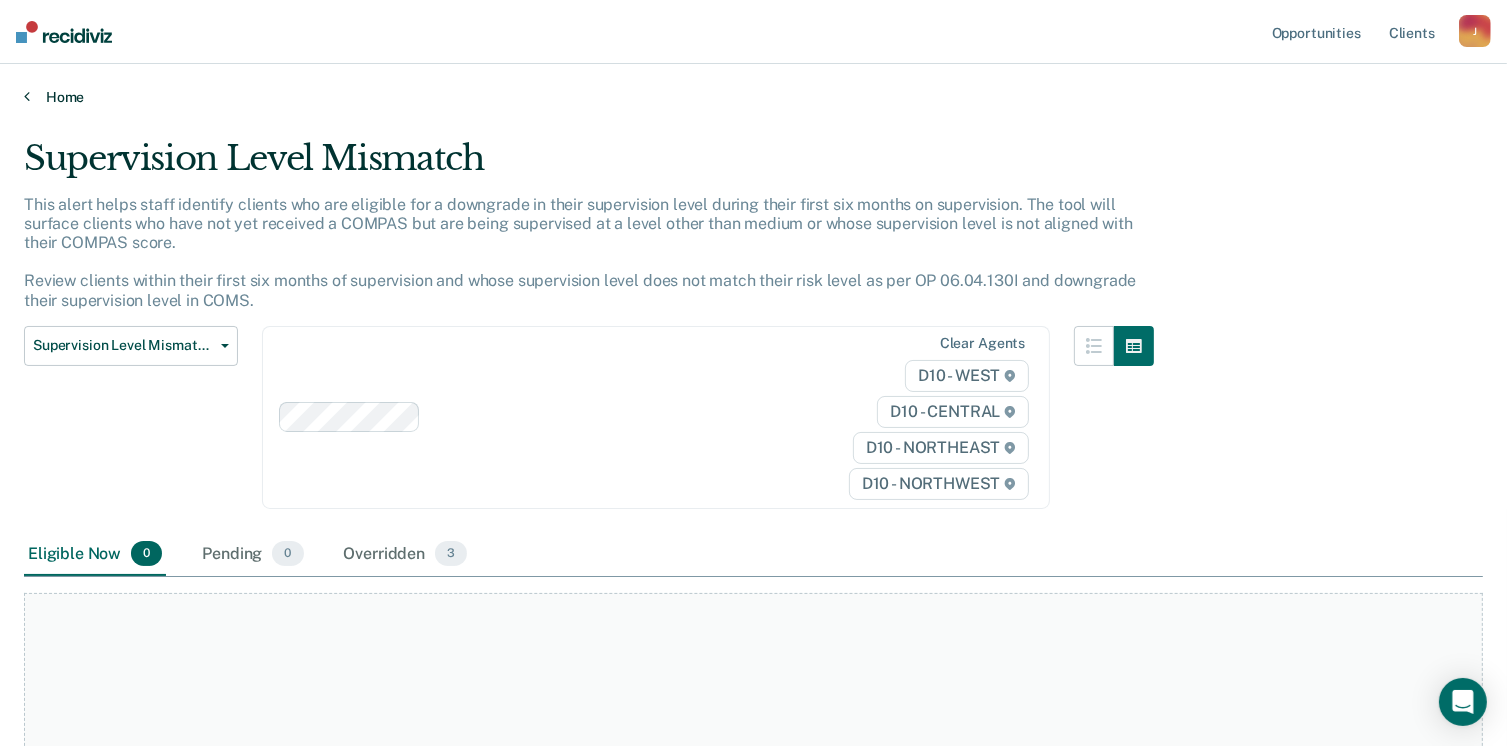 click on "Home" at bounding box center [753, 97] 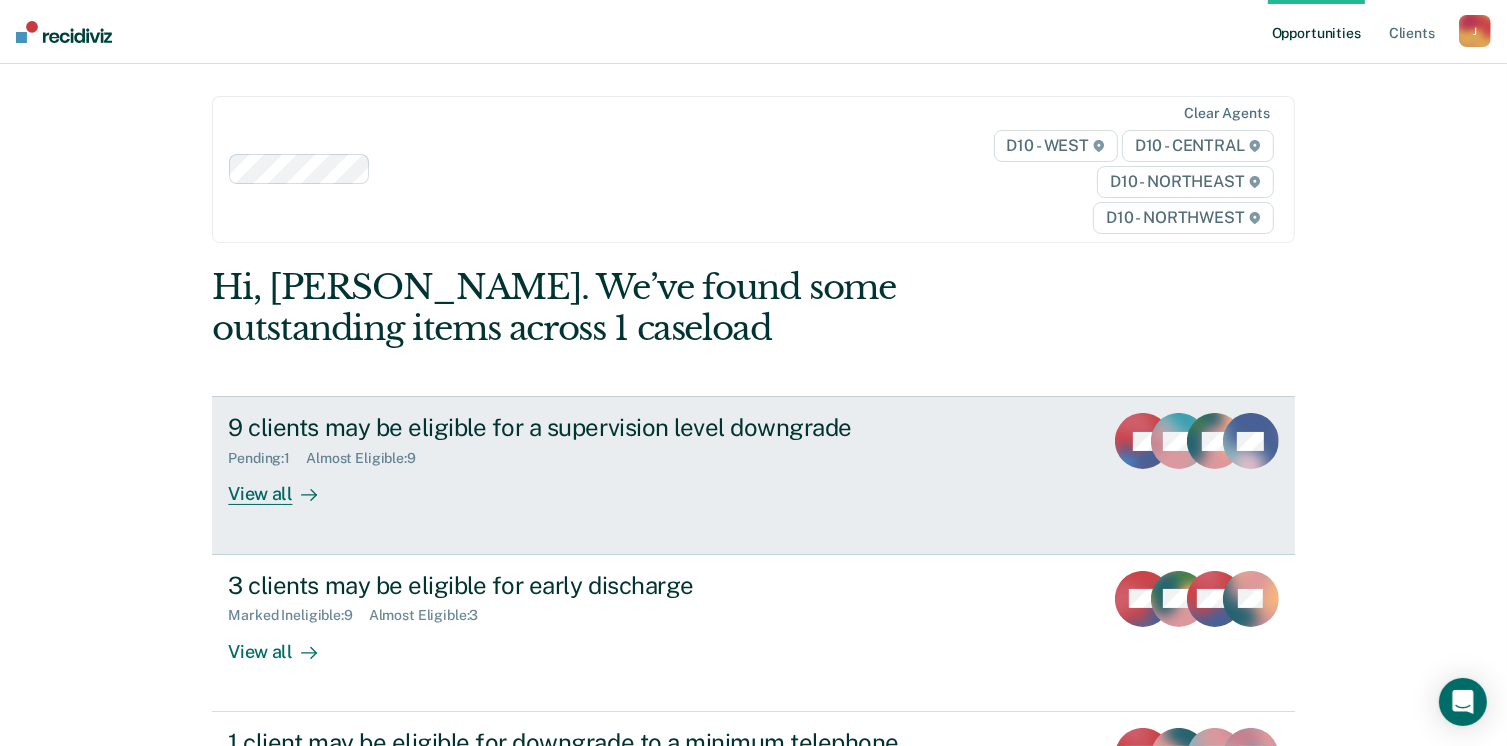 click on "View all" at bounding box center [284, 486] 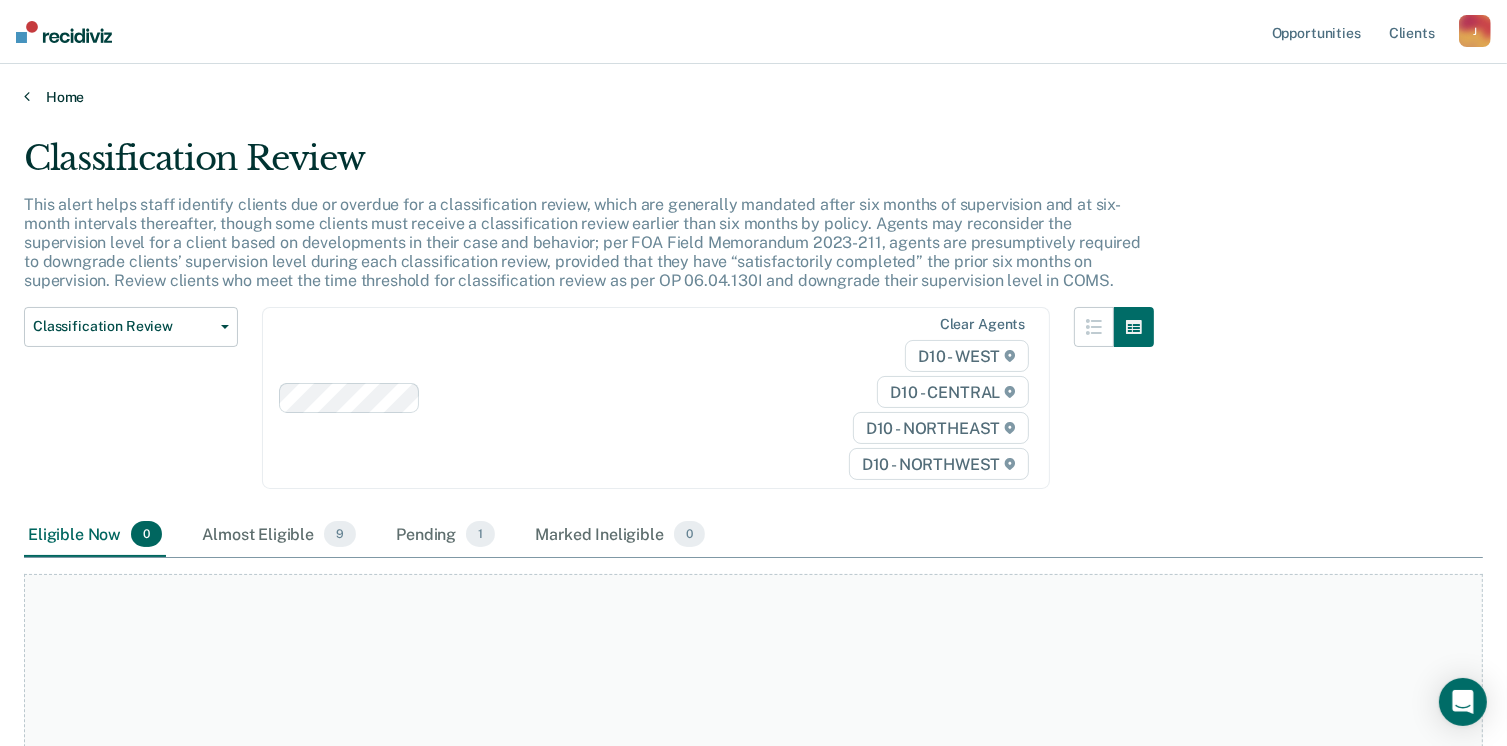 drag, startPoint x: 23, startPoint y: 96, endPoint x: 42, endPoint y: 102, distance: 19.924858 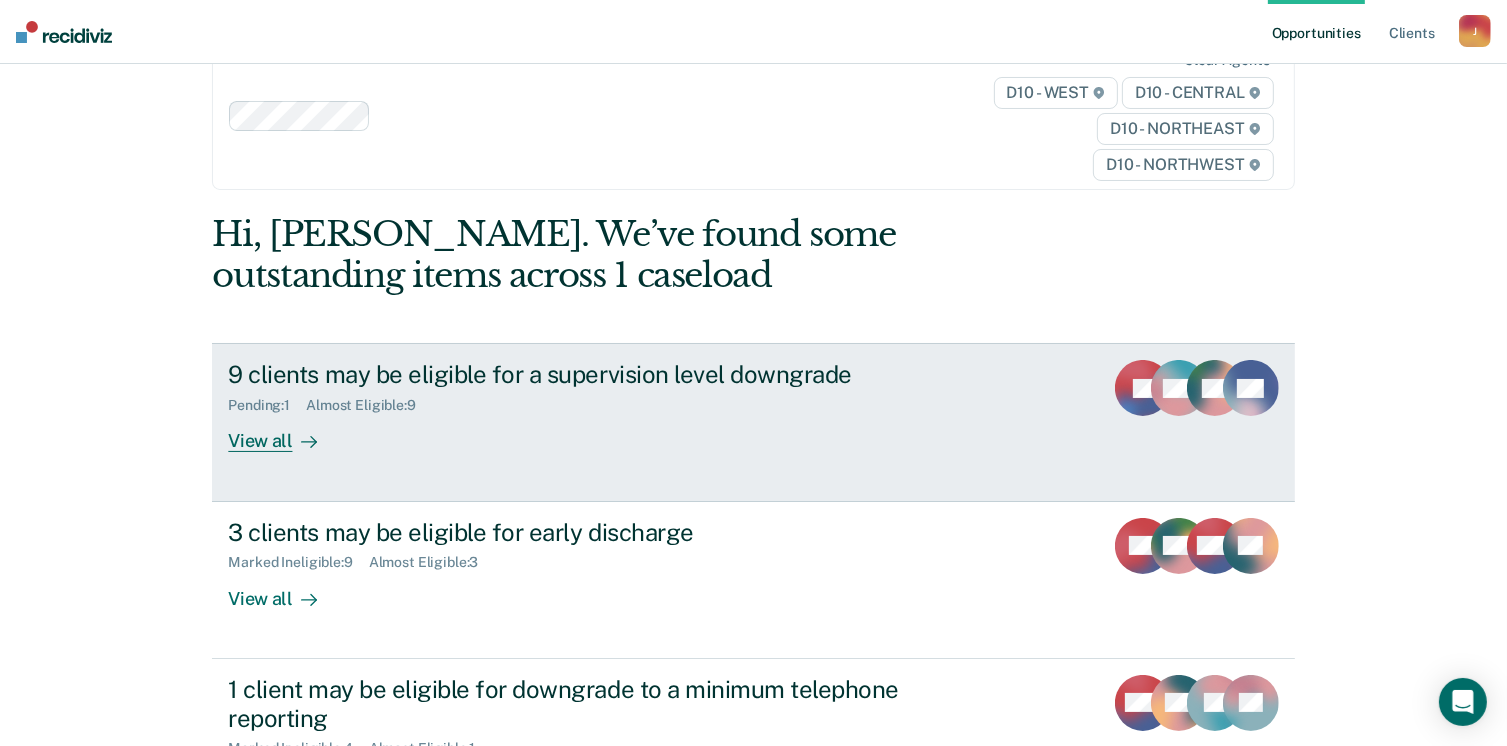 scroll, scrollTop: 100, scrollLeft: 0, axis: vertical 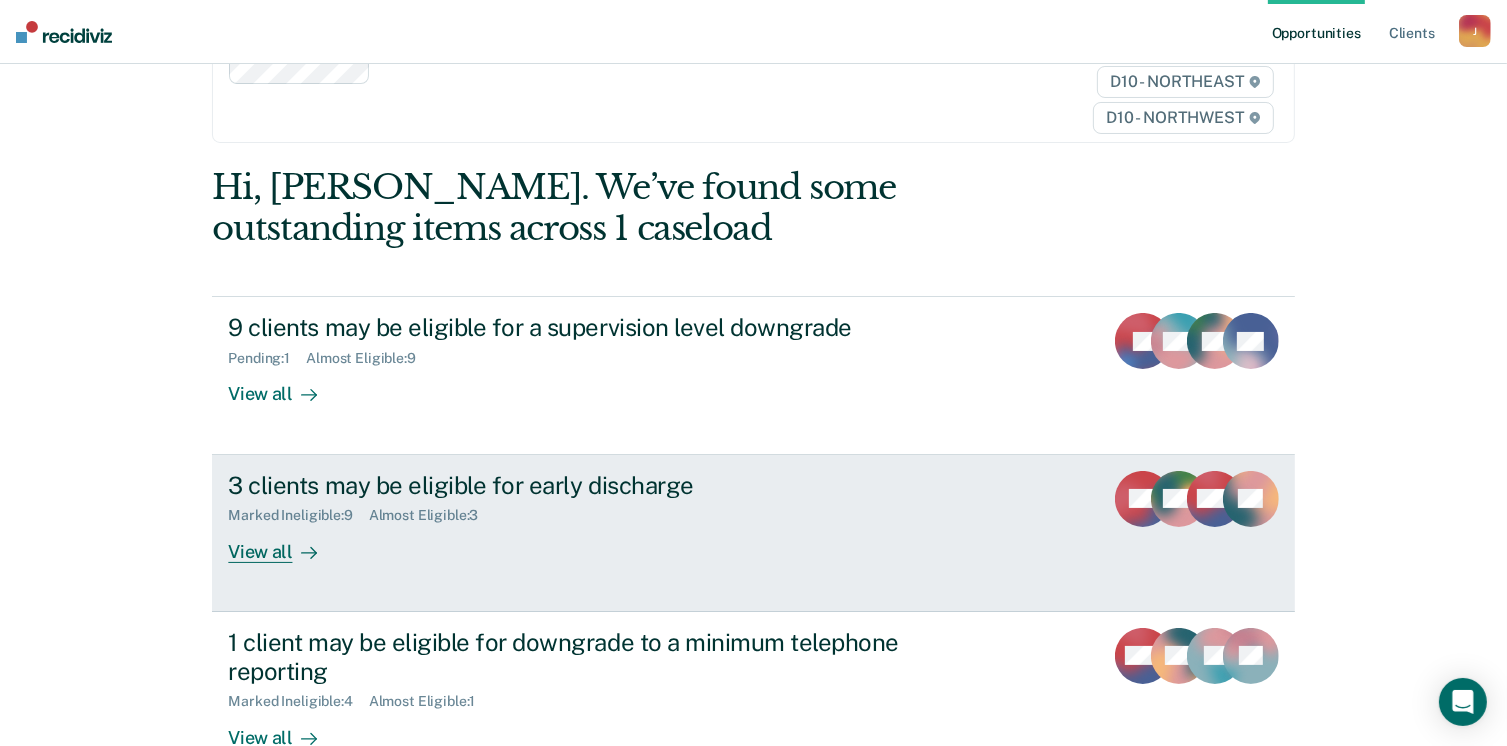click on "View all" at bounding box center (284, 543) 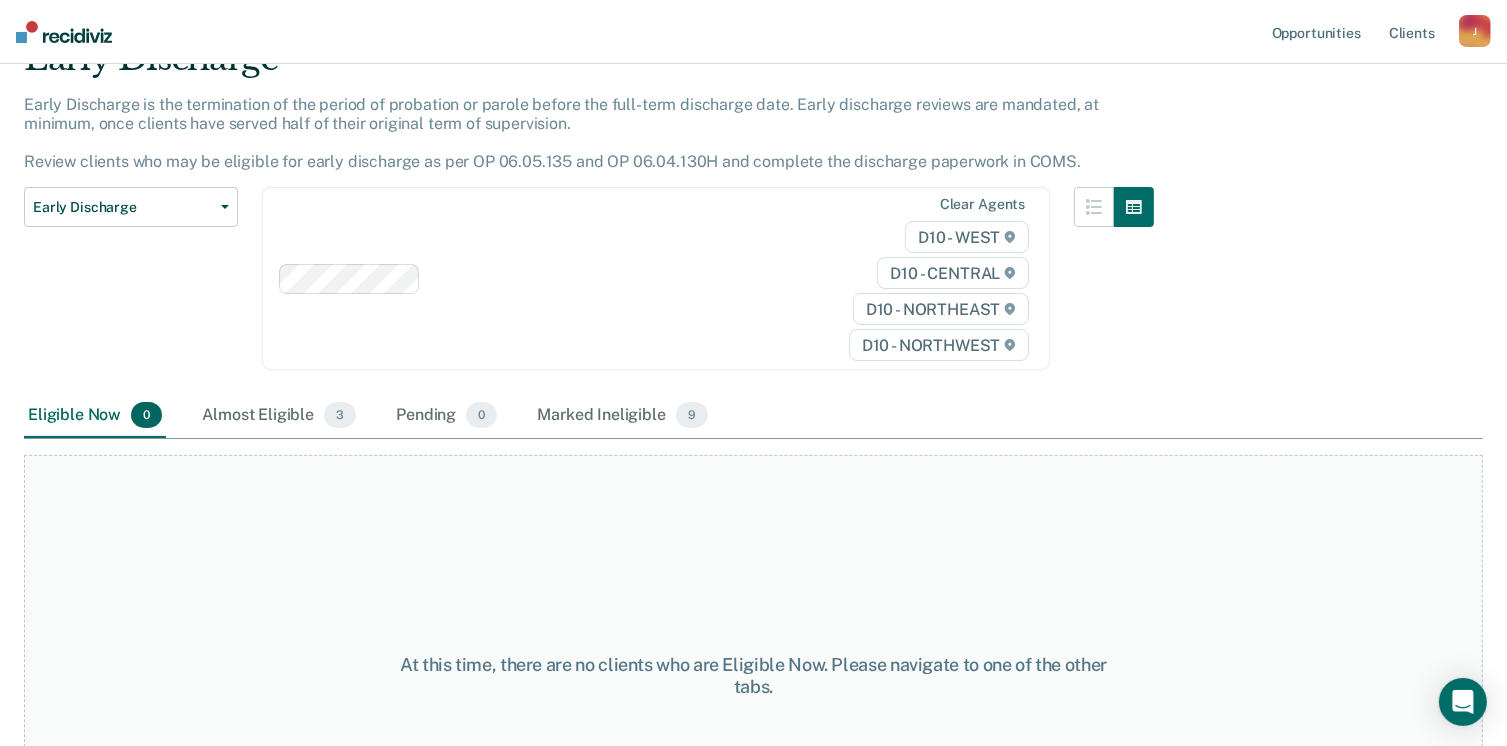 scroll, scrollTop: 0, scrollLeft: 0, axis: both 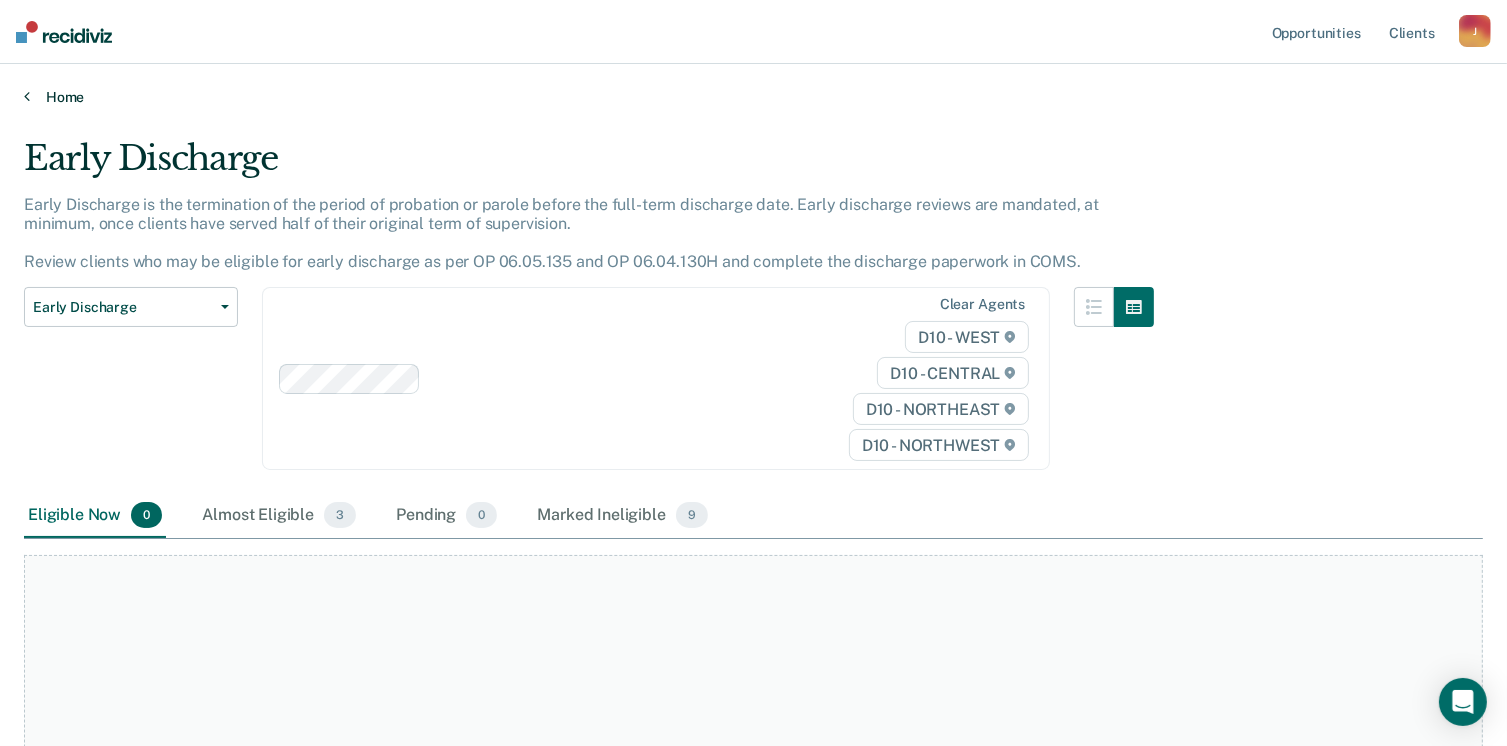 click on "Home" at bounding box center [753, 97] 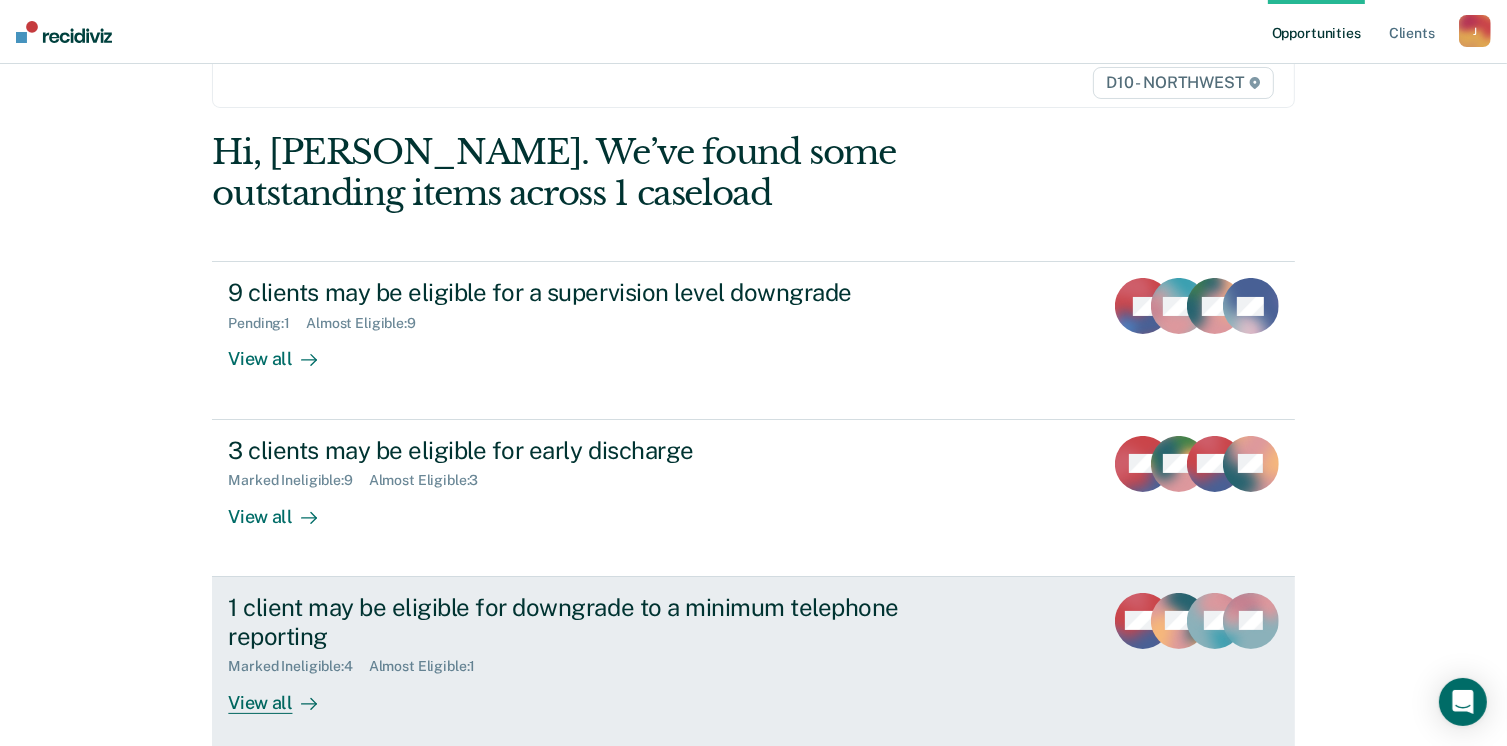 scroll, scrollTop: 300, scrollLeft: 0, axis: vertical 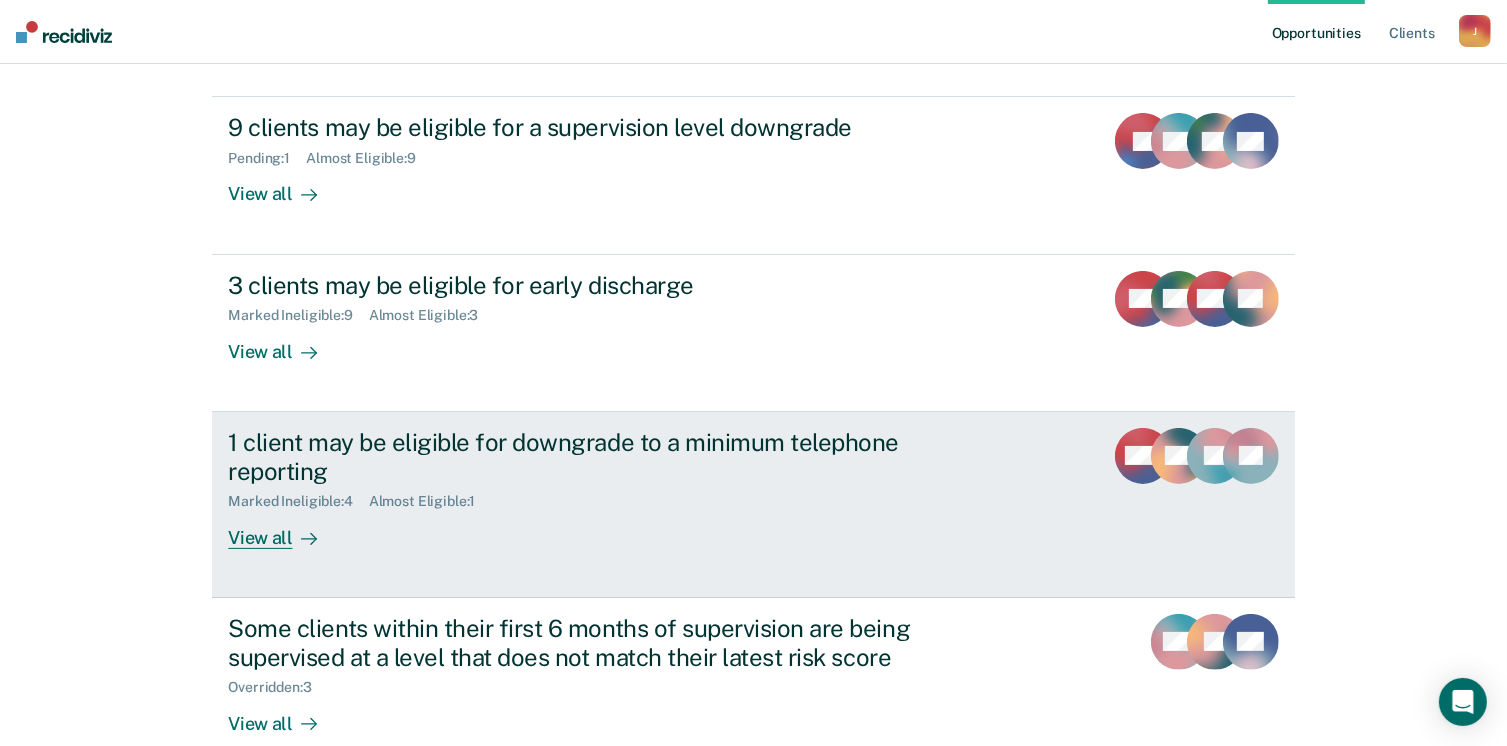 click on "View all" at bounding box center [284, 529] 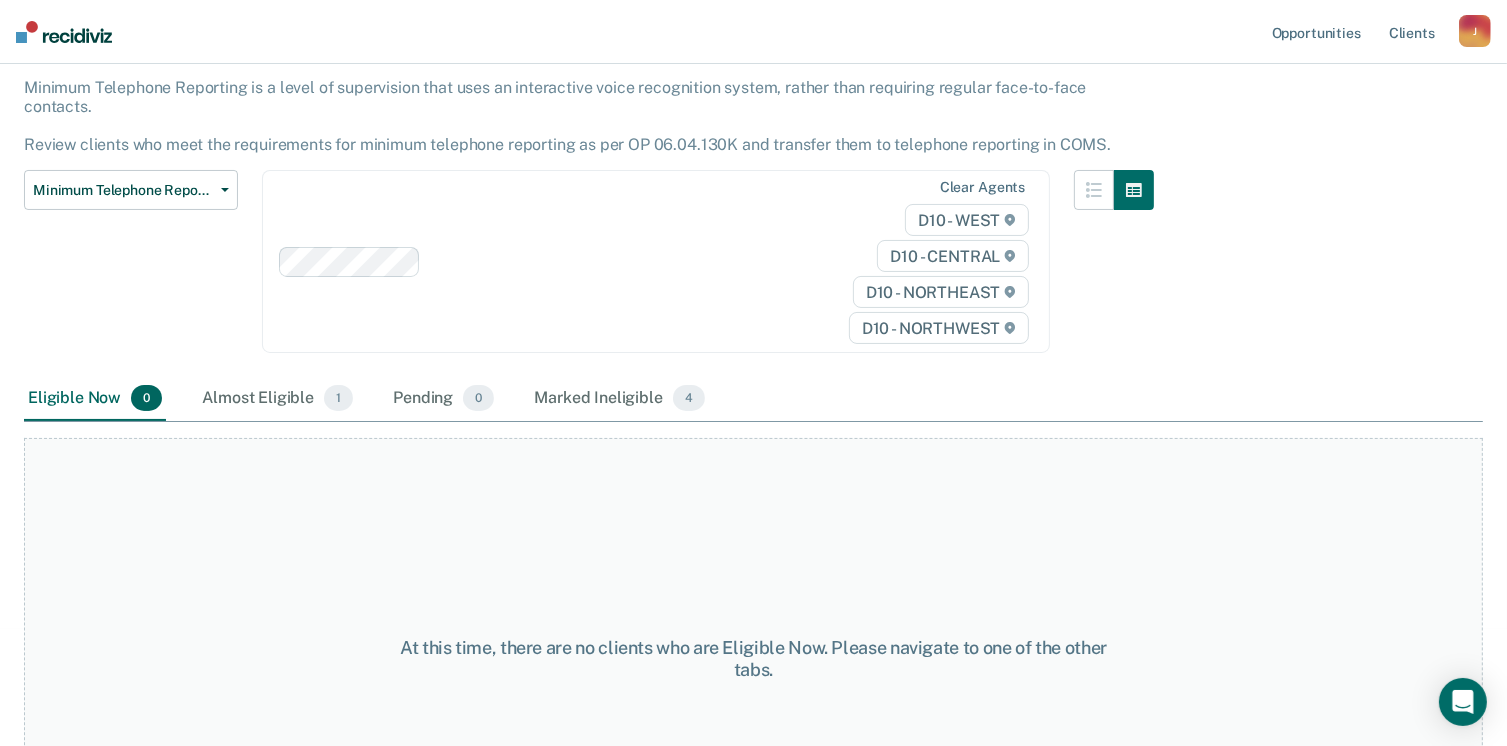 scroll, scrollTop: 0, scrollLeft: 0, axis: both 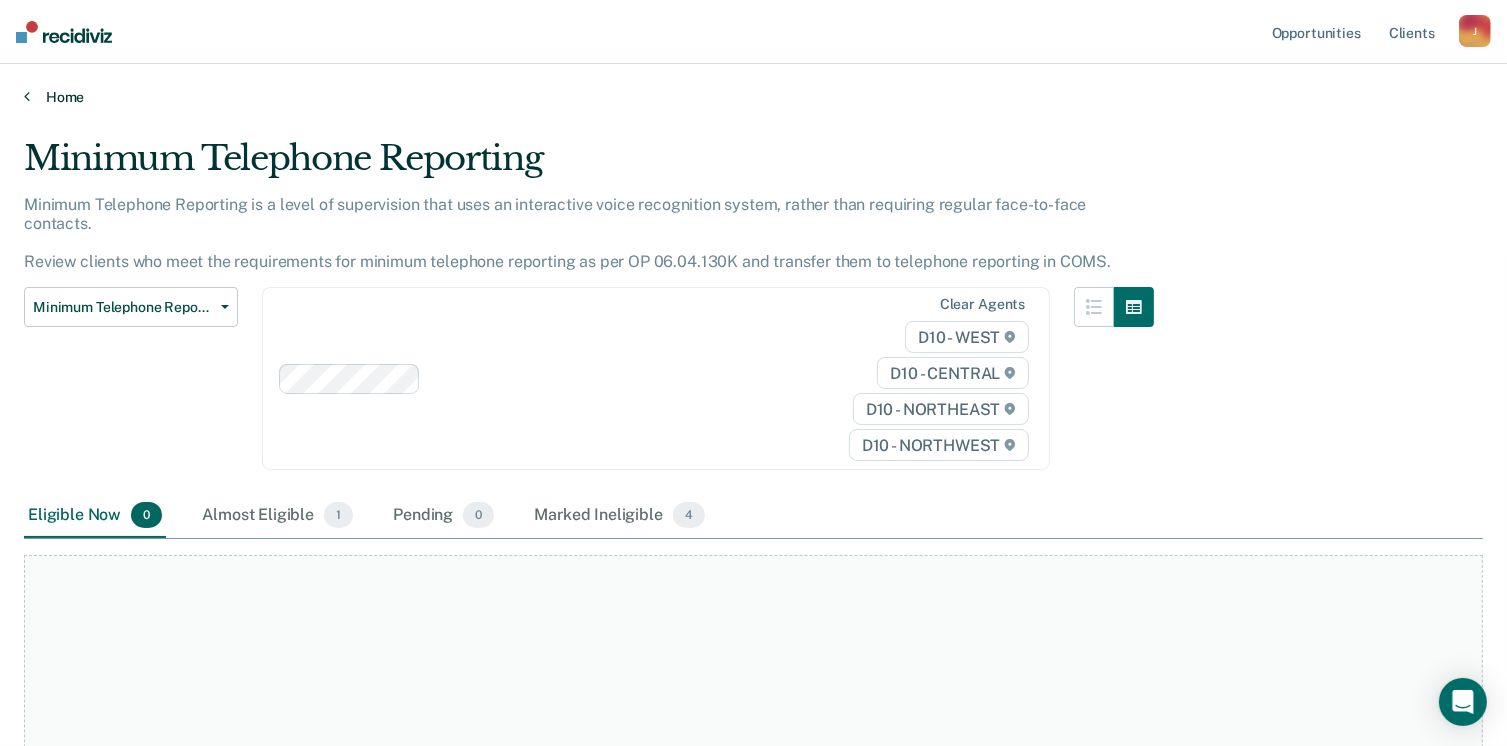 click on "Home" at bounding box center [753, 97] 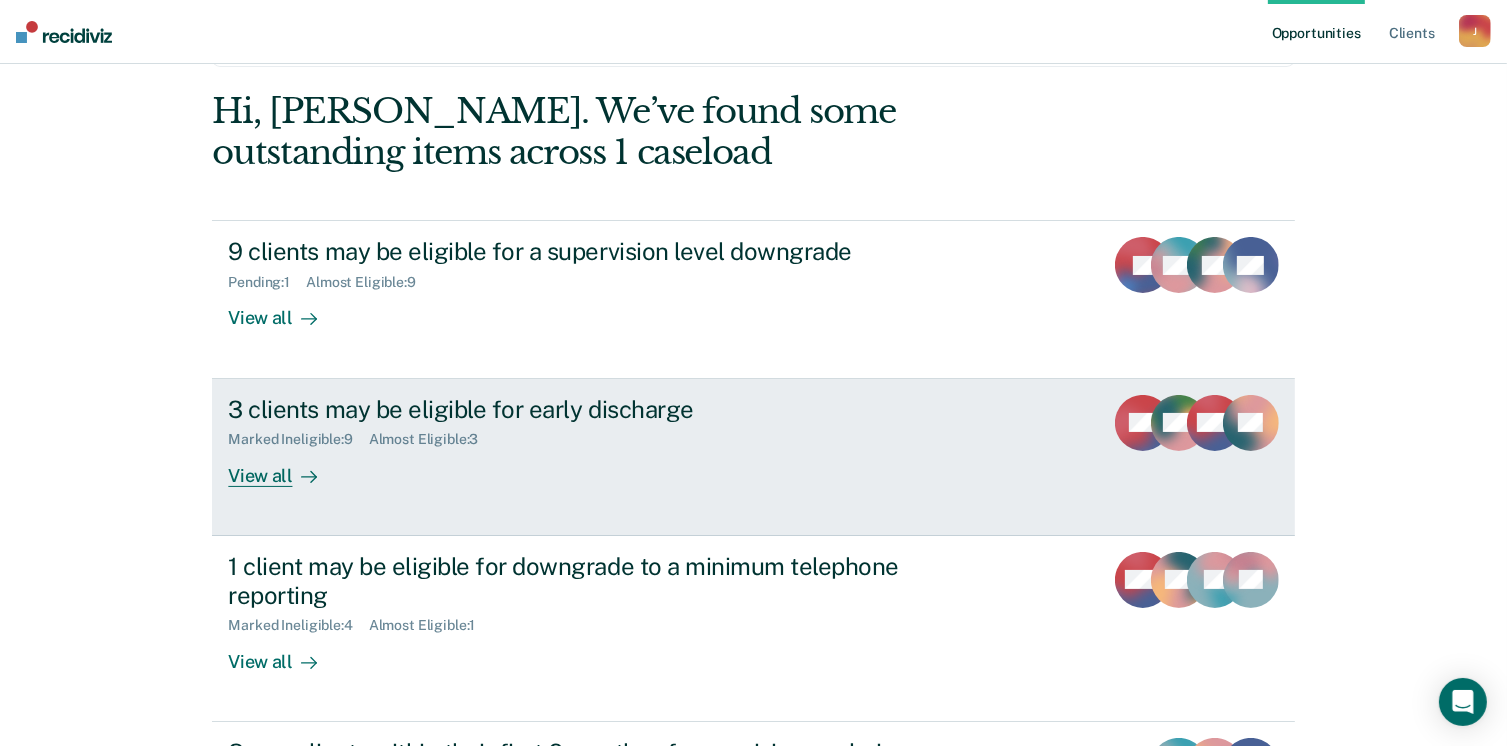 scroll, scrollTop: 300, scrollLeft: 0, axis: vertical 